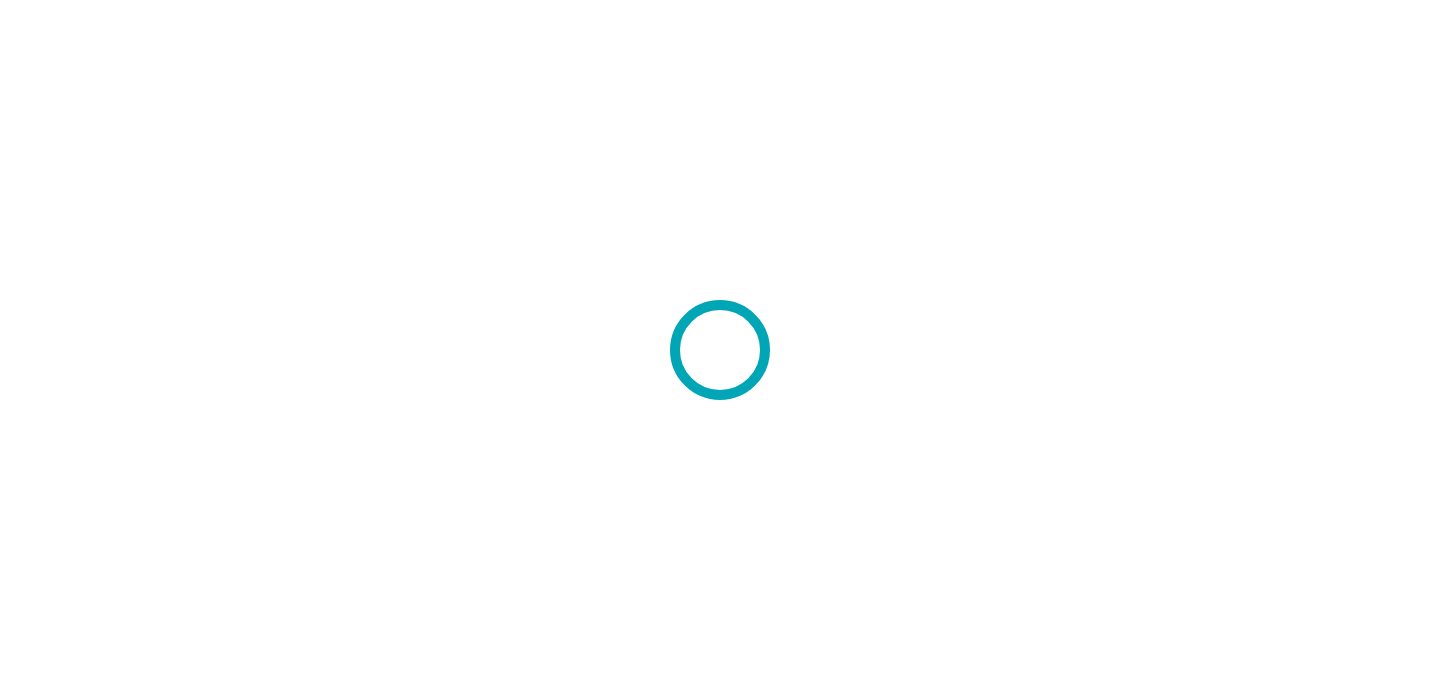 scroll, scrollTop: 0, scrollLeft: 0, axis: both 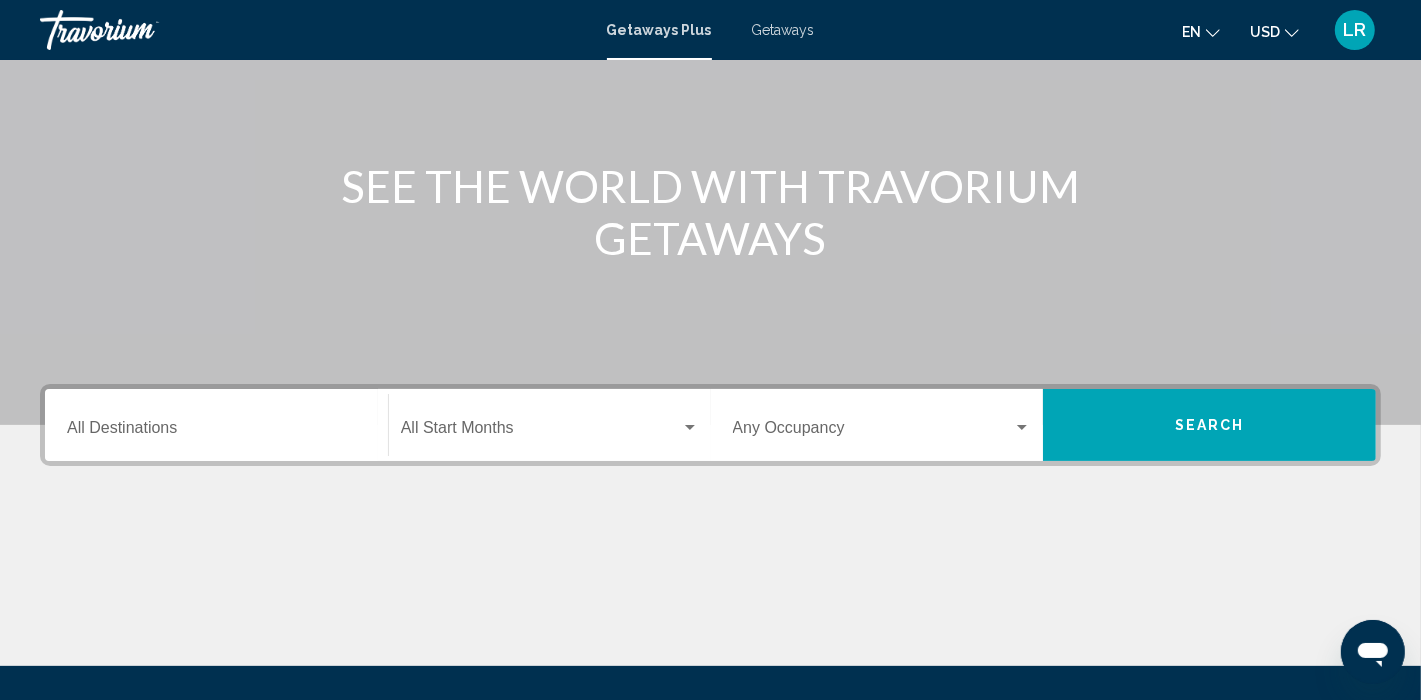 click on "Destination All Destinations" at bounding box center [216, 432] 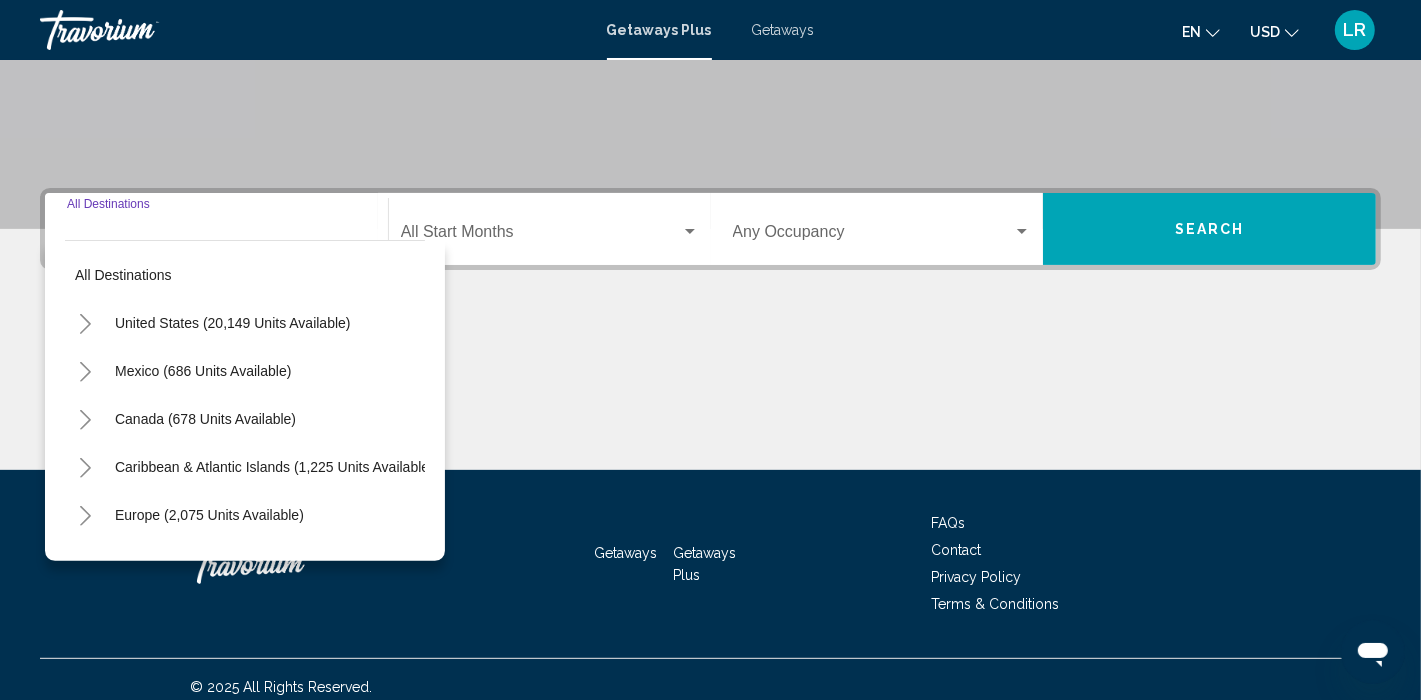 scroll, scrollTop: 385, scrollLeft: 0, axis: vertical 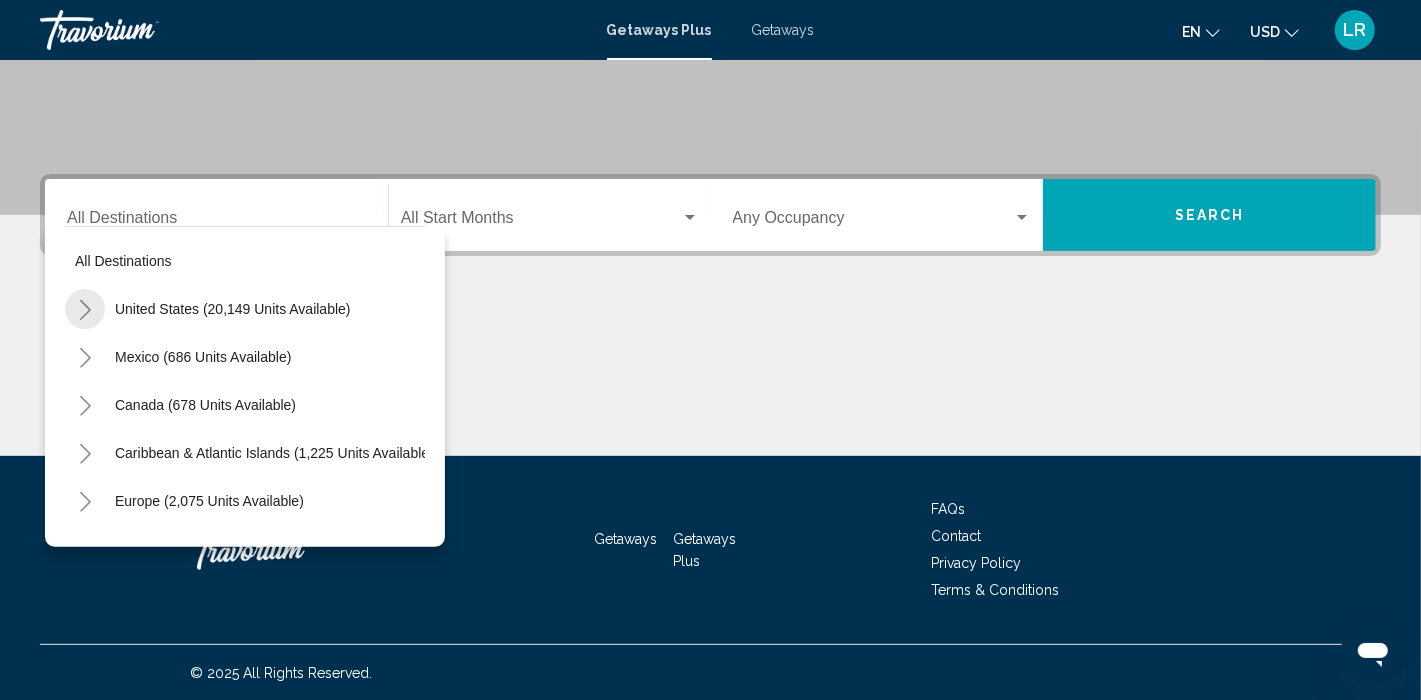 click 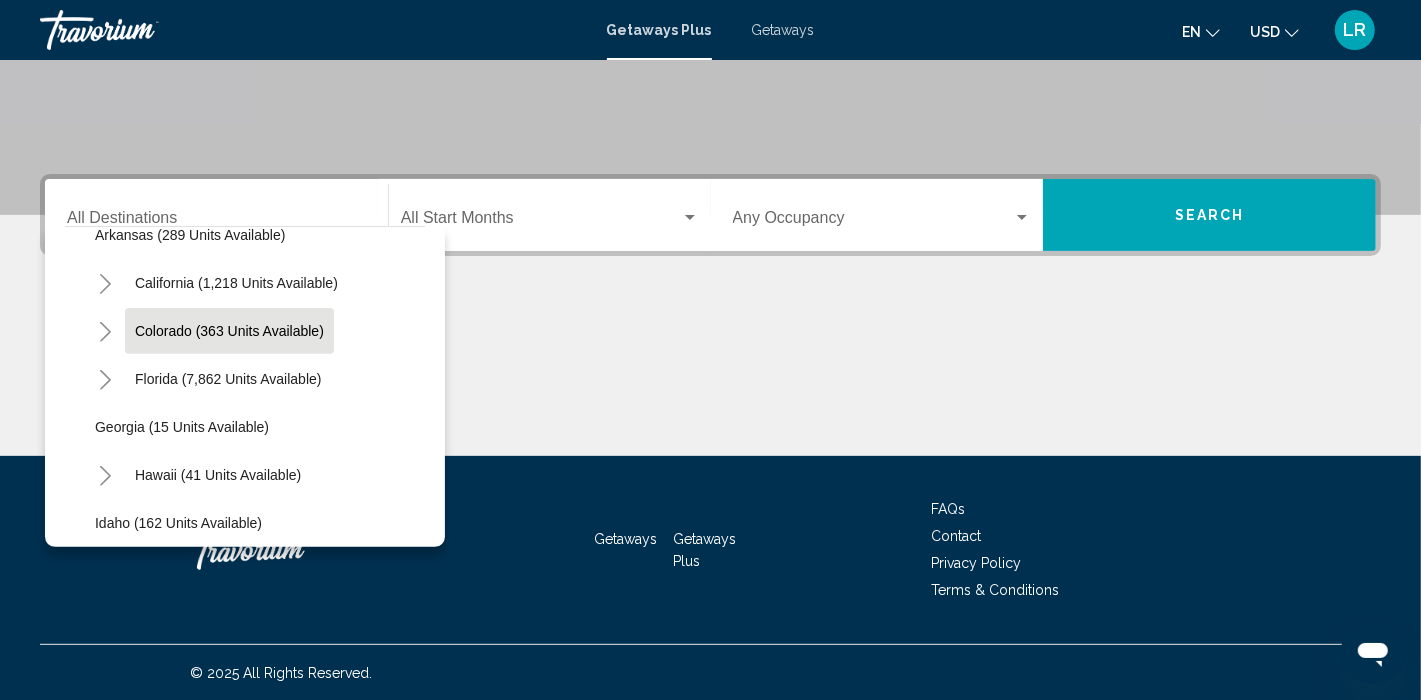 scroll, scrollTop: 220, scrollLeft: 0, axis: vertical 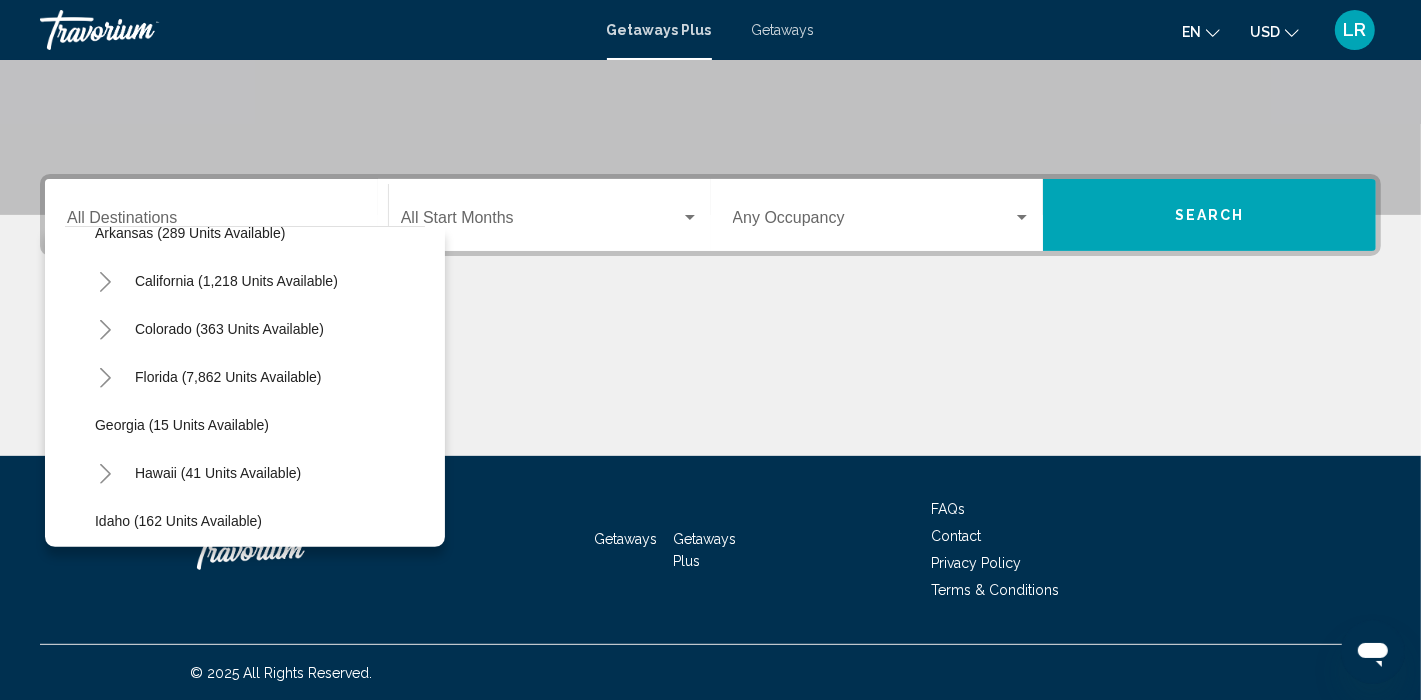 click 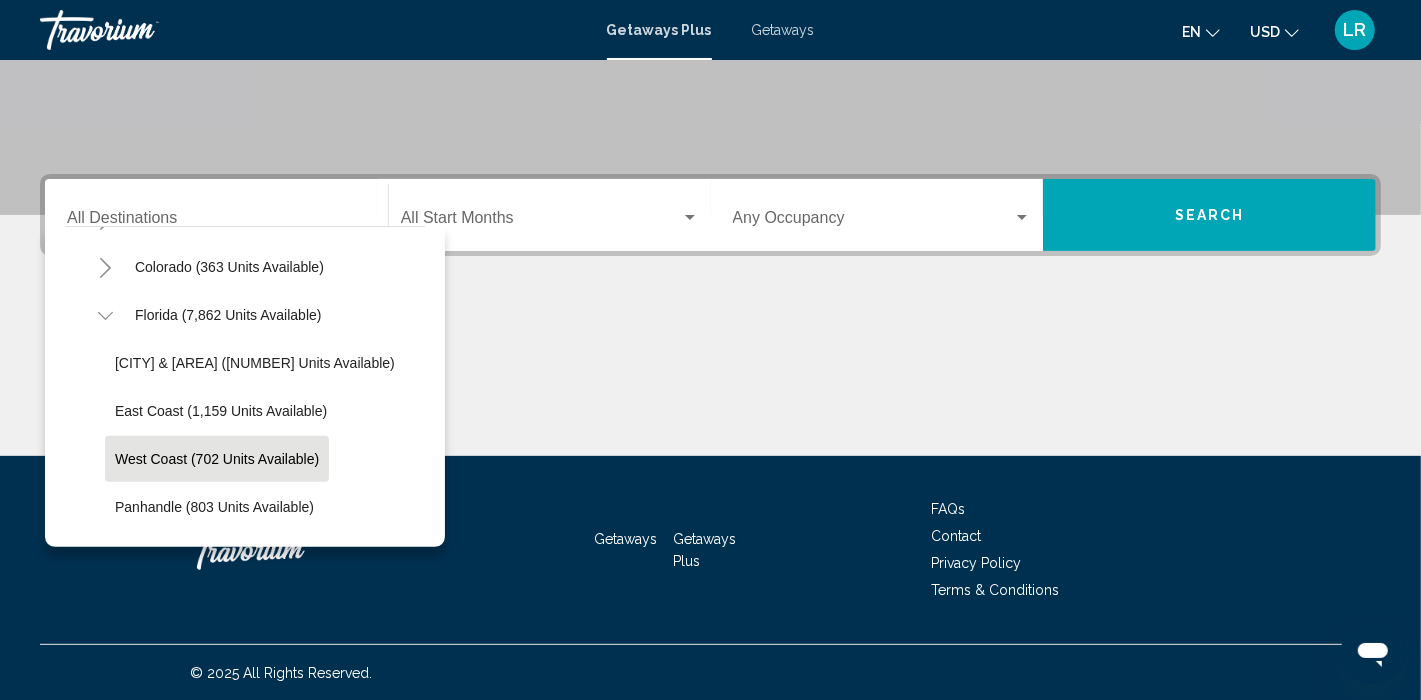 scroll, scrollTop: 262, scrollLeft: 0, axis: vertical 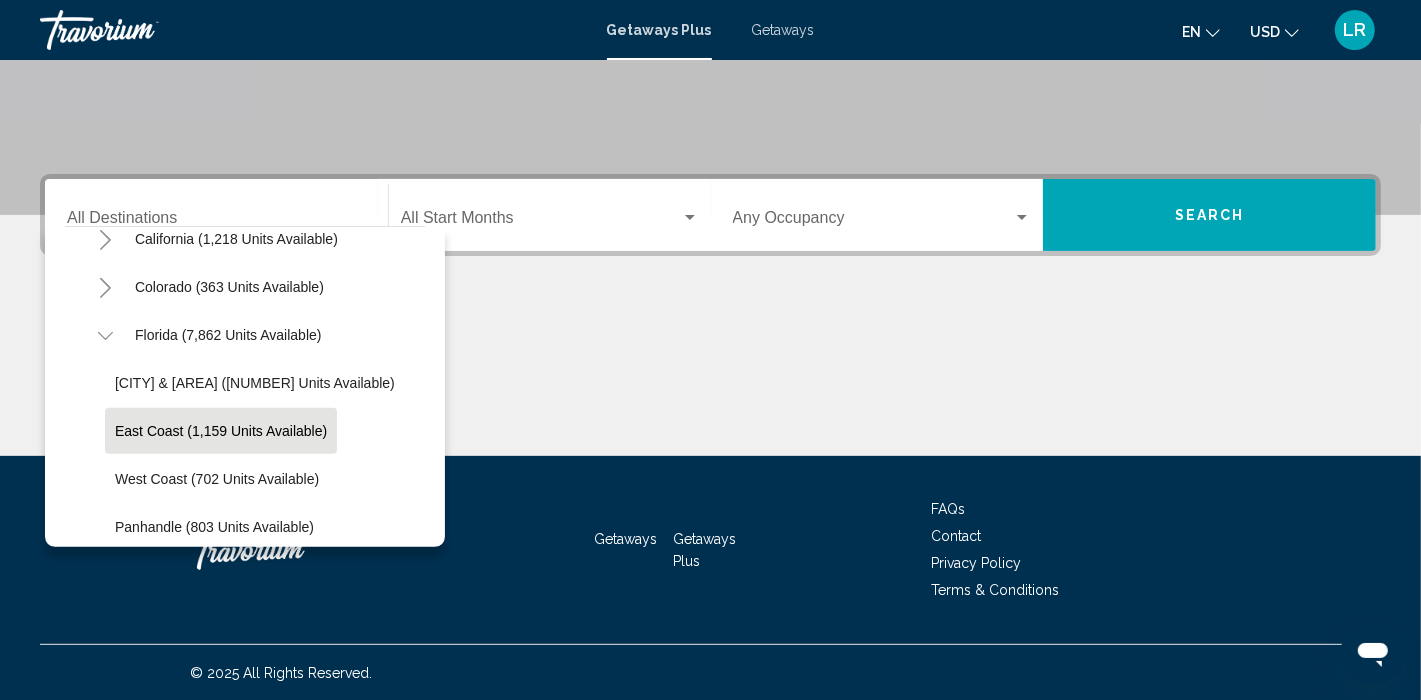click on "East Coast (1,159 units available)" 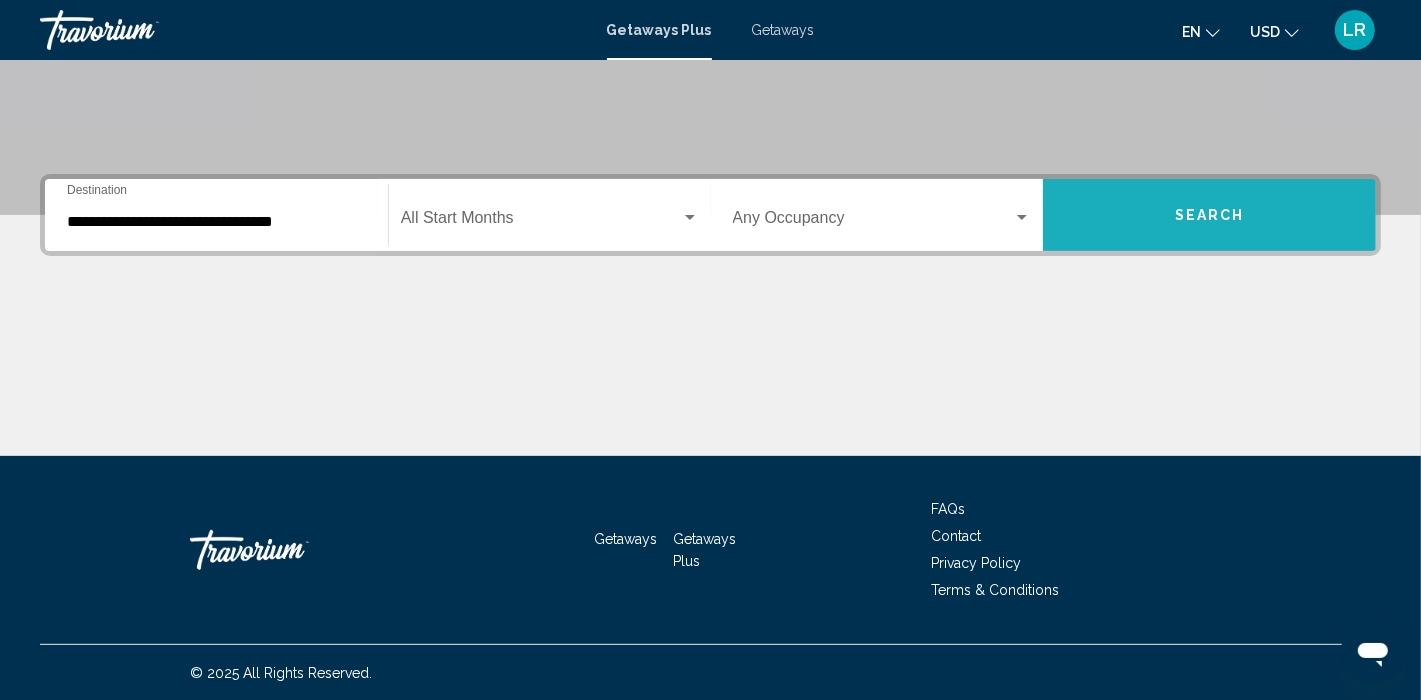 click on "Search" at bounding box center (1210, 216) 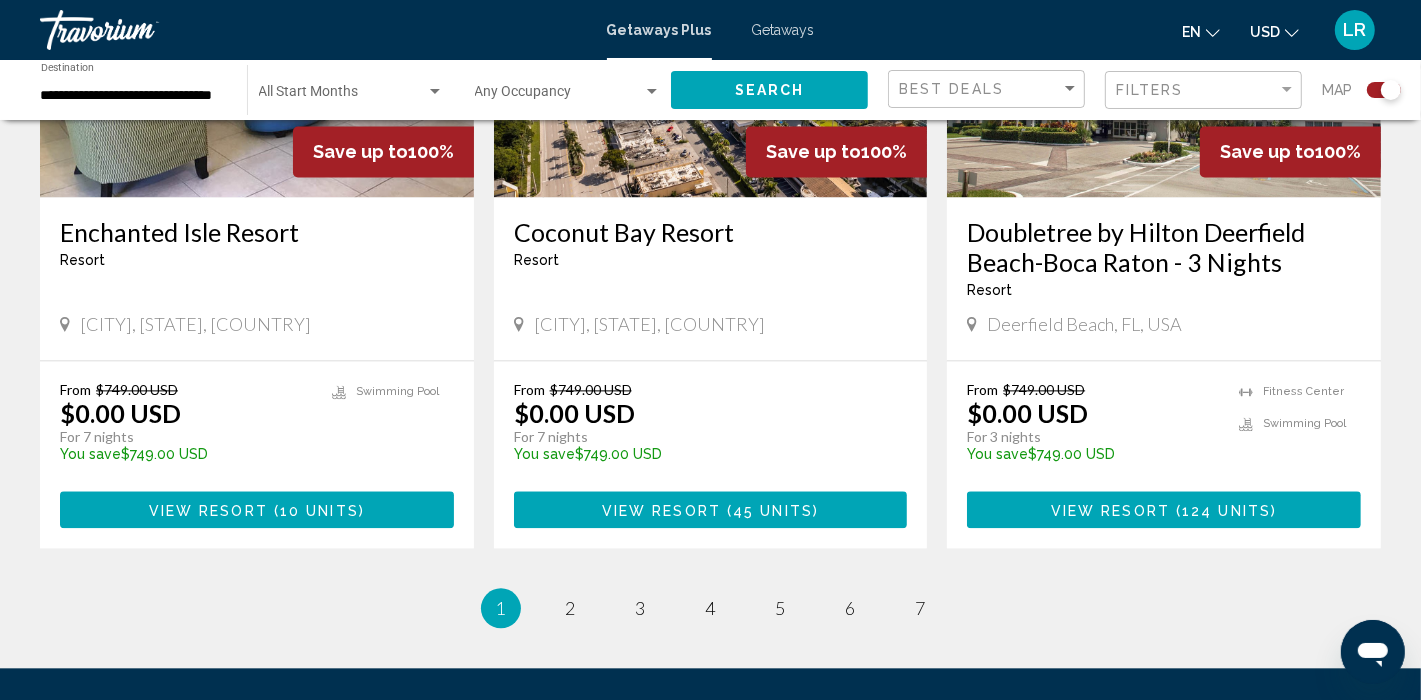 scroll, scrollTop: 3125, scrollLeft: 0, axis: vertical 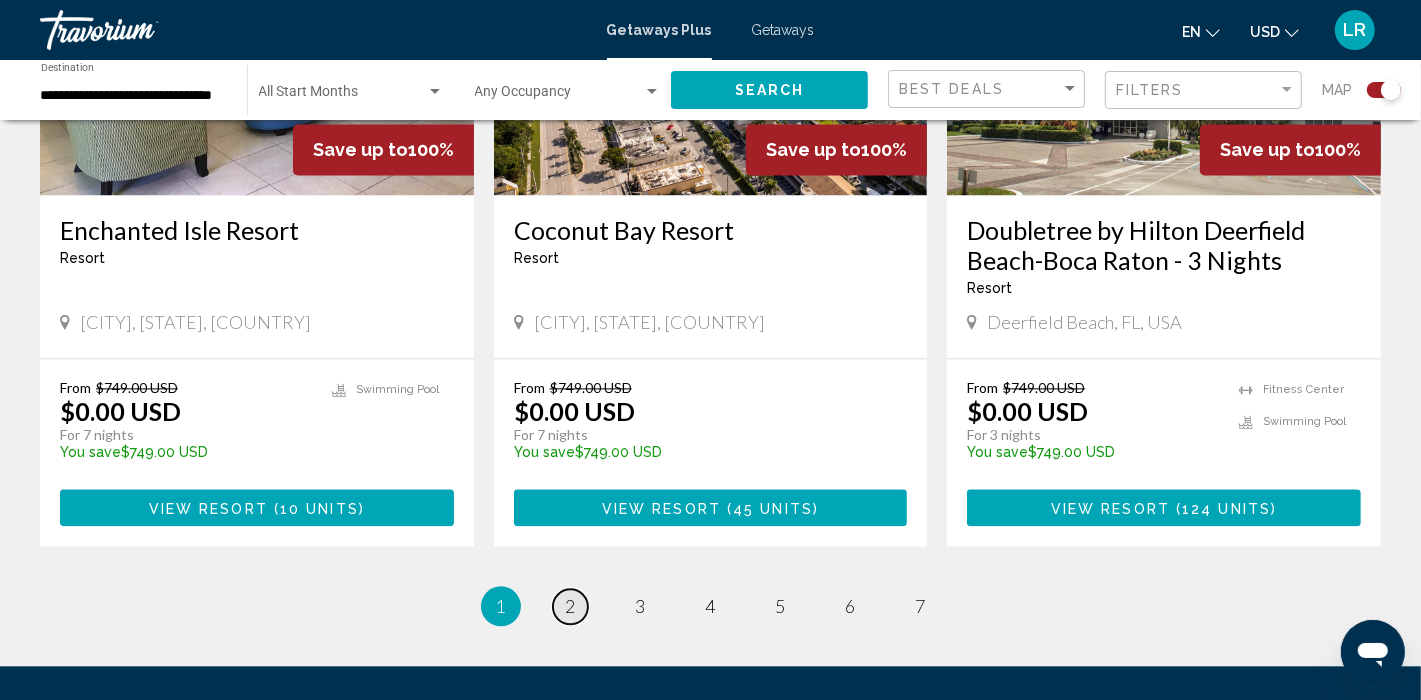 click on "2" at bounding box center (571, 606) 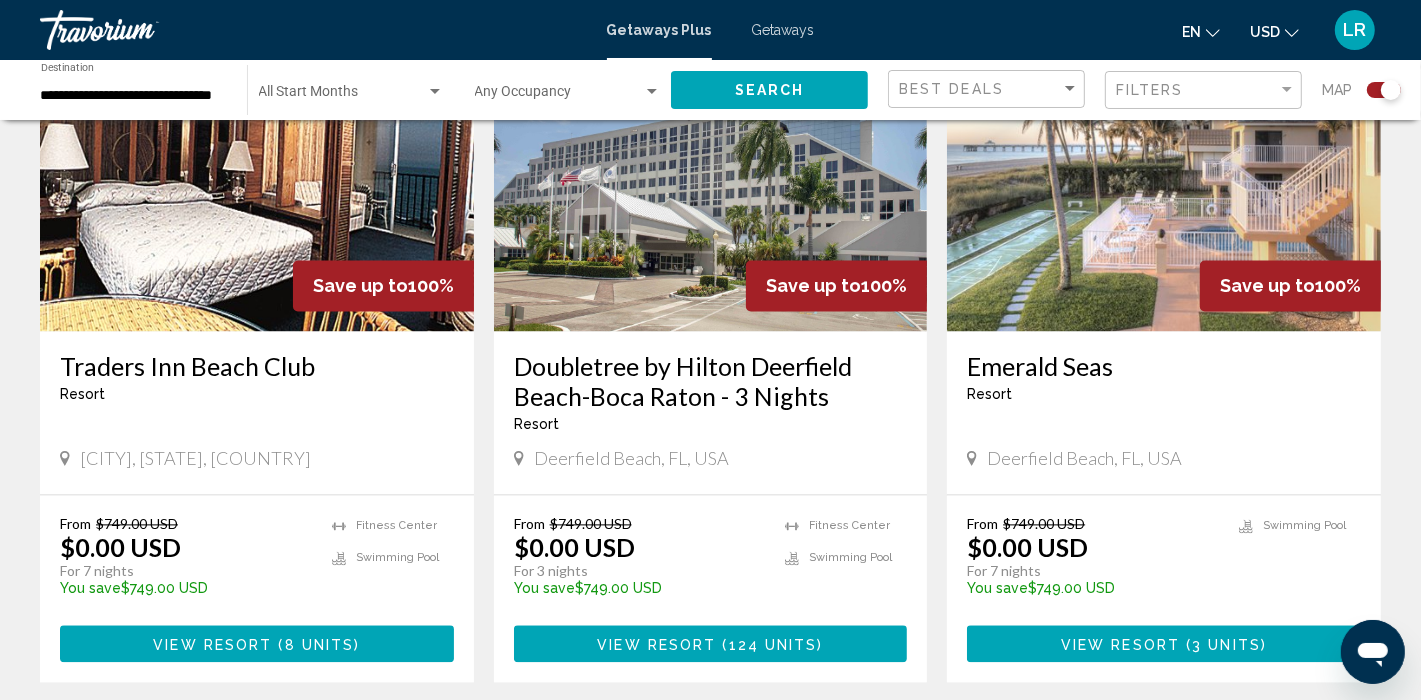 scroll, scrollTop: 3296, scrollLeft: 0, axis: vertical 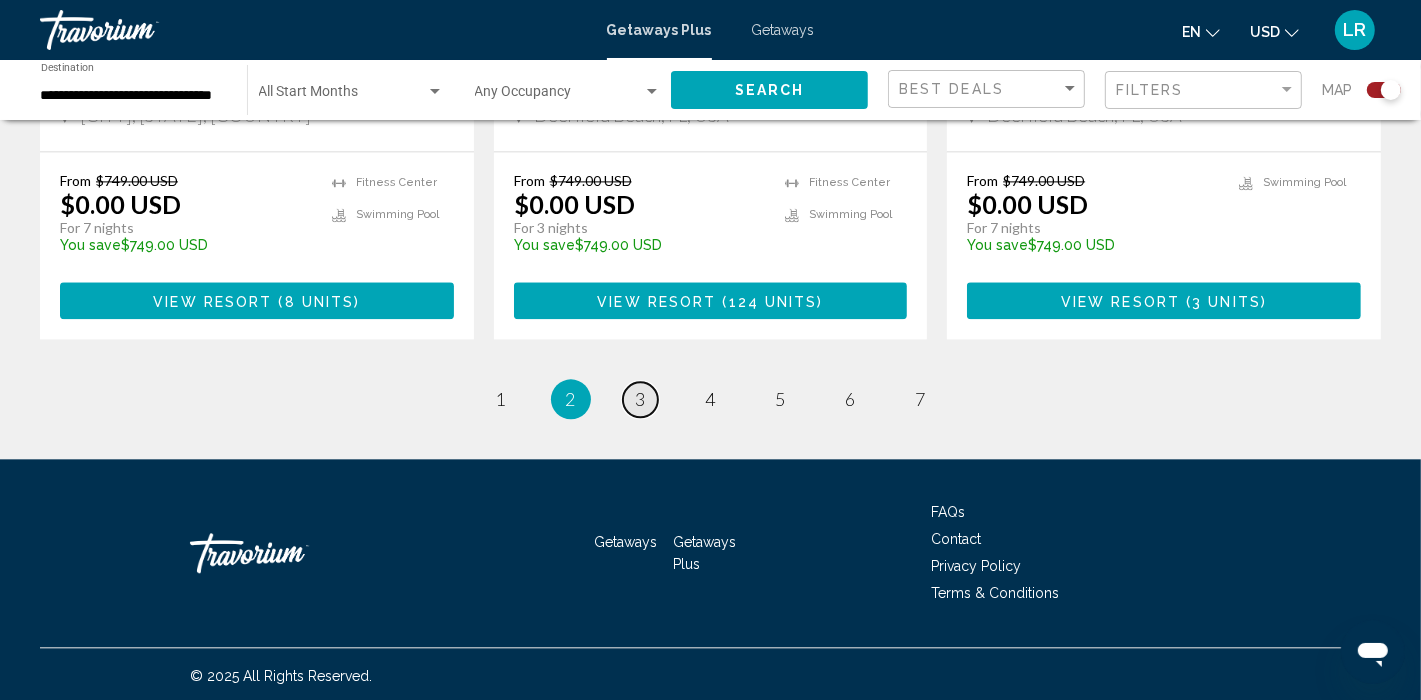 click on "3" at bounding box center (641, 399) 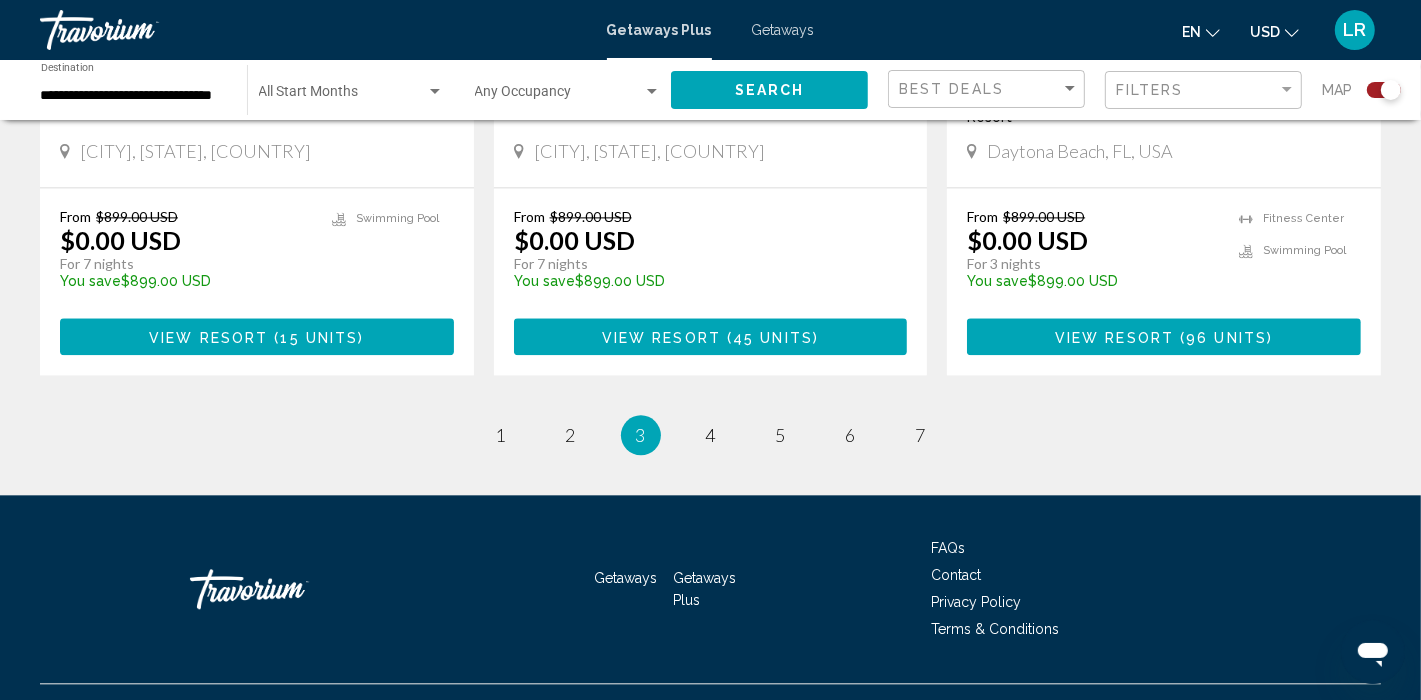 scroll, scrollTop: 3296, scrollLeft: 0, axis: vertical 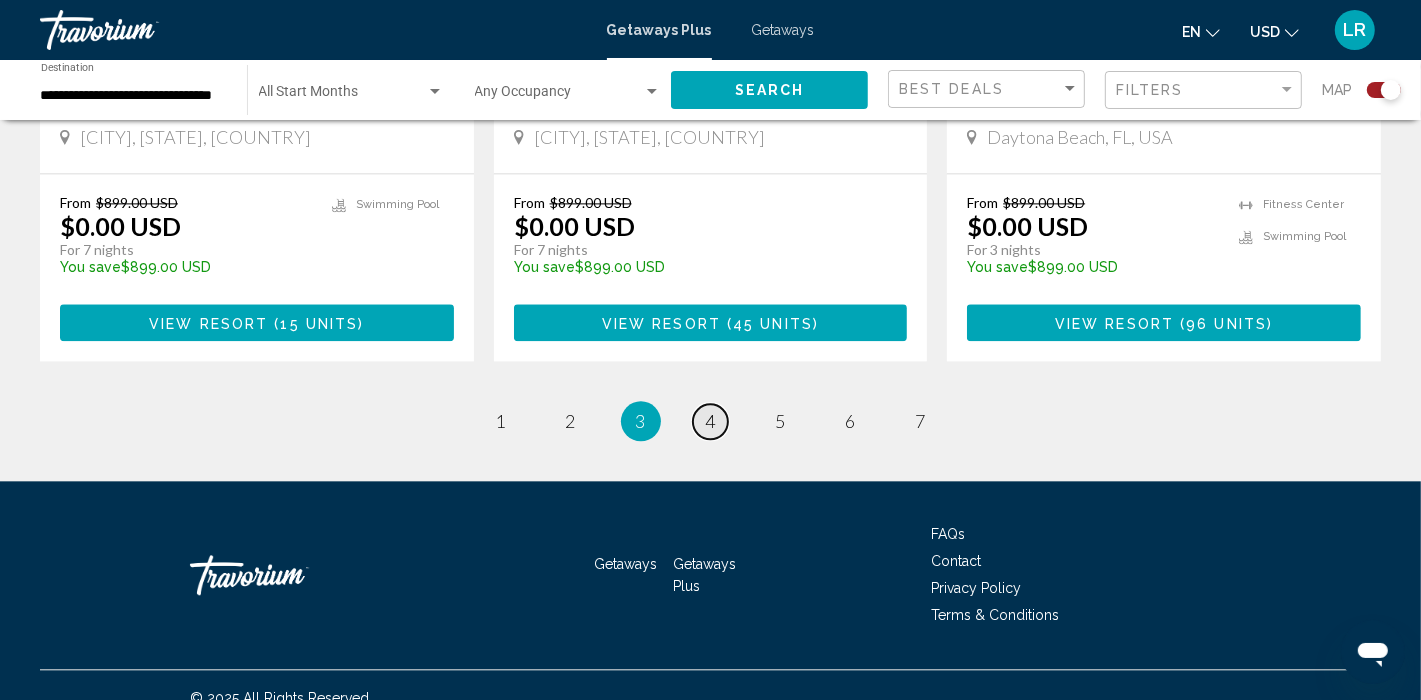 click on "4" at bounding box center [711, 421] 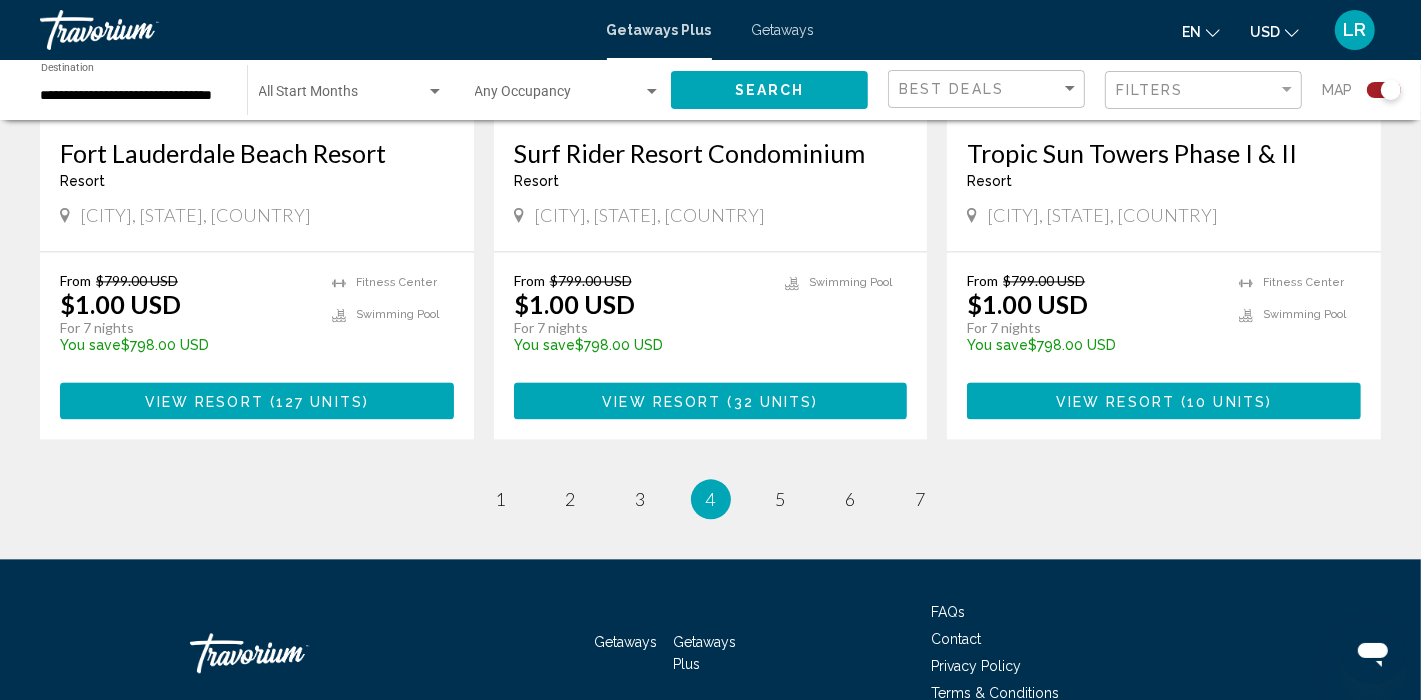 scroll, scrollTop: 3206, scrollLeft: 0, axis: vertical 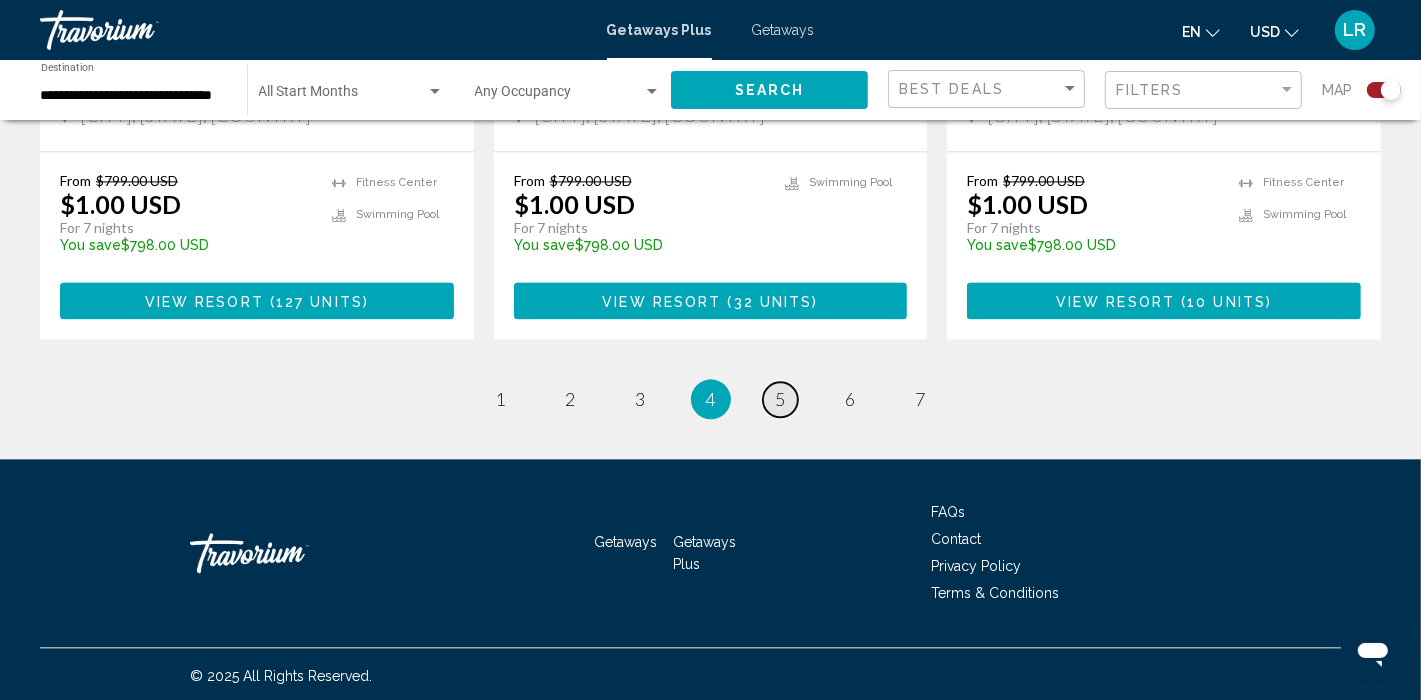 click on "5" at bounding box center (781, 399) 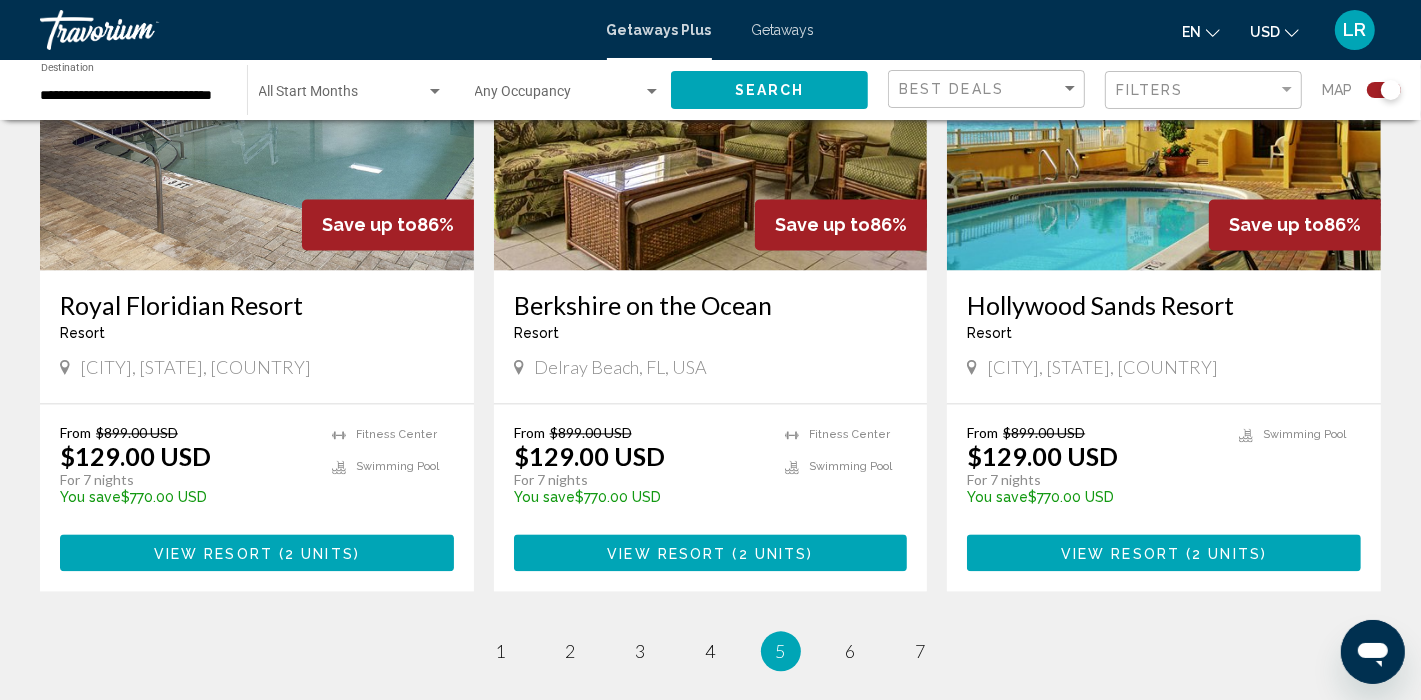 scroll, scrollTop: 3007, scrollLeft: 0, axis: vertical 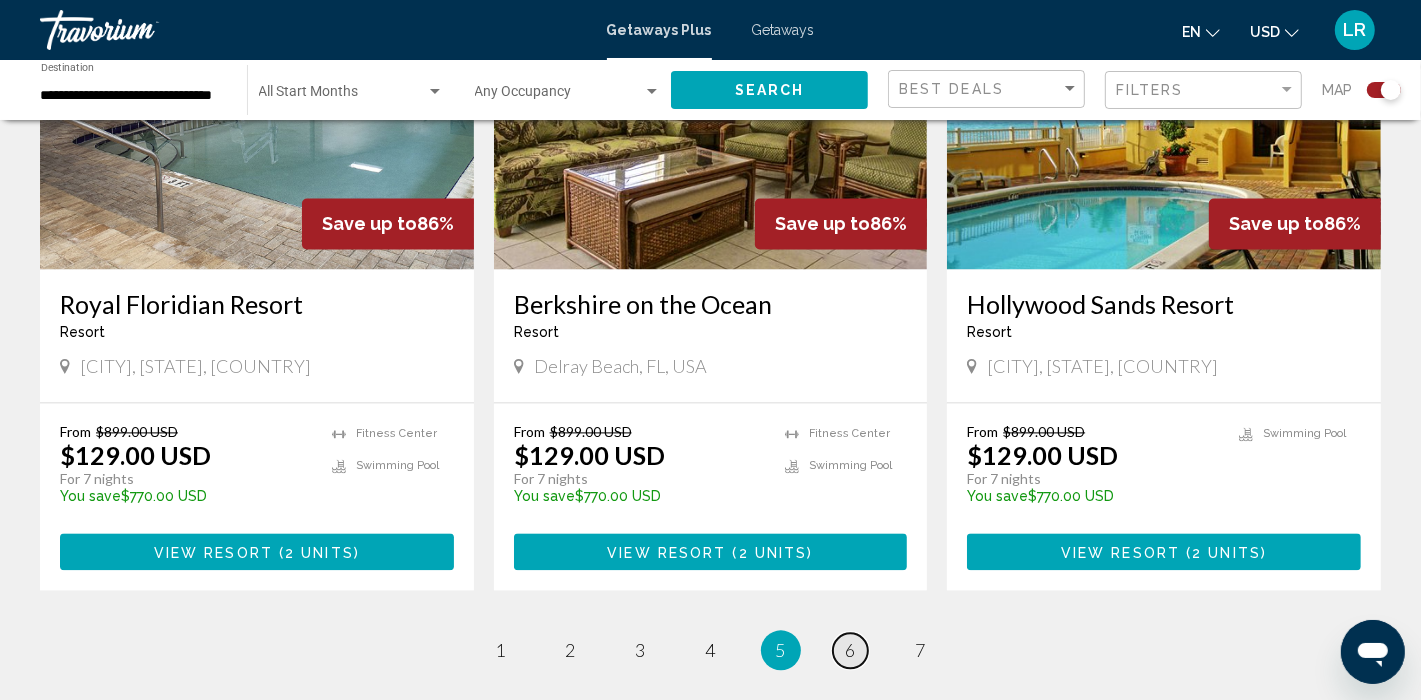 click on "6" at bounding box center (851, 650) 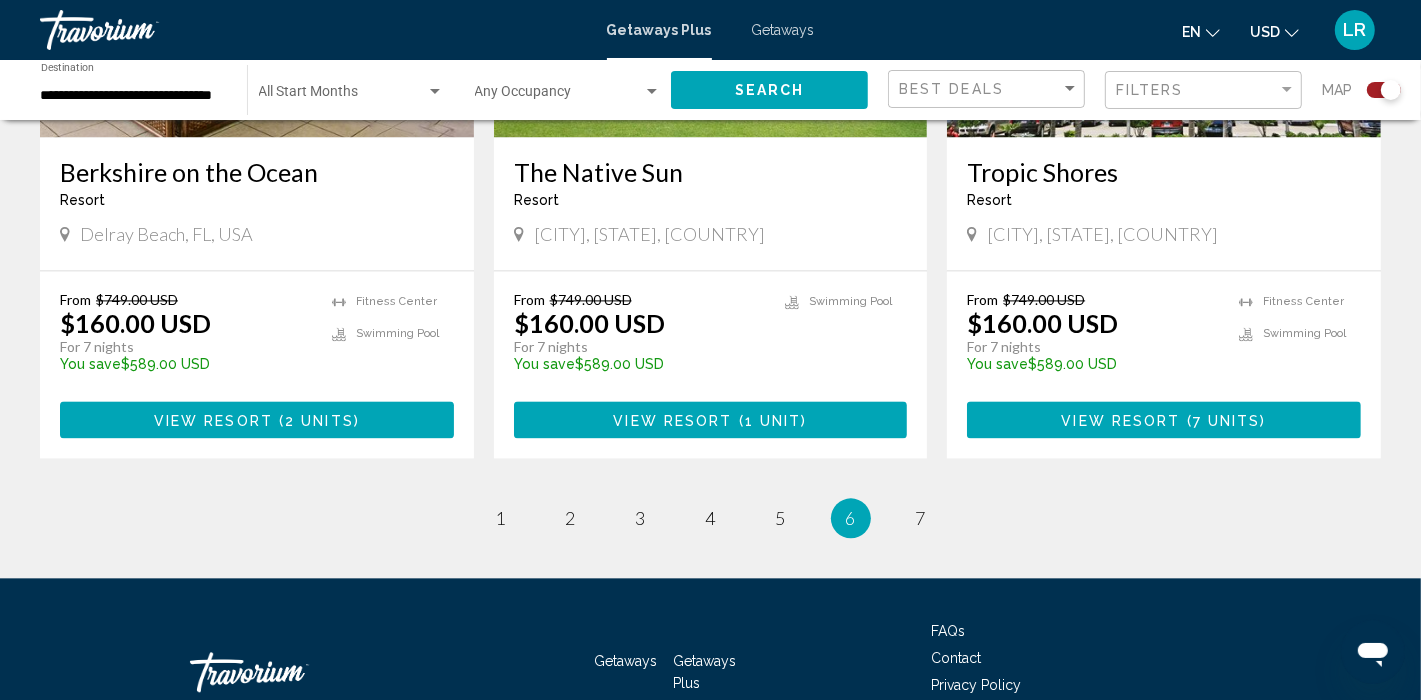 scroll, scrollTop: 3176, scrollLeft: 0, axis: vertical 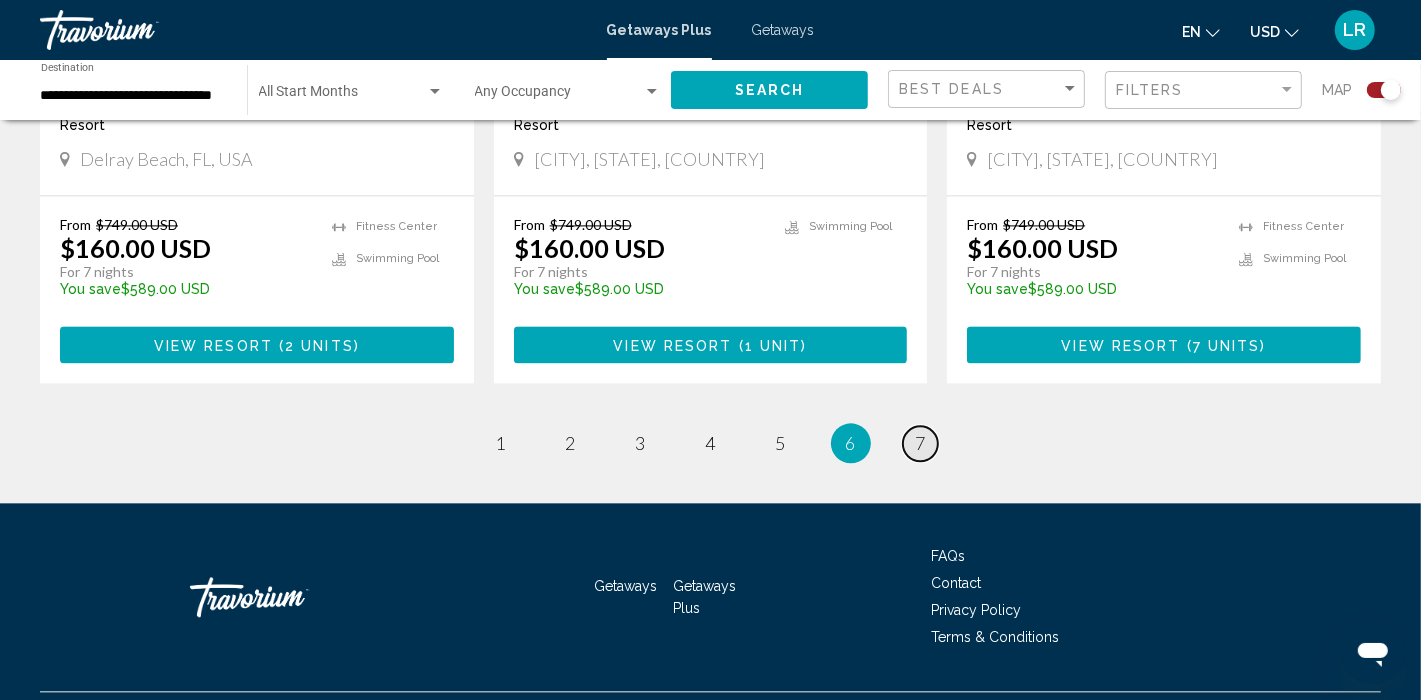 click on "7" at bounding box center (921, 443) 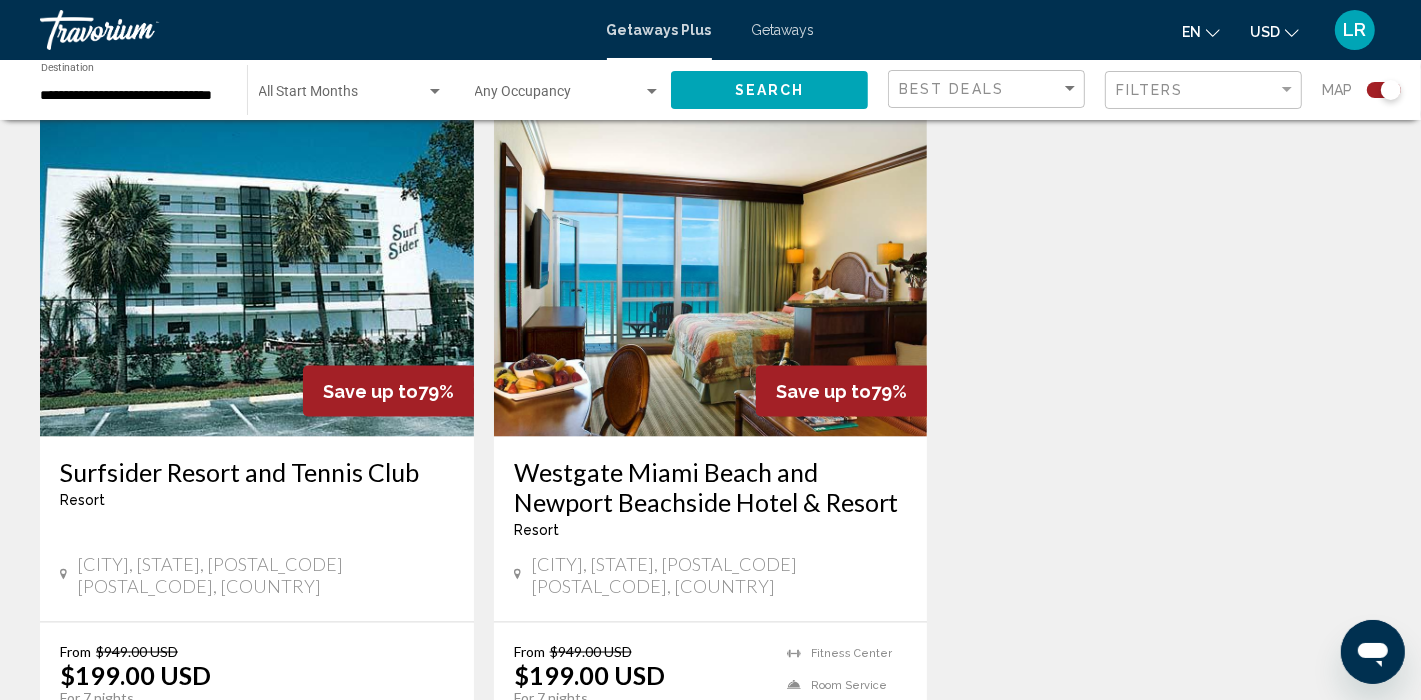 scroll, scrollTop: 2151, scrollLeft: 0, axis: vertical 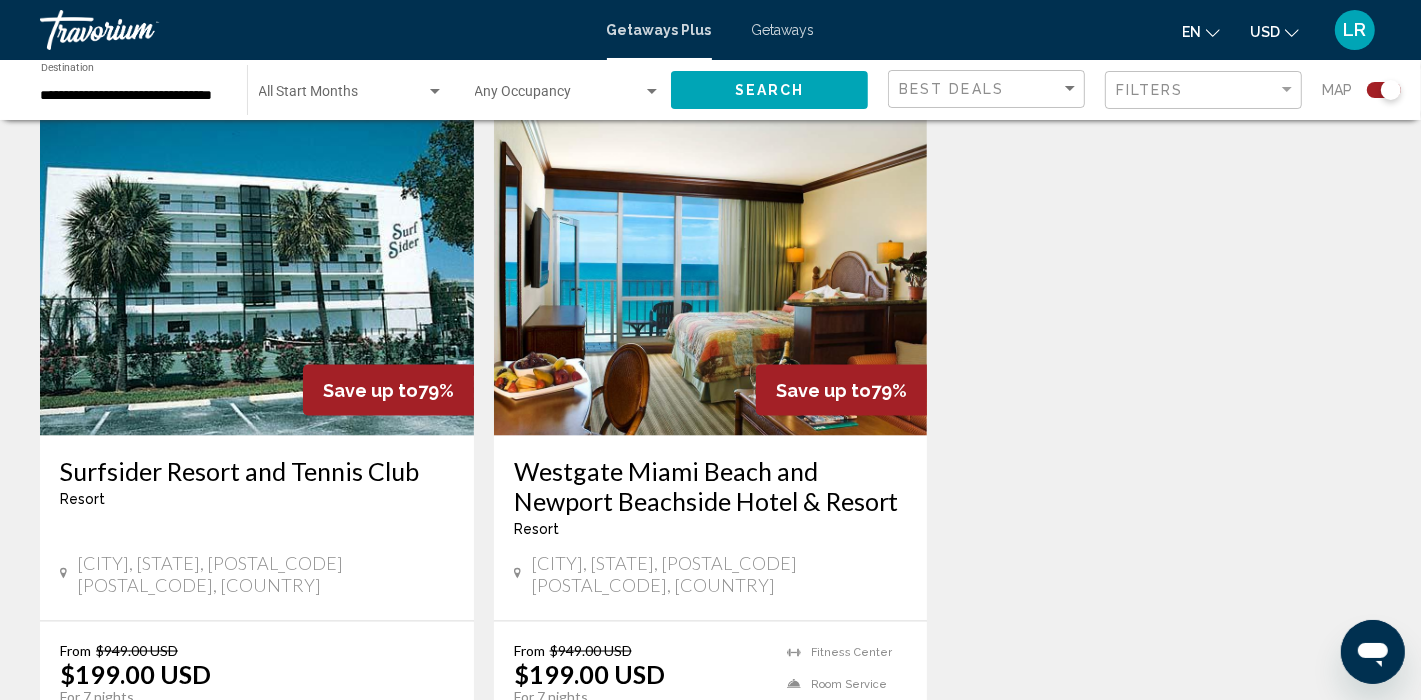 click on "[CITY], [STATE], [POSTAL_CODE][POSTAL_CODE], [COUNTRY]" at bounding box center (711, 528) 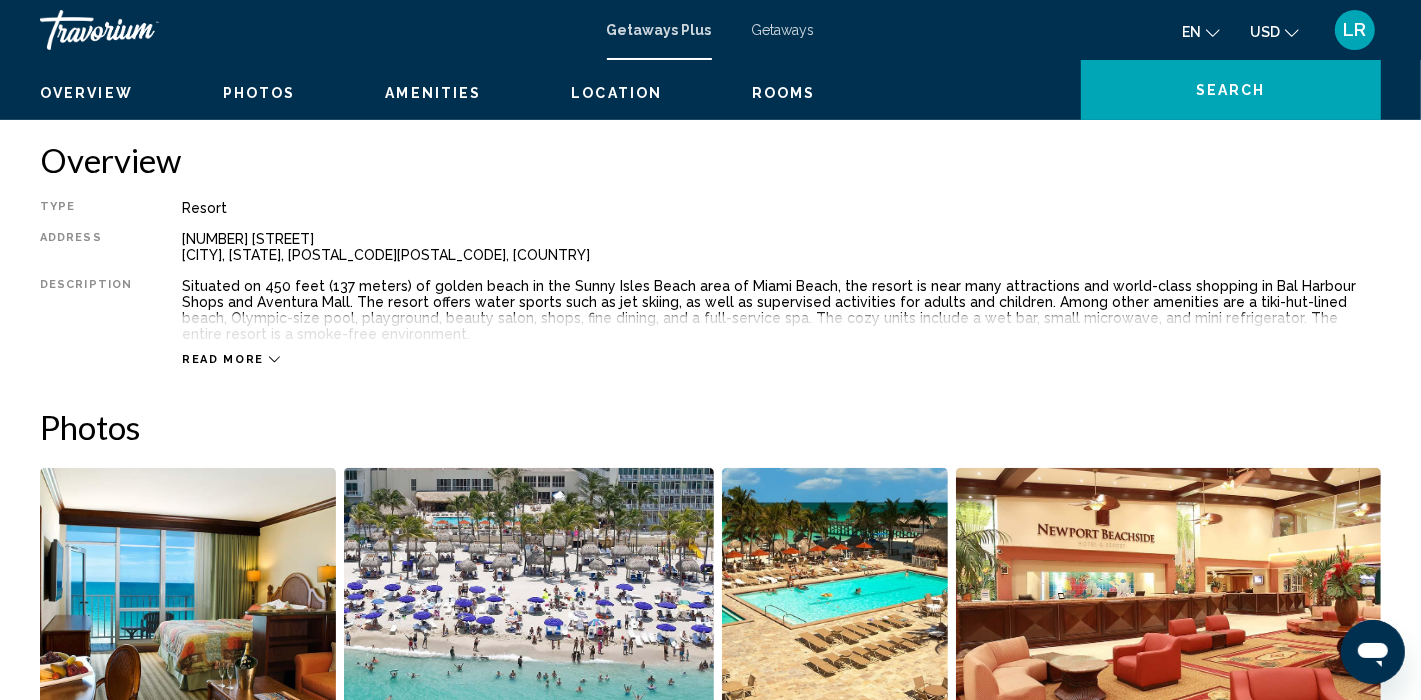 scroll, scrollTop: 671, scrollLeft: 0, axis: vertical 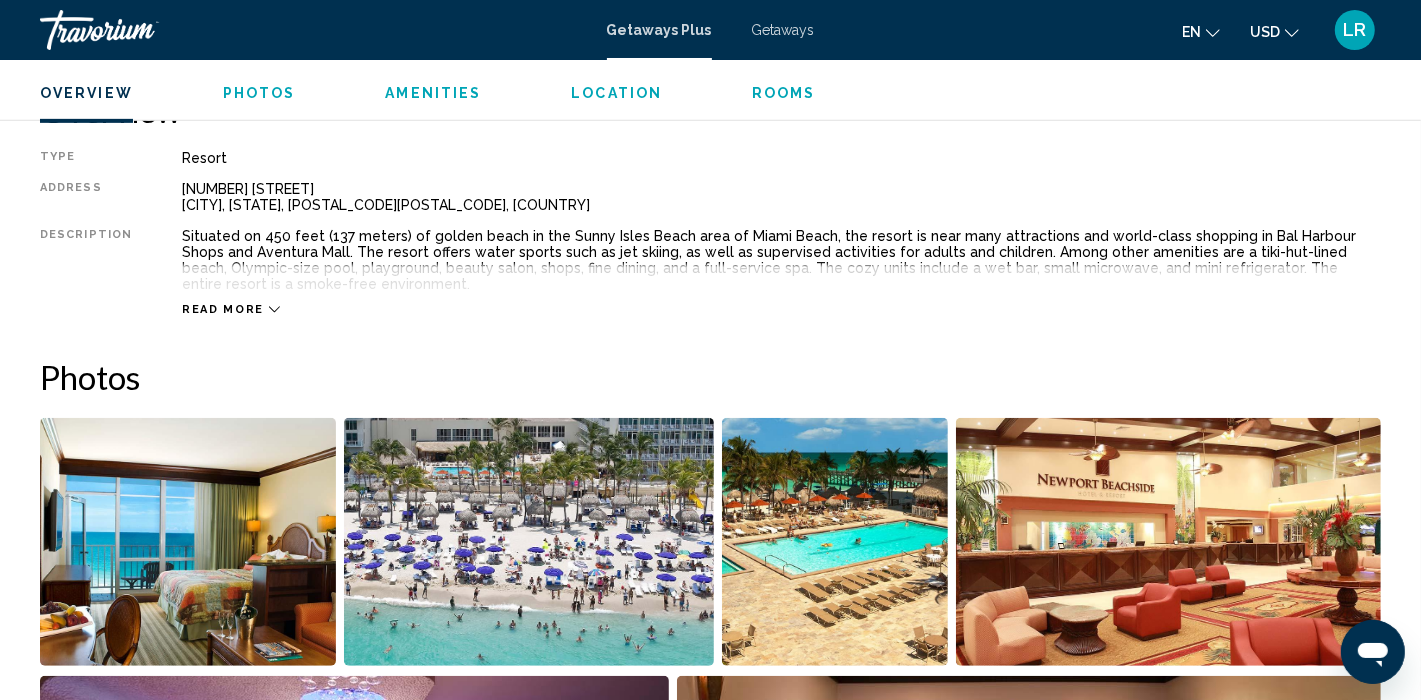 click on "Read more" at bounding box center [781, 289] 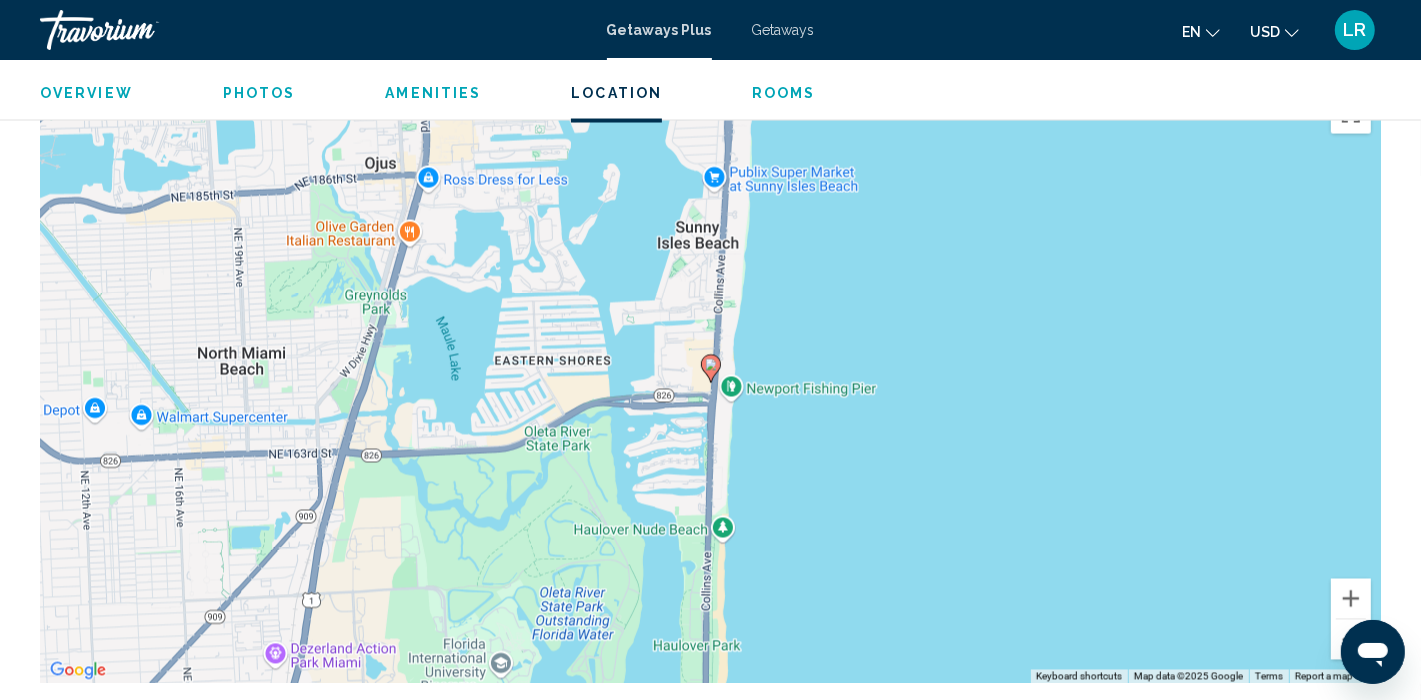 scroll, scrollTop: 1911, scrollLeft: 0, axis: vertical 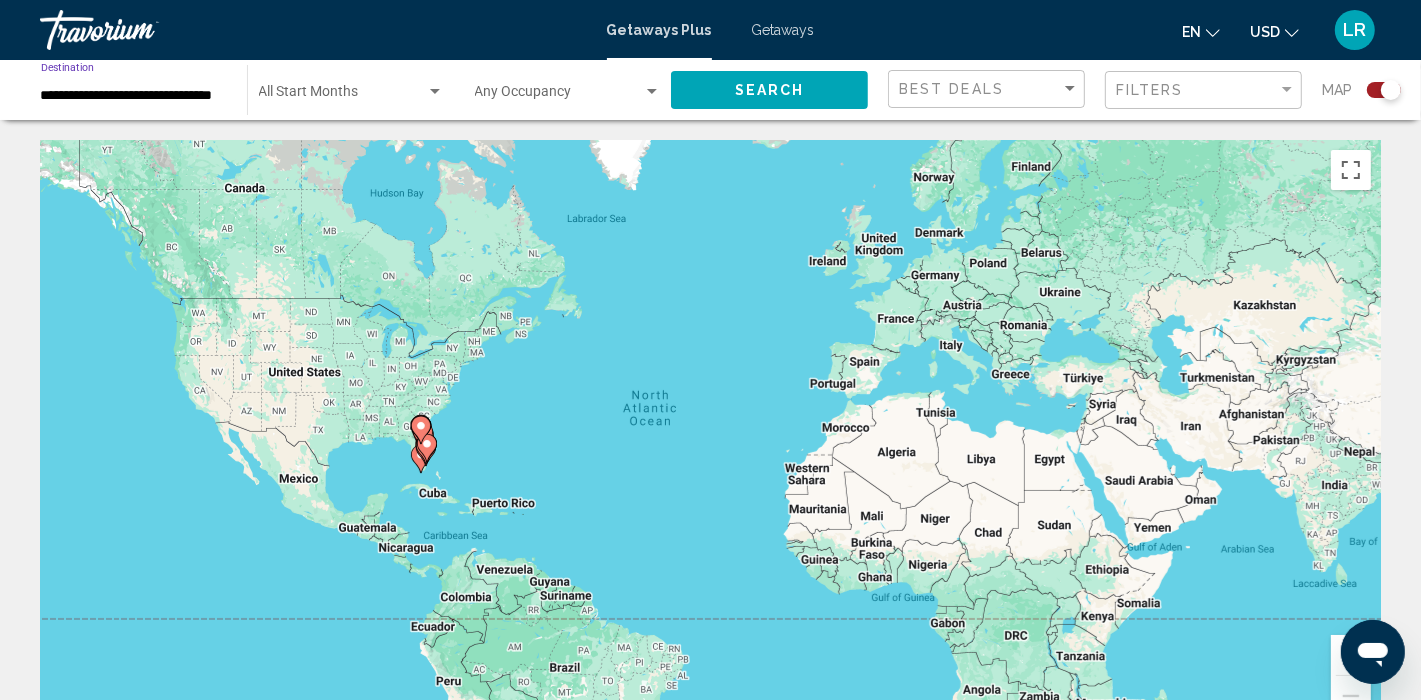 click on "**********" at bounding box center (134, 96) 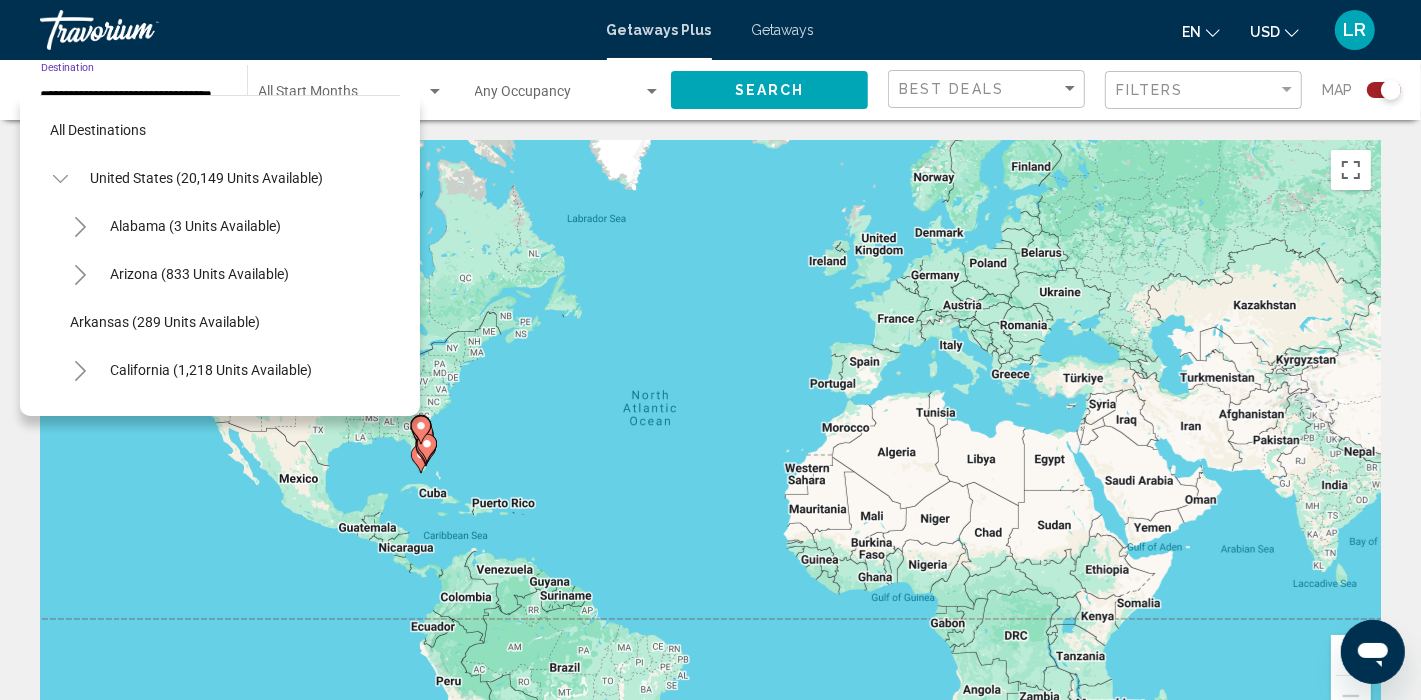 scroll, scrollTop: 320, scrollLeft: 0, axis: vertical 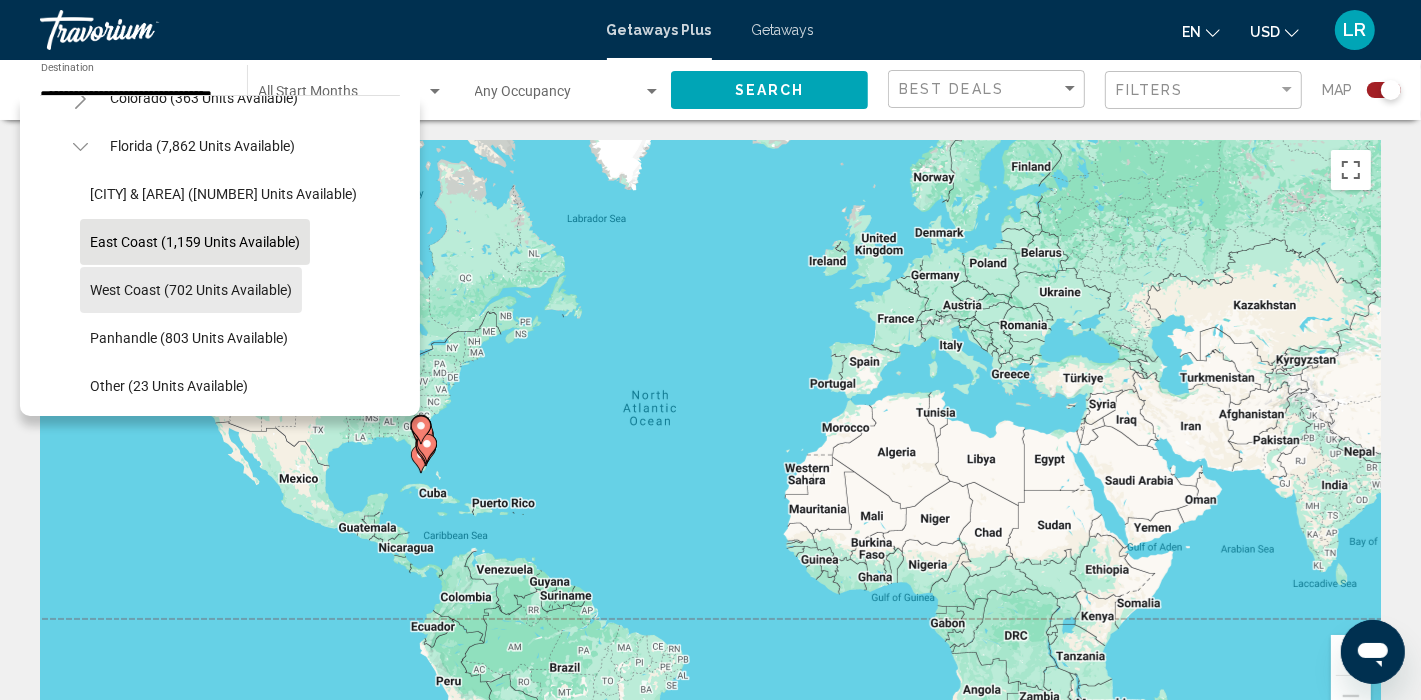 click on "West Coast (702 units available)" 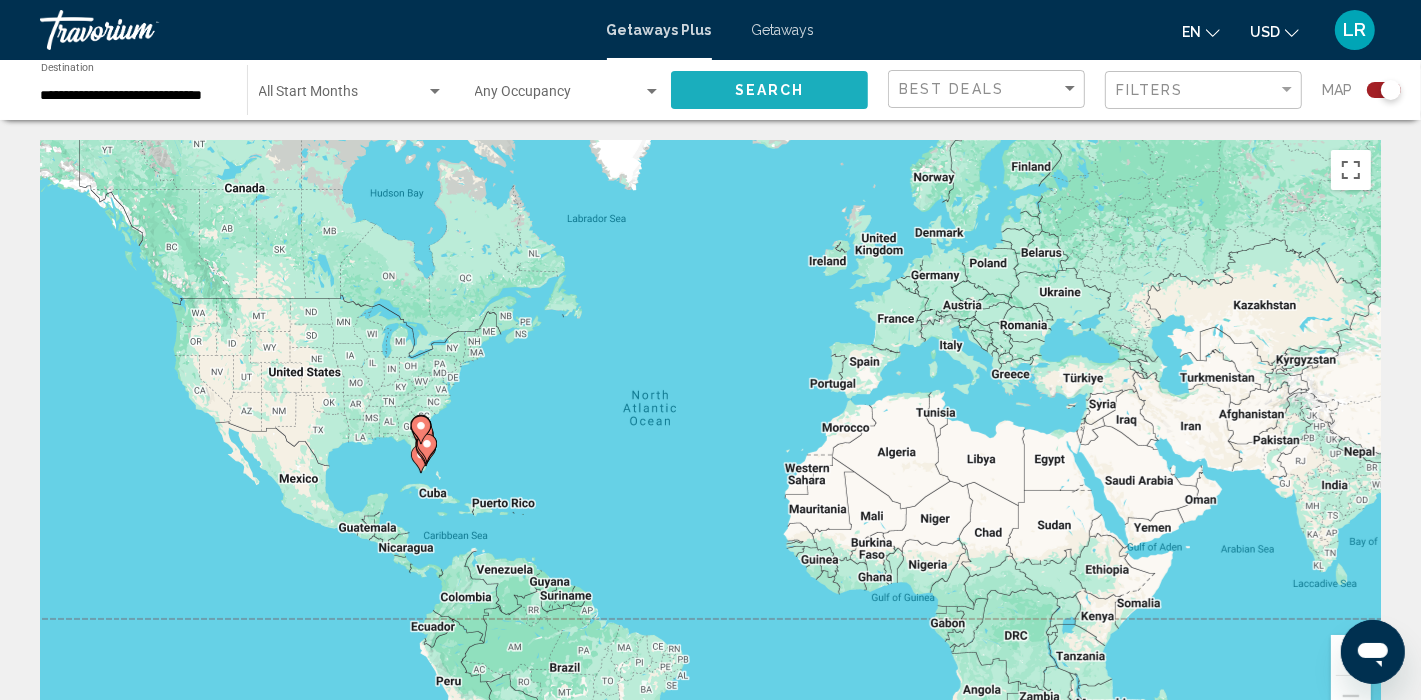click on "Search" 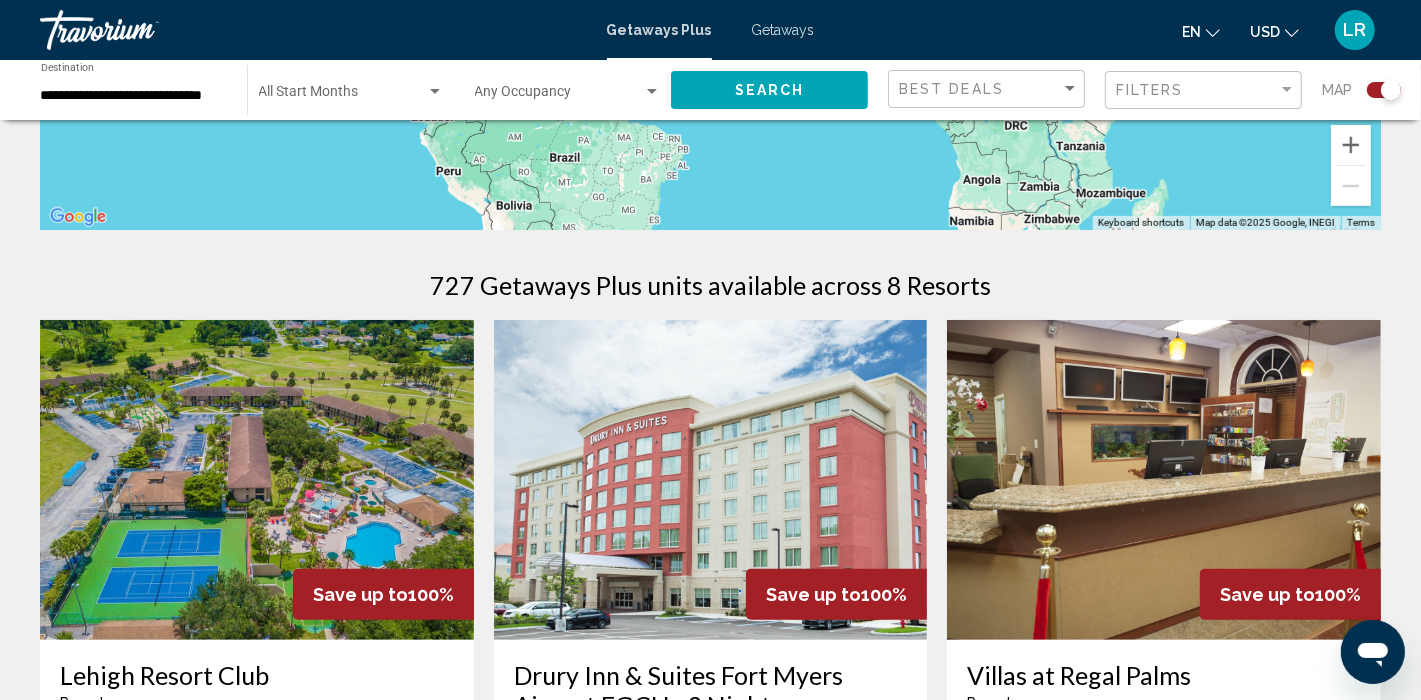 scroll, scrollTop: 108, scrollLeft: 0, axis: vertical 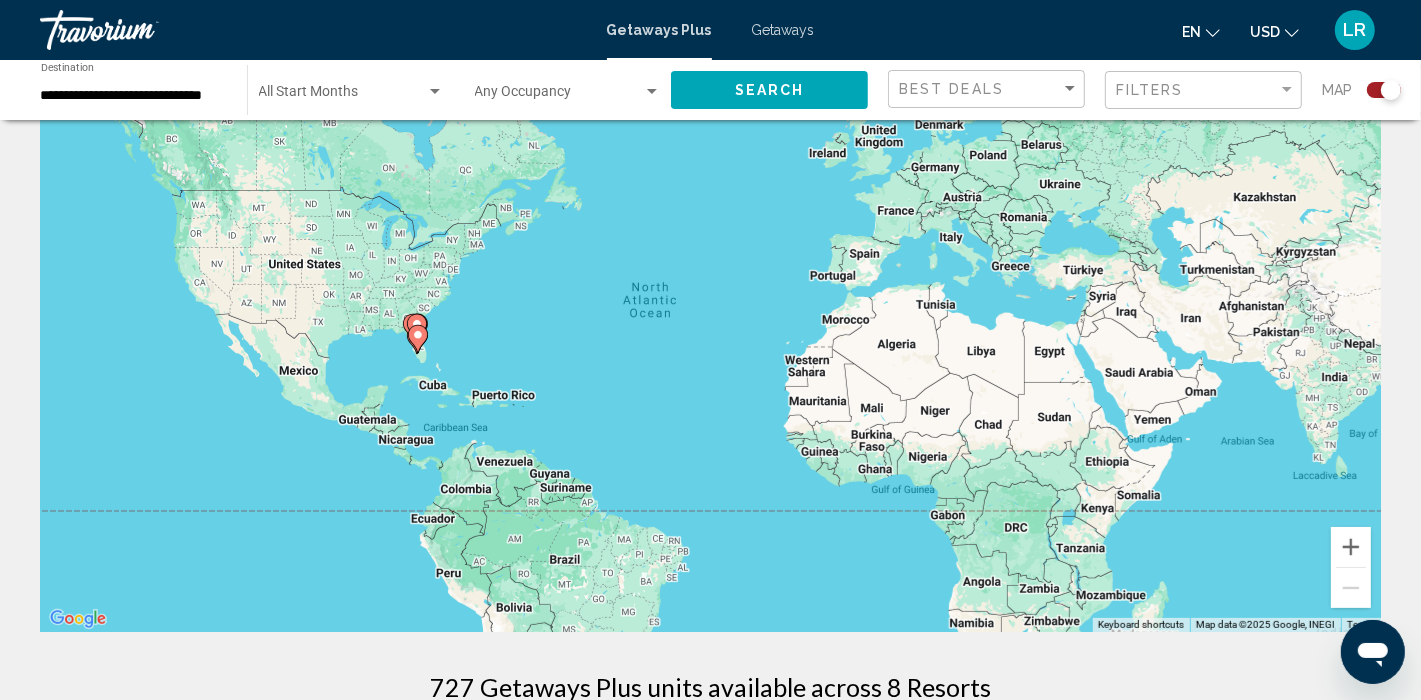 click on "**********" at bounding box center [134, 96] 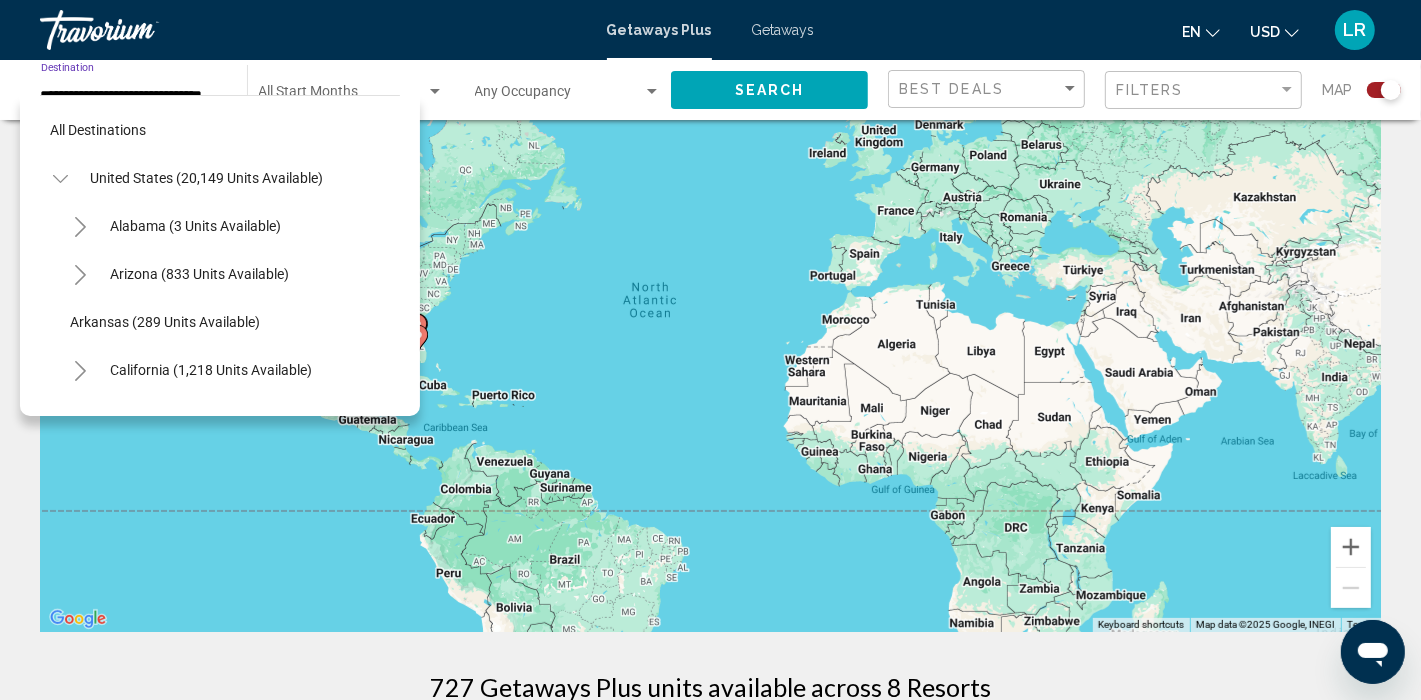 scroll, scrollTop: 368, scrollLeft: 0, axis: vertical 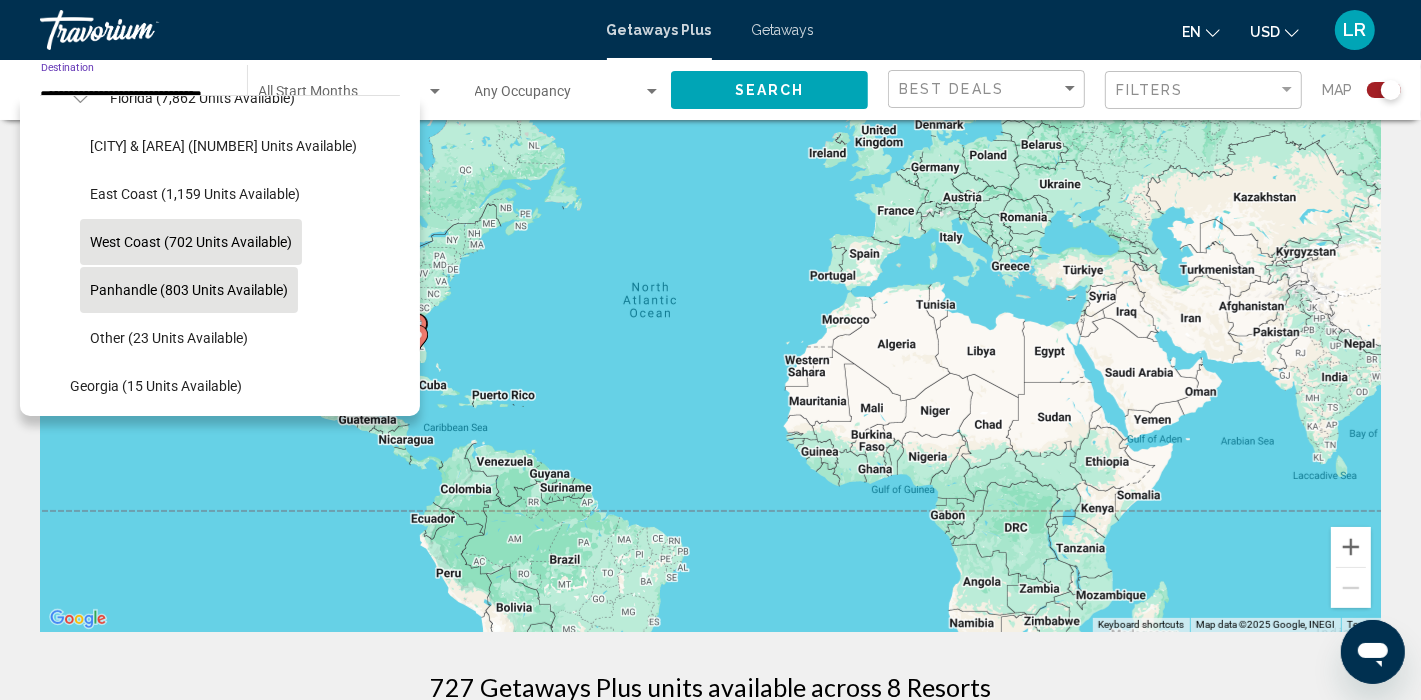 click on "Panhandle (803 units available)" 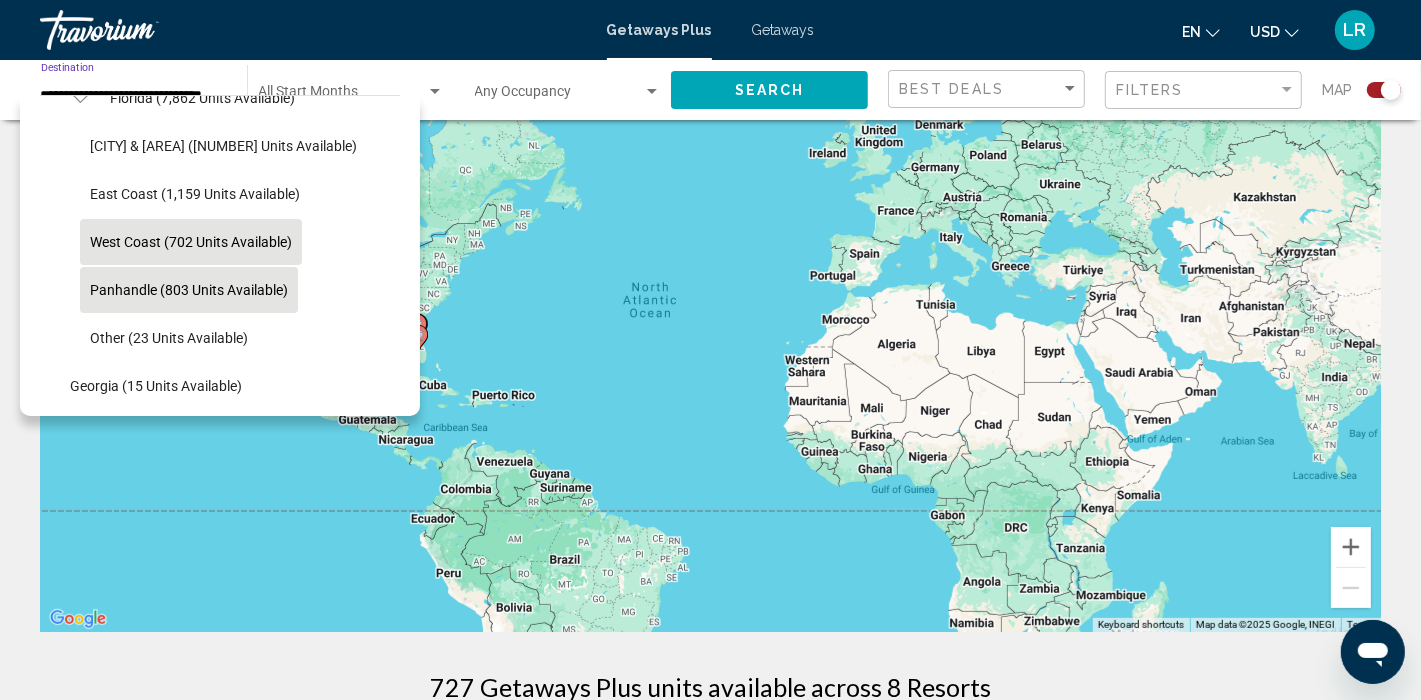 type on "**********" 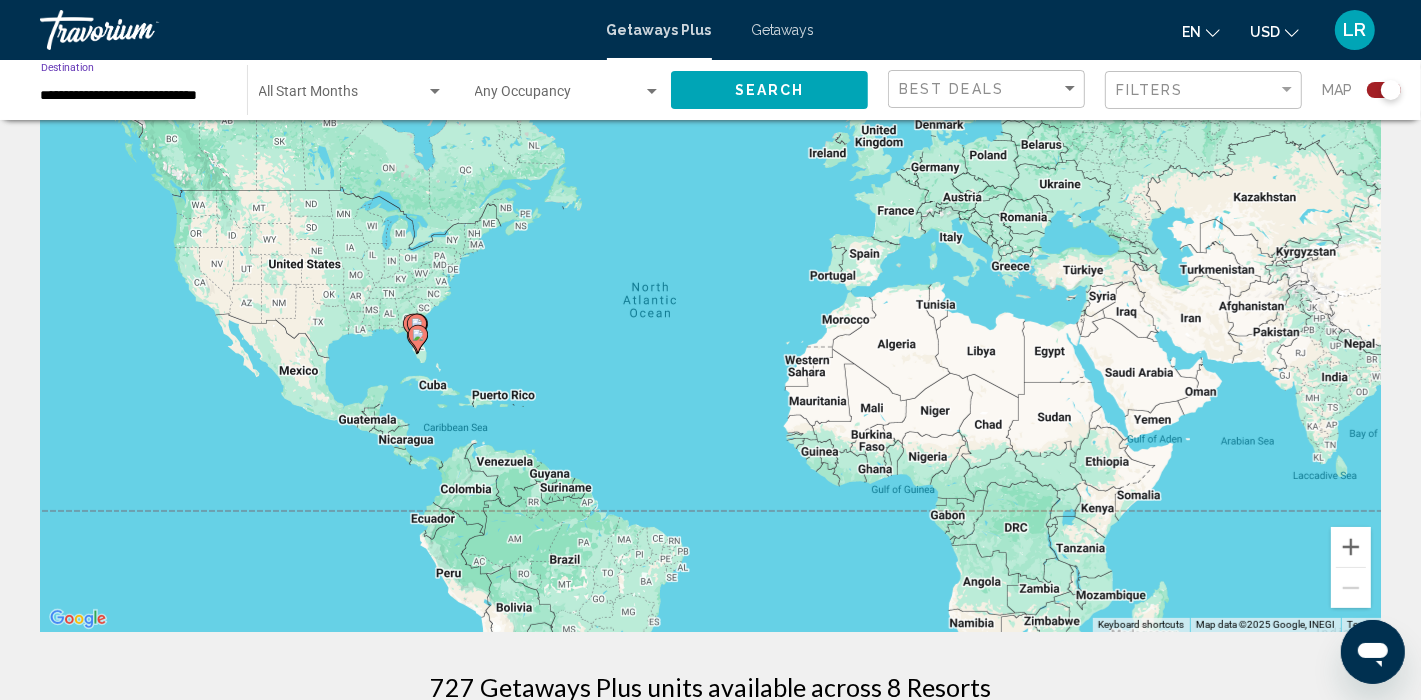 click on "Search" 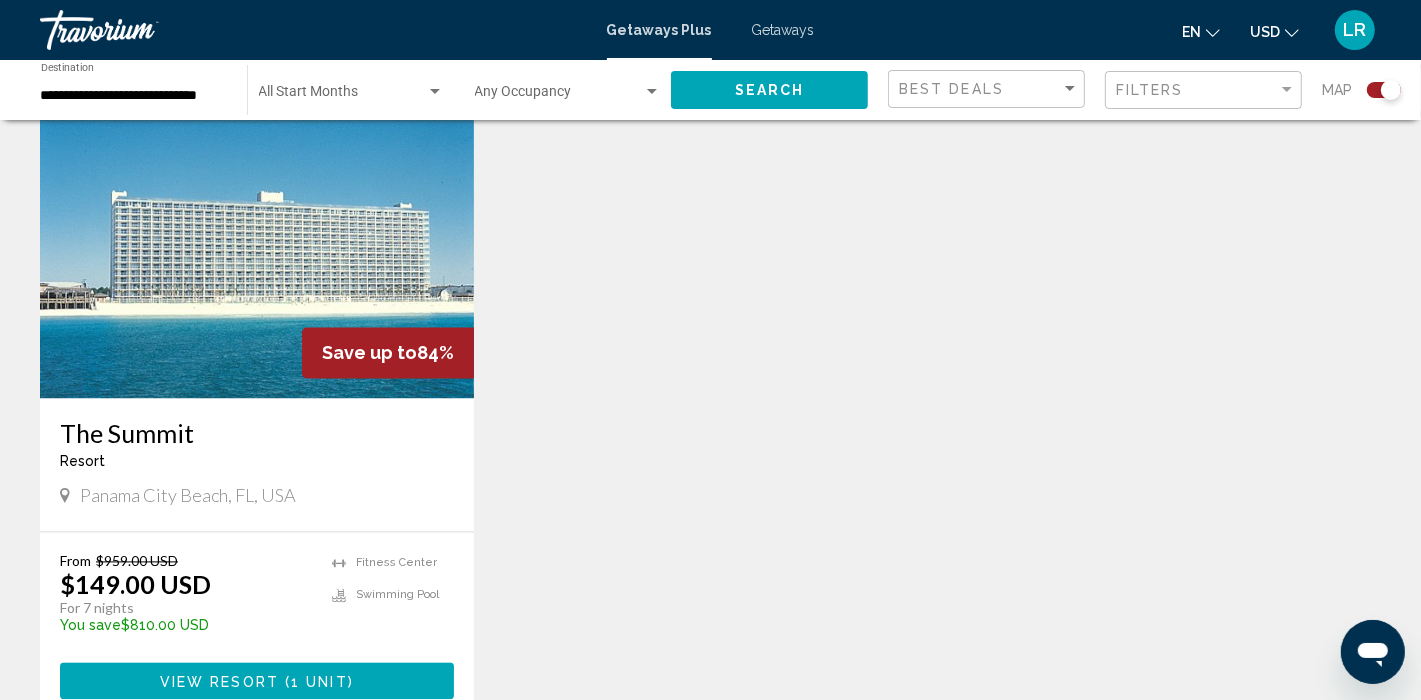 scroll, scrollTop: 2887, scrollLeft: 0, axis: vertical 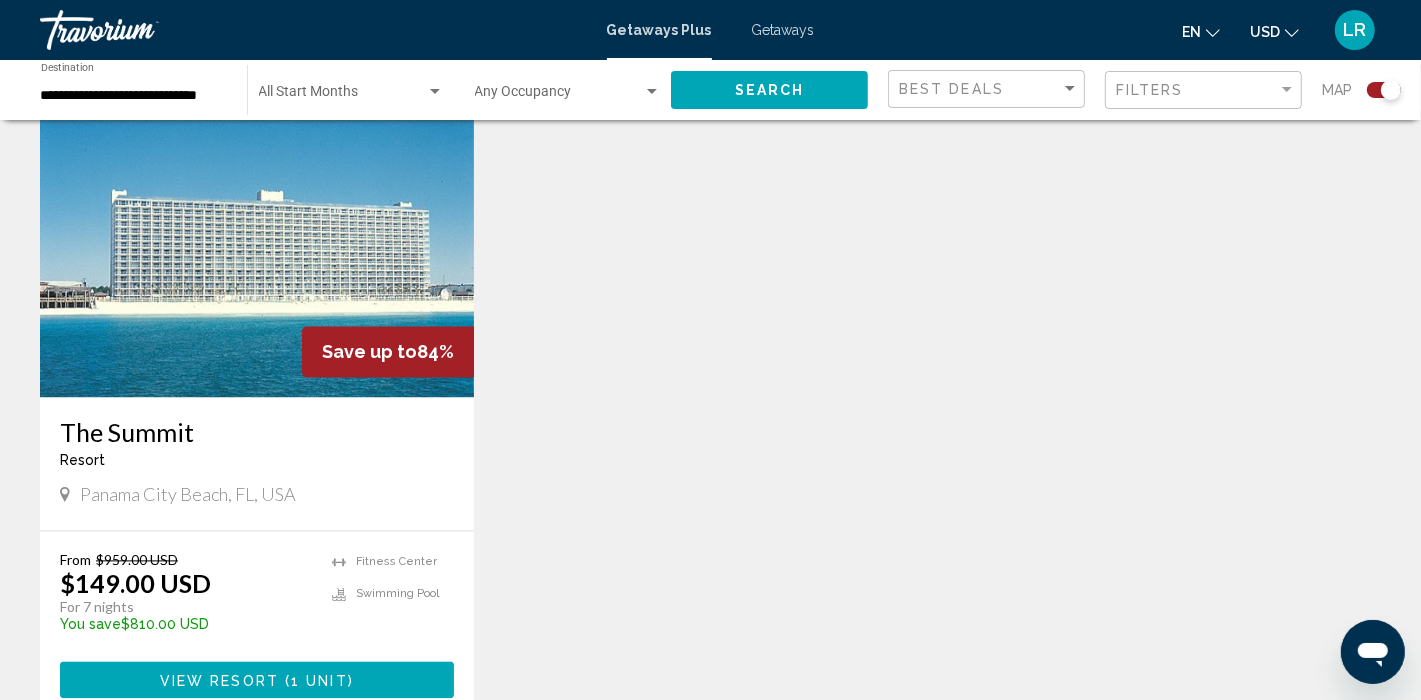 click at bounding box center [257, 237] 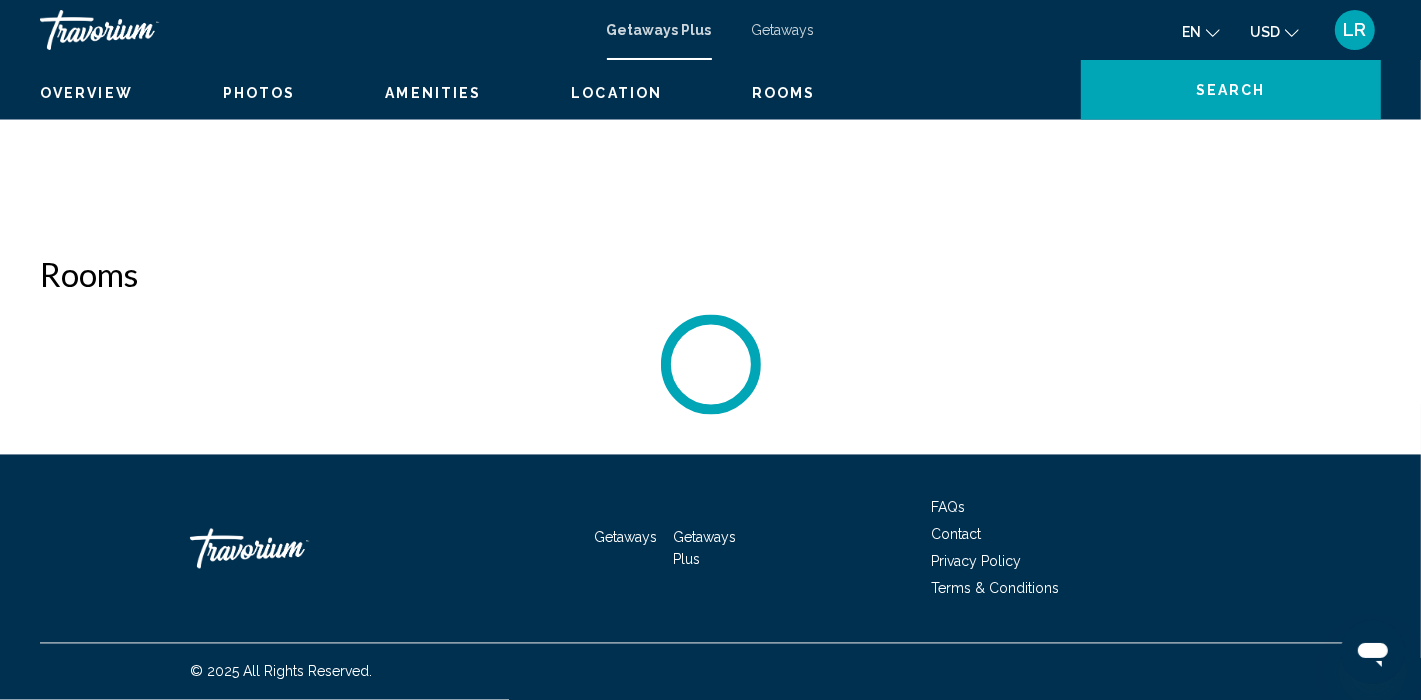 scroll, scrollTop: 10, scrollLeft: 0, axis: vertical 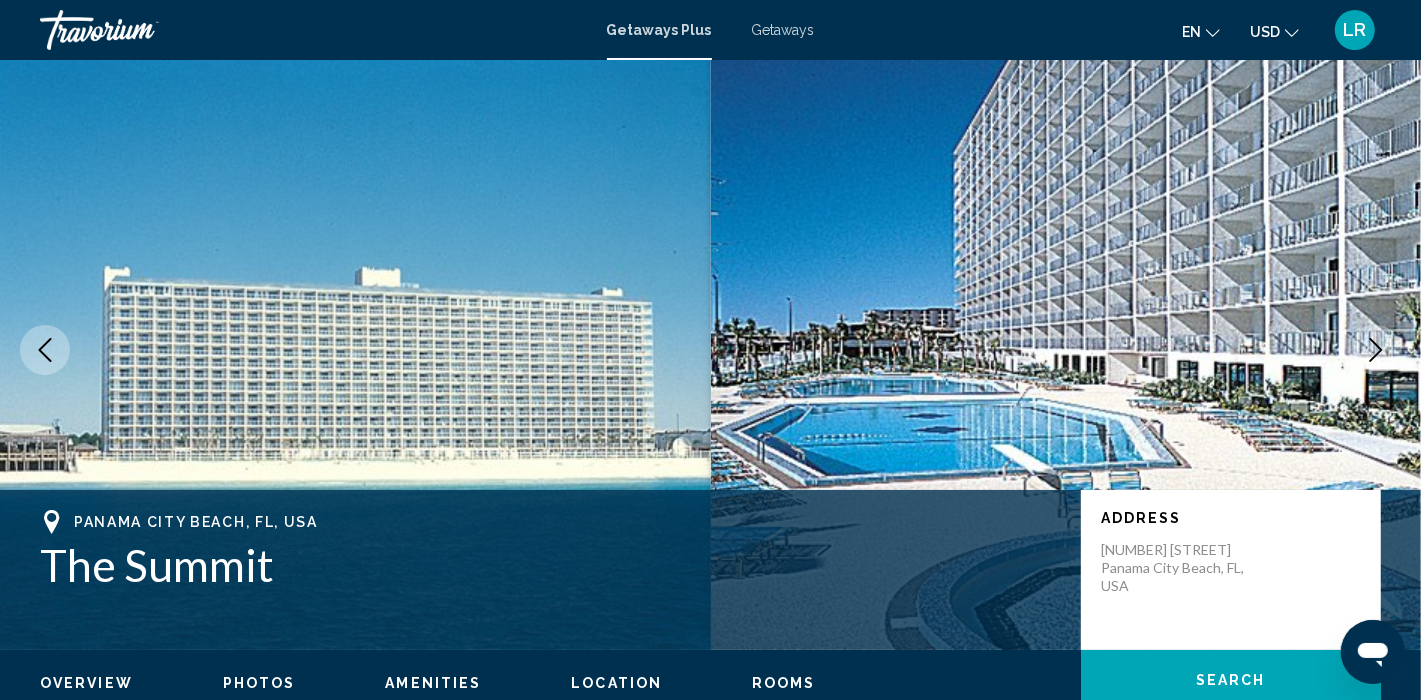 click 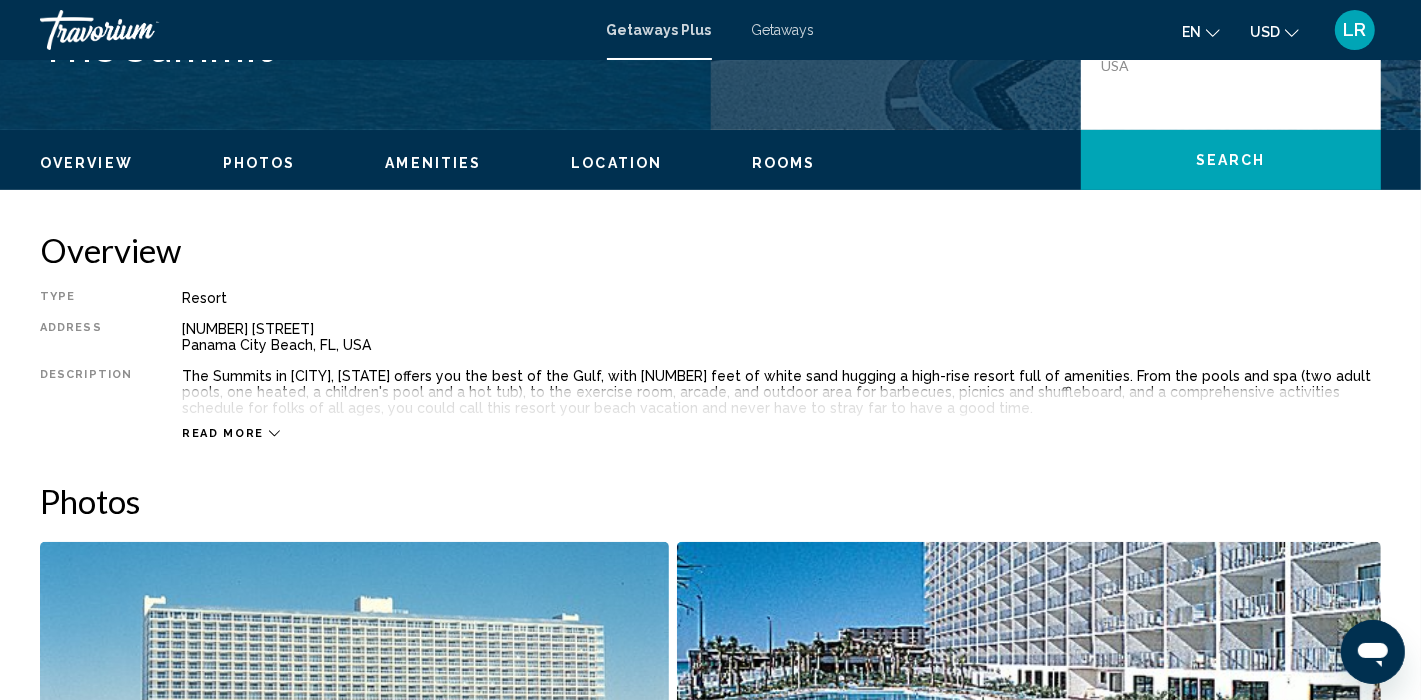 scroll, scrollTop: 560, scrollLeft: 0, axis: vertical 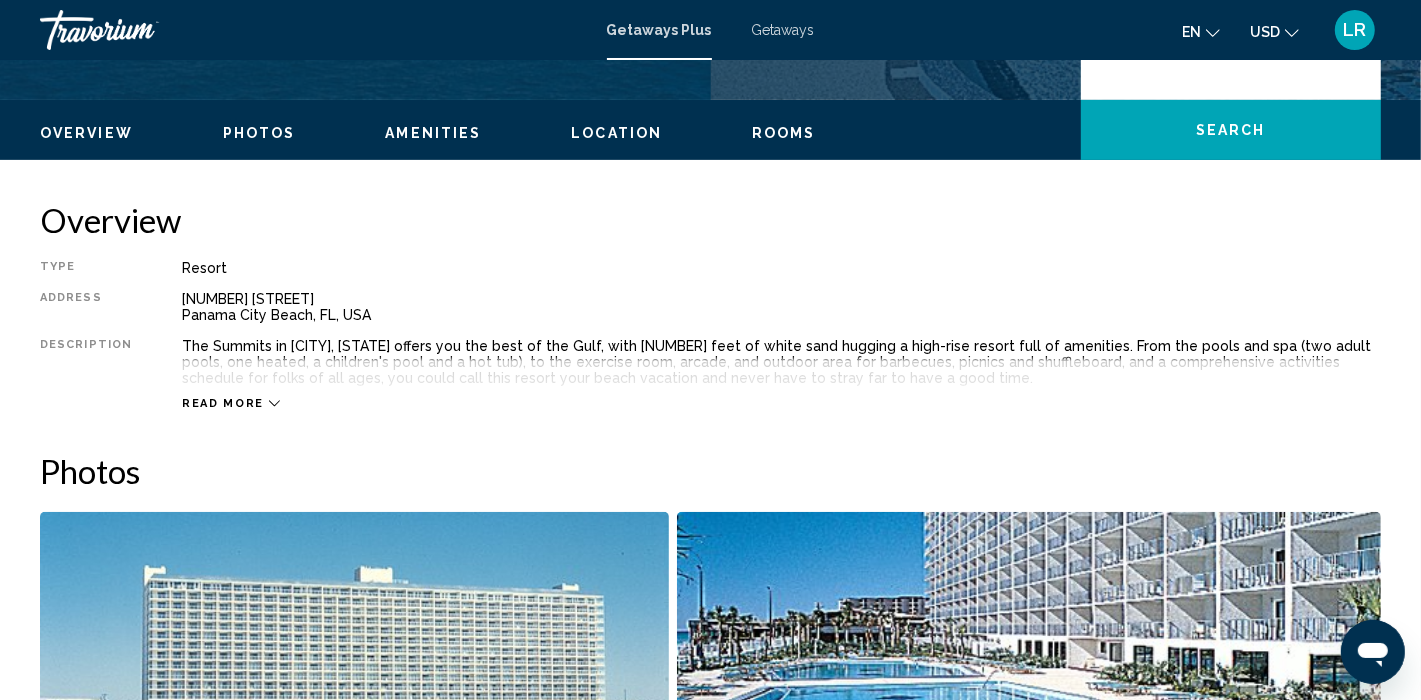 click 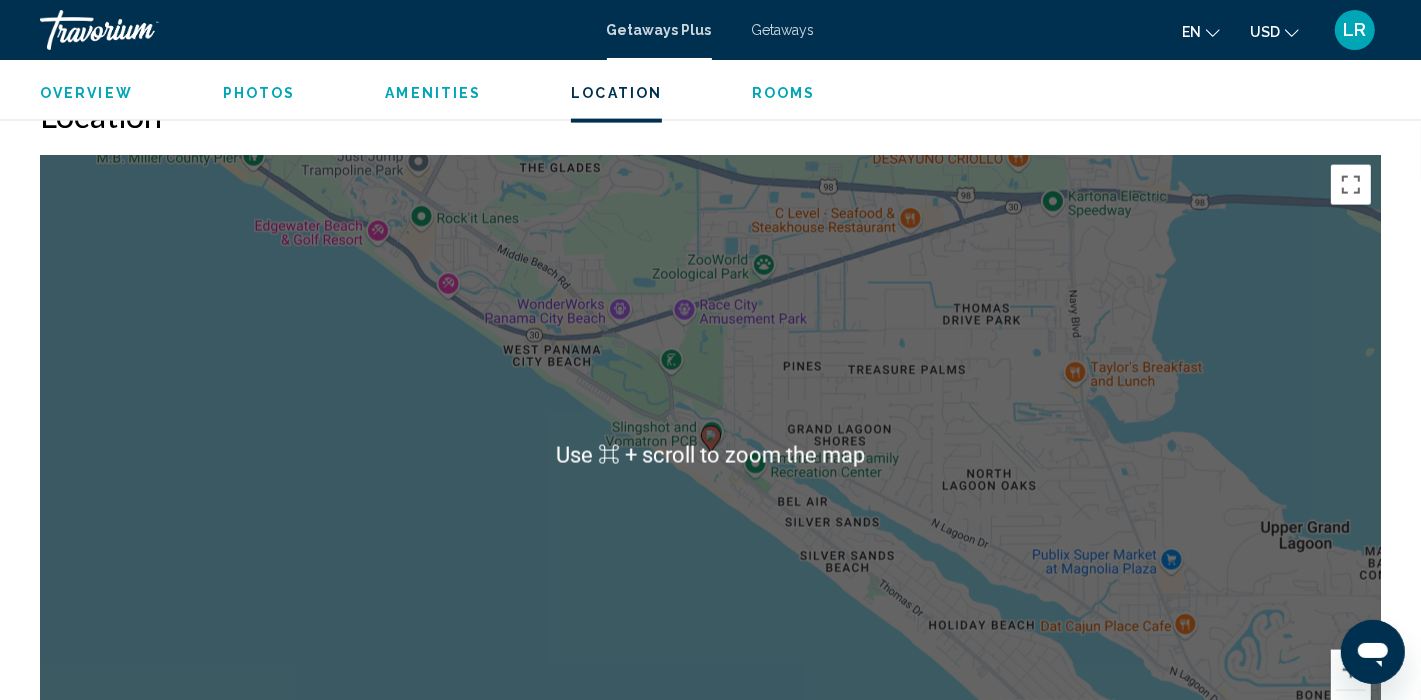 scroll, scrollTop: 2191, scrollLeft: 0, axis: vertical 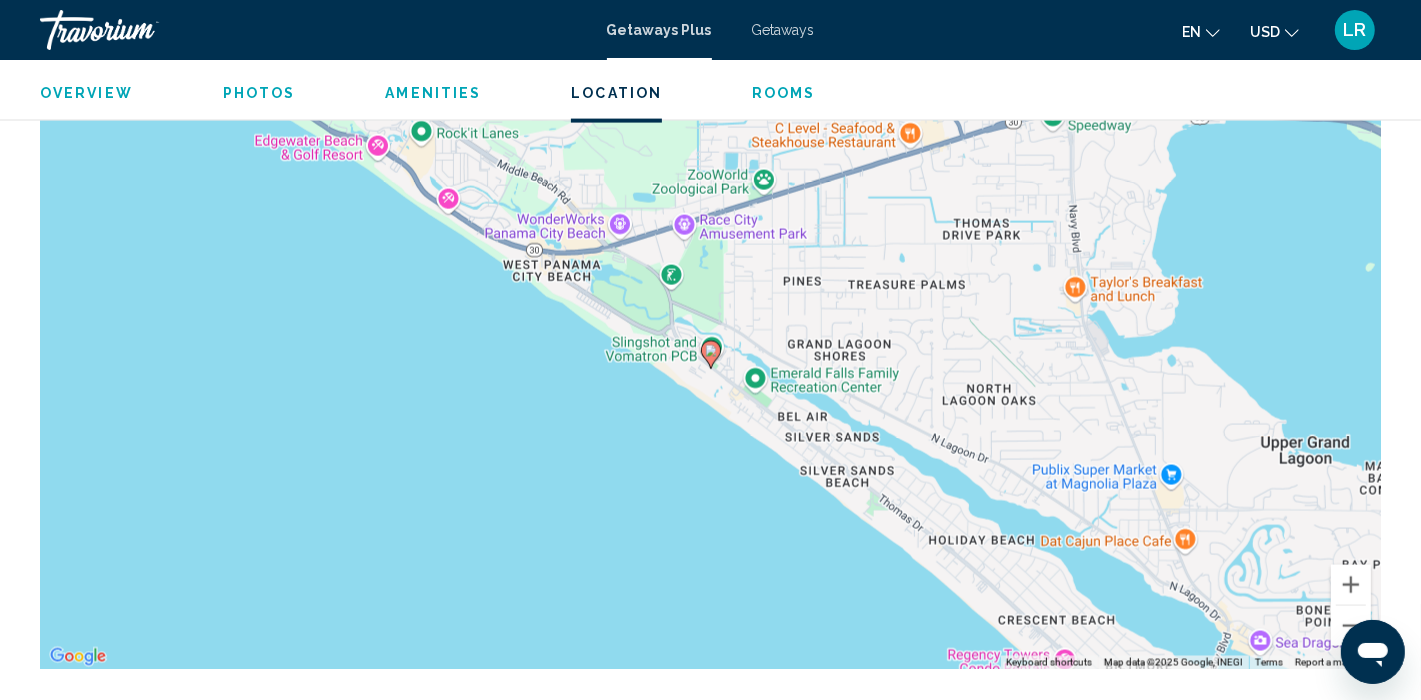 click at bounding box center [711, 355] 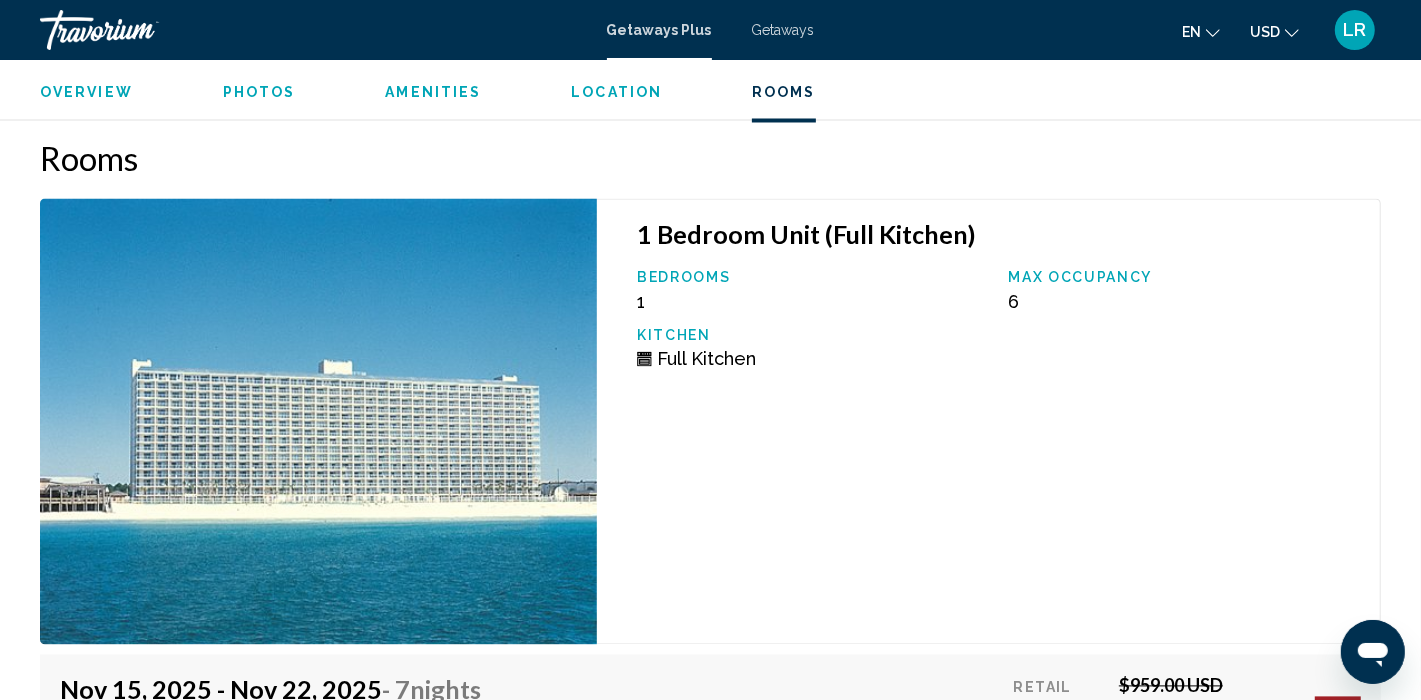 scroll, scrollTop: 2117, scrollLeft: 0, axis: vertical 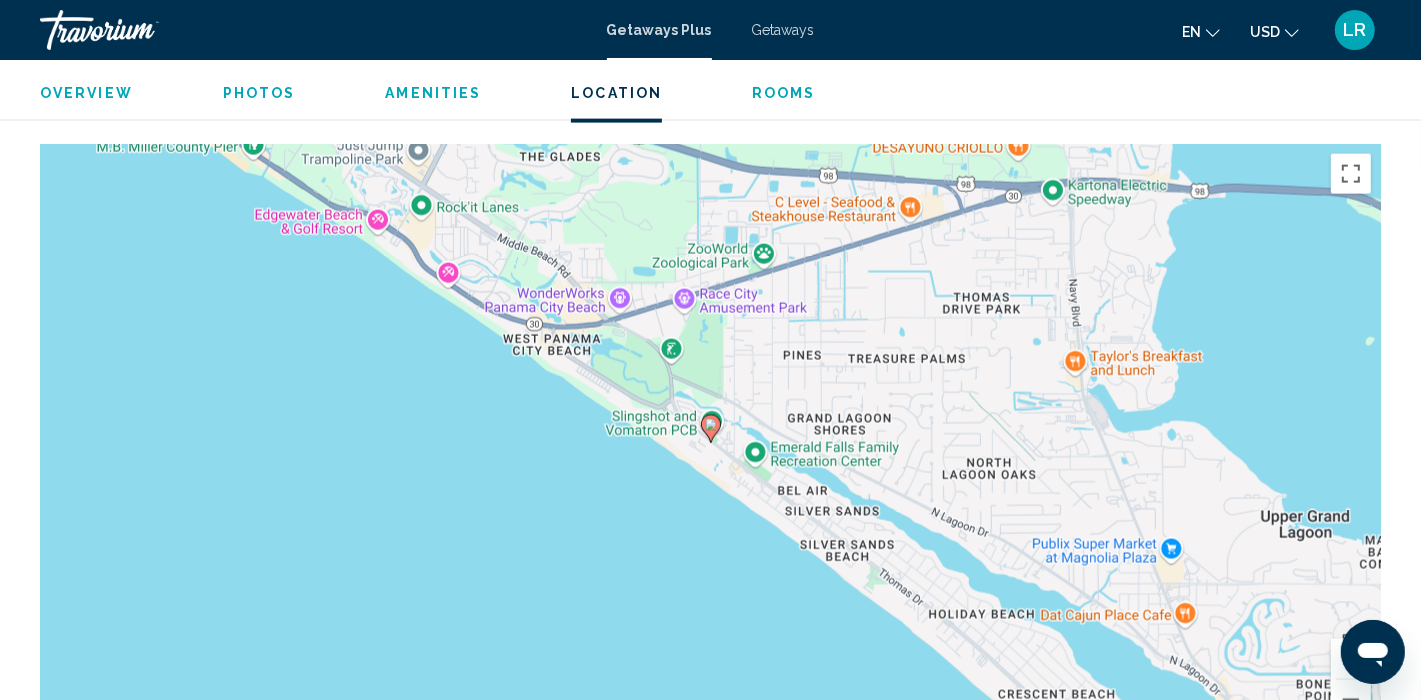 click on "Getaways" at bounding box center (783, 30) 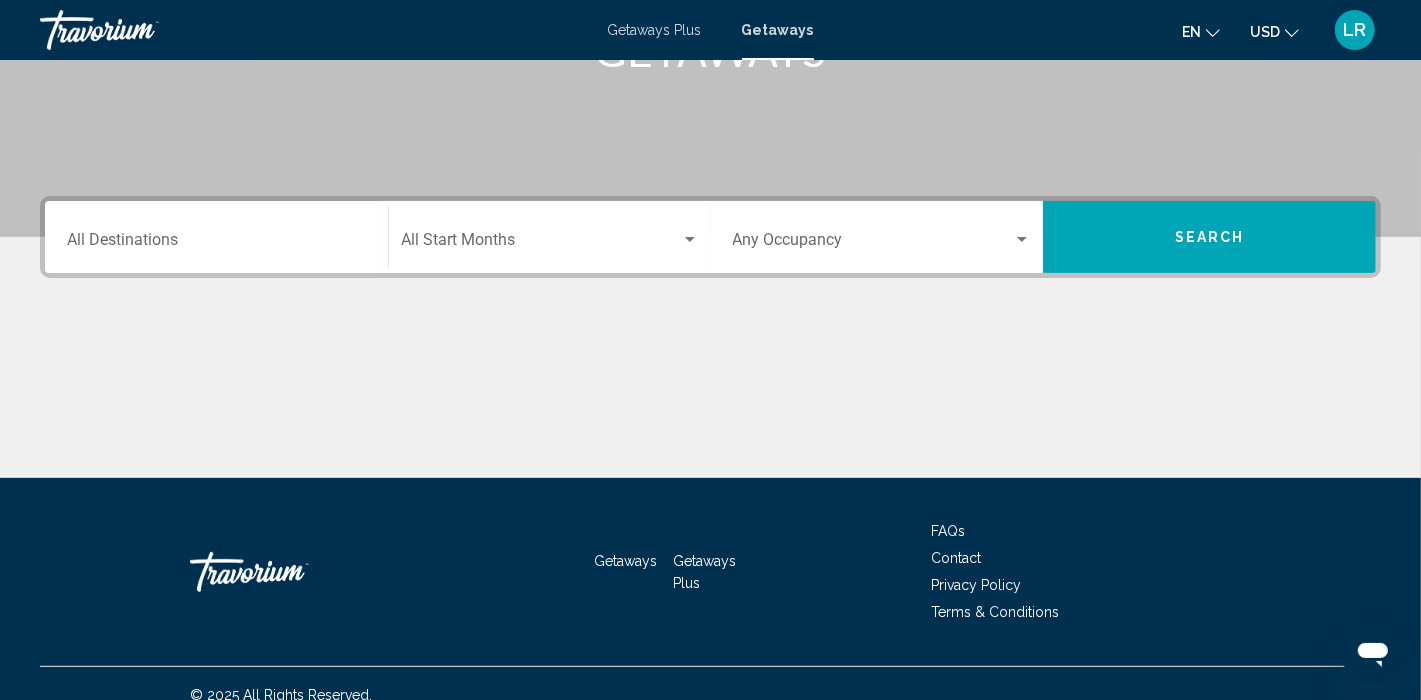 scroll, scrollTop: 385, scrollLeft: 0, axis: vertical 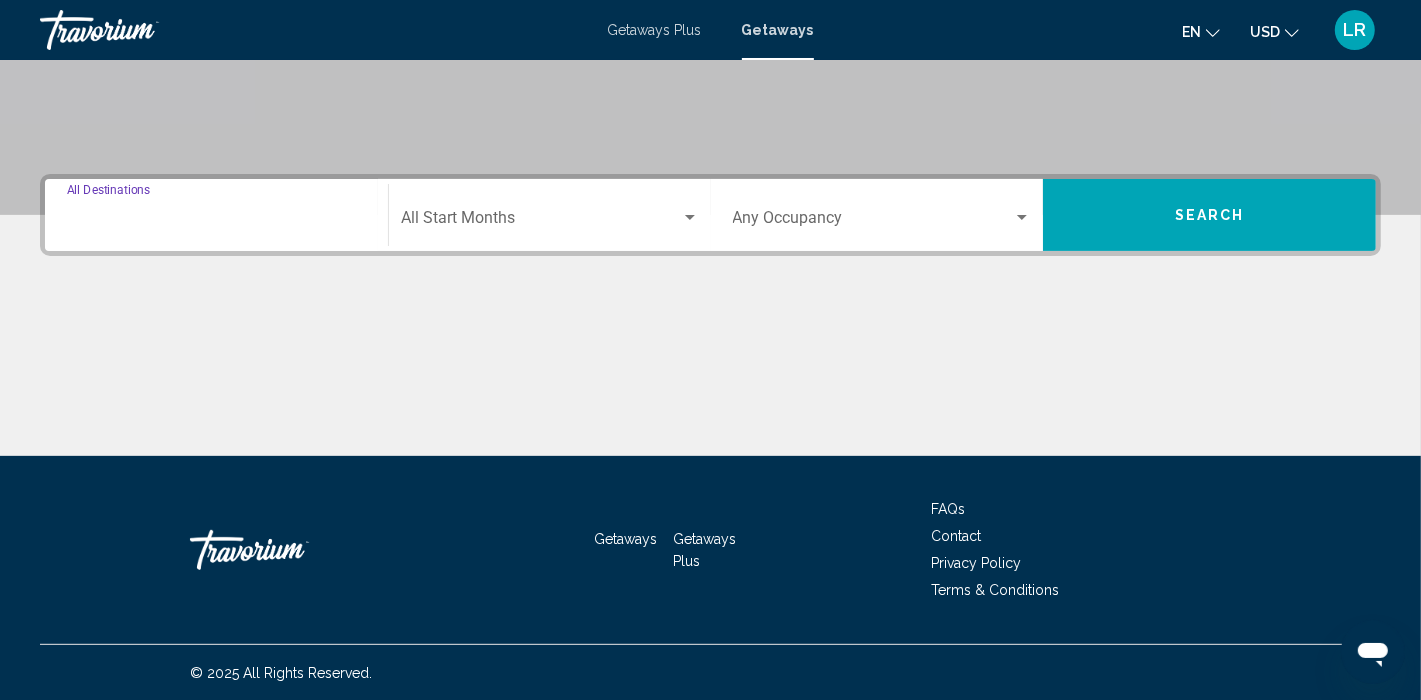 click on "Destination All Destinations" at bounding box center [216, 222] 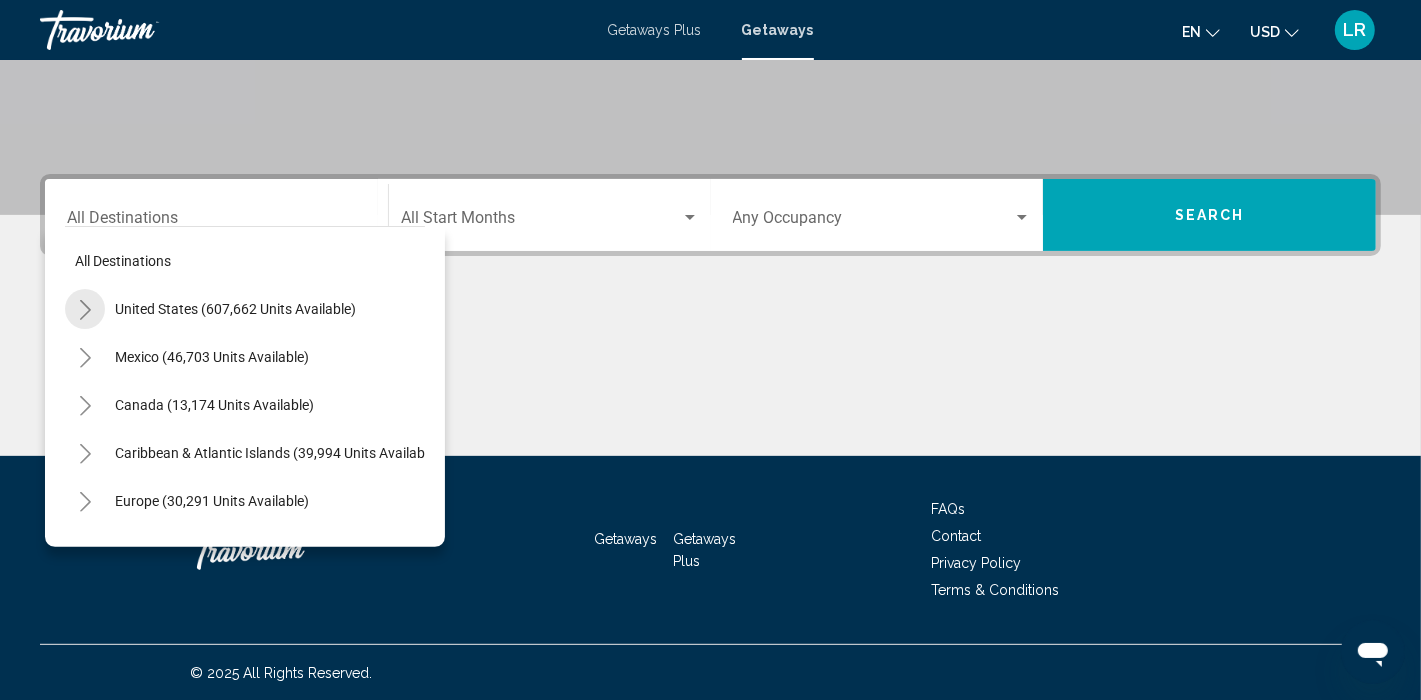 click 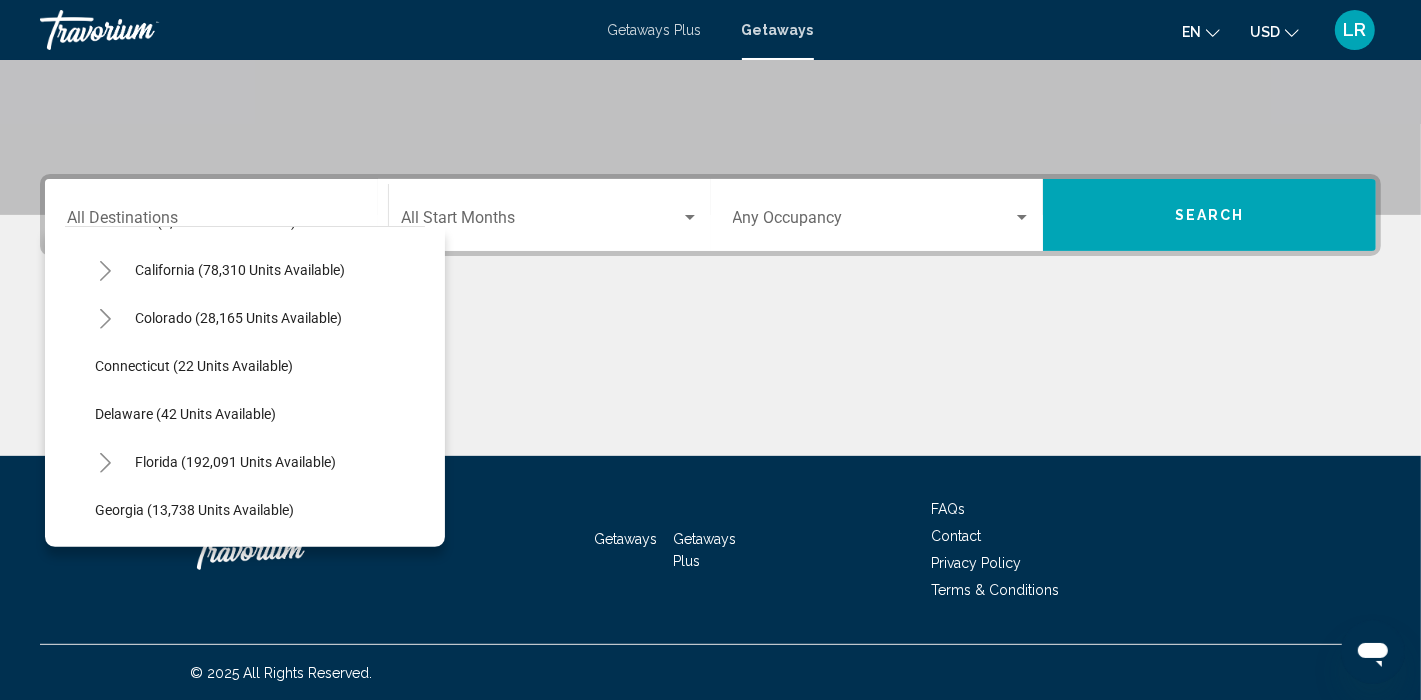 scroll, scrollTop: 273, scrollLeft: 0, axis: vertical 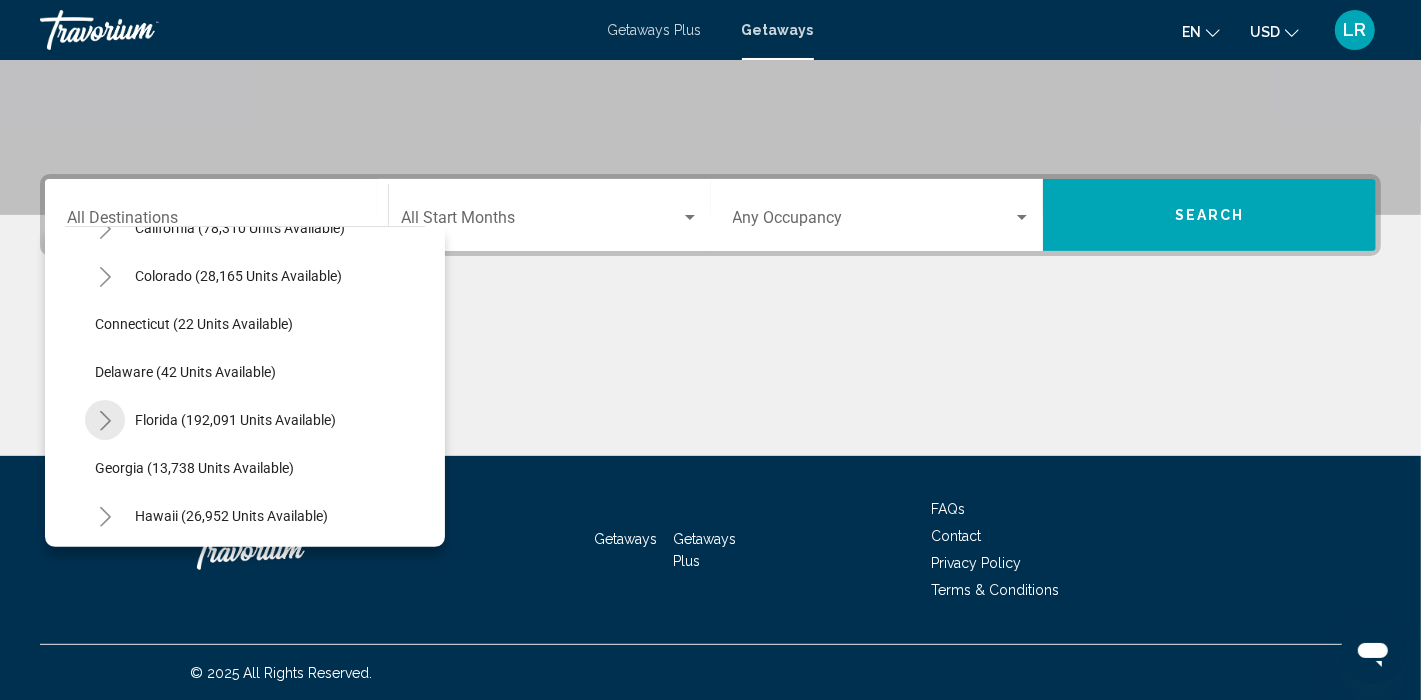 click 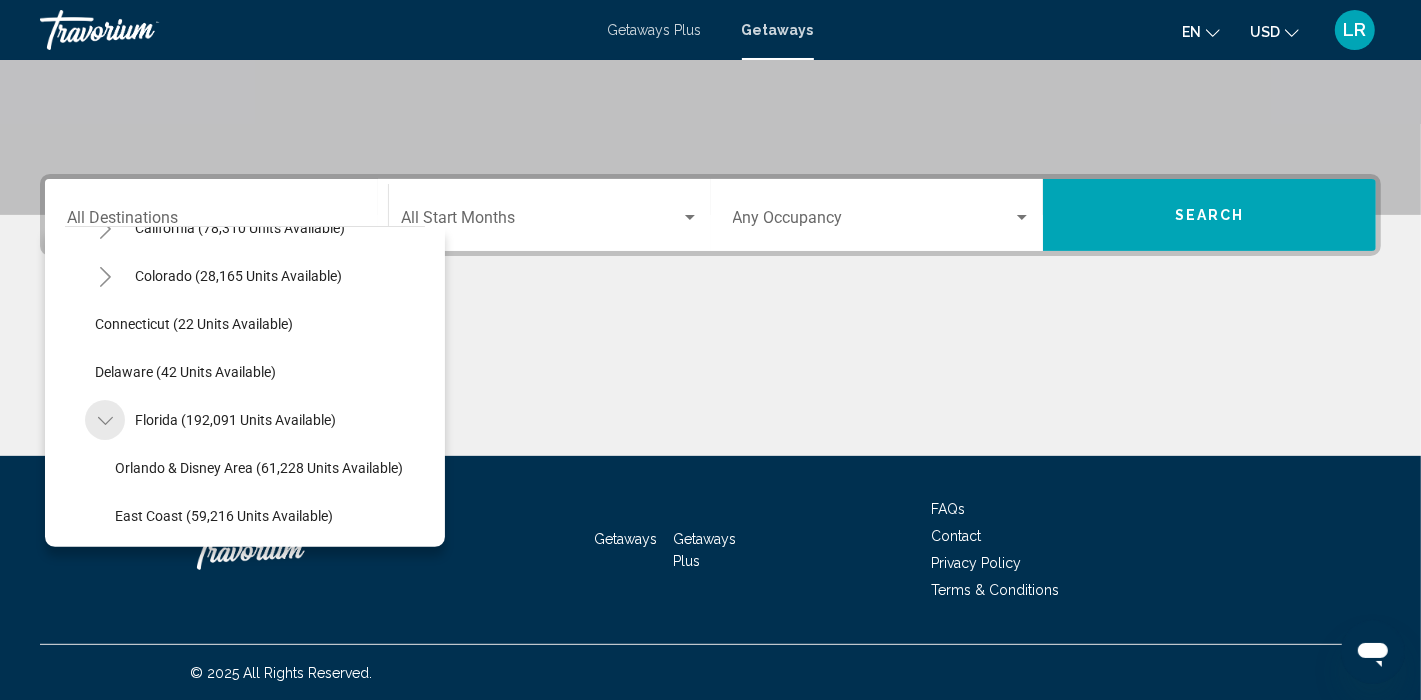 click 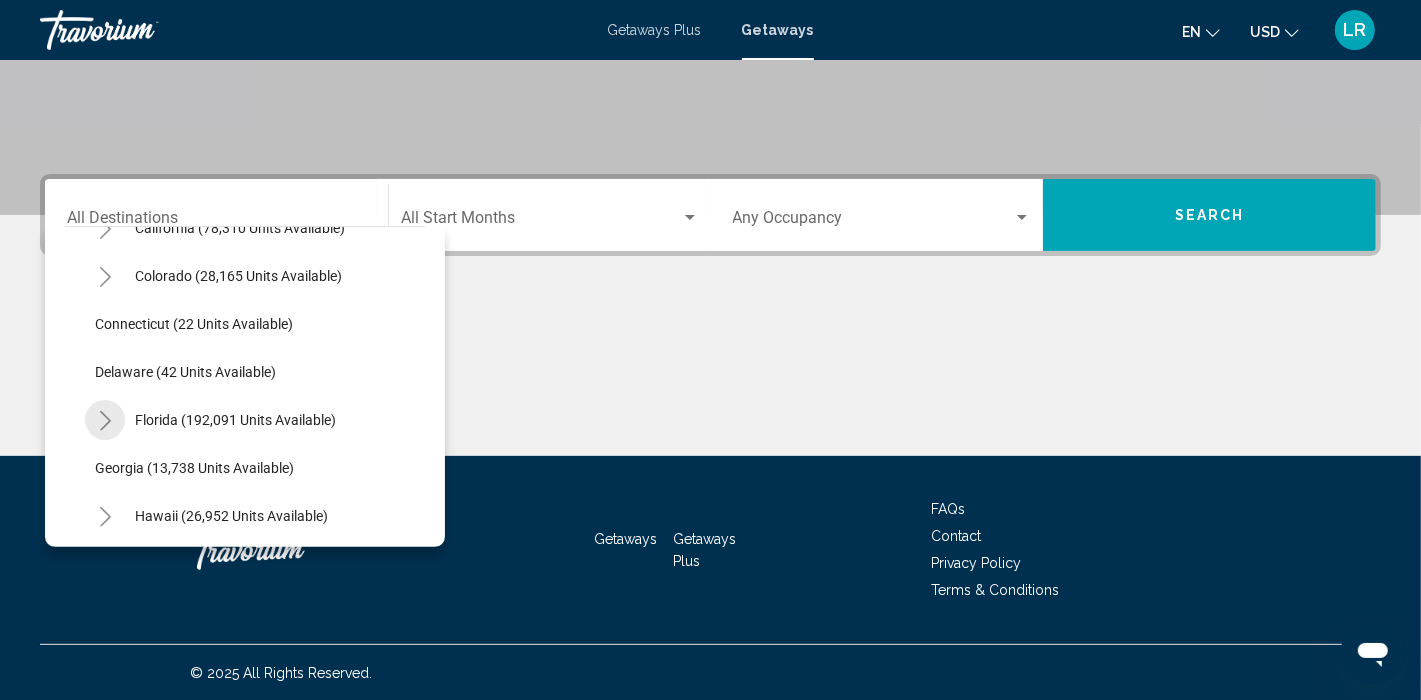 click 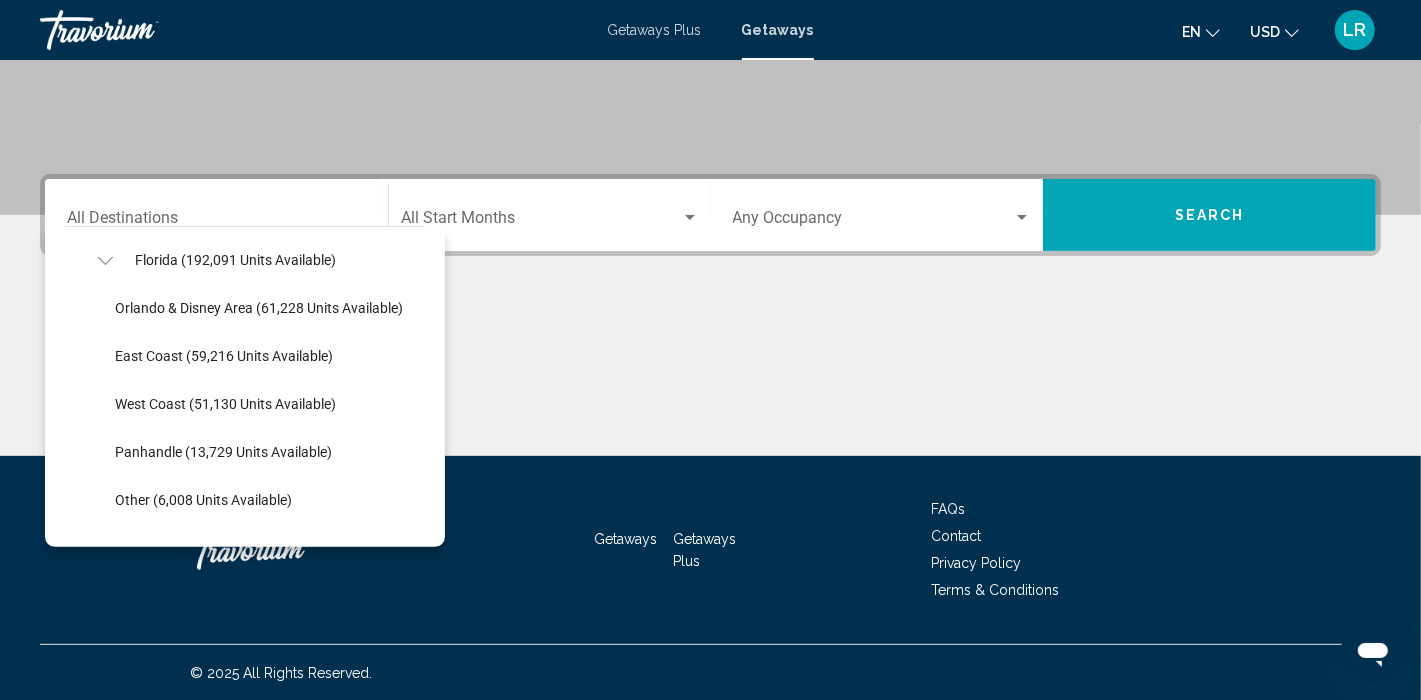 scroll, scrollTop: 453, scrollLeft: 0, axis: vertical 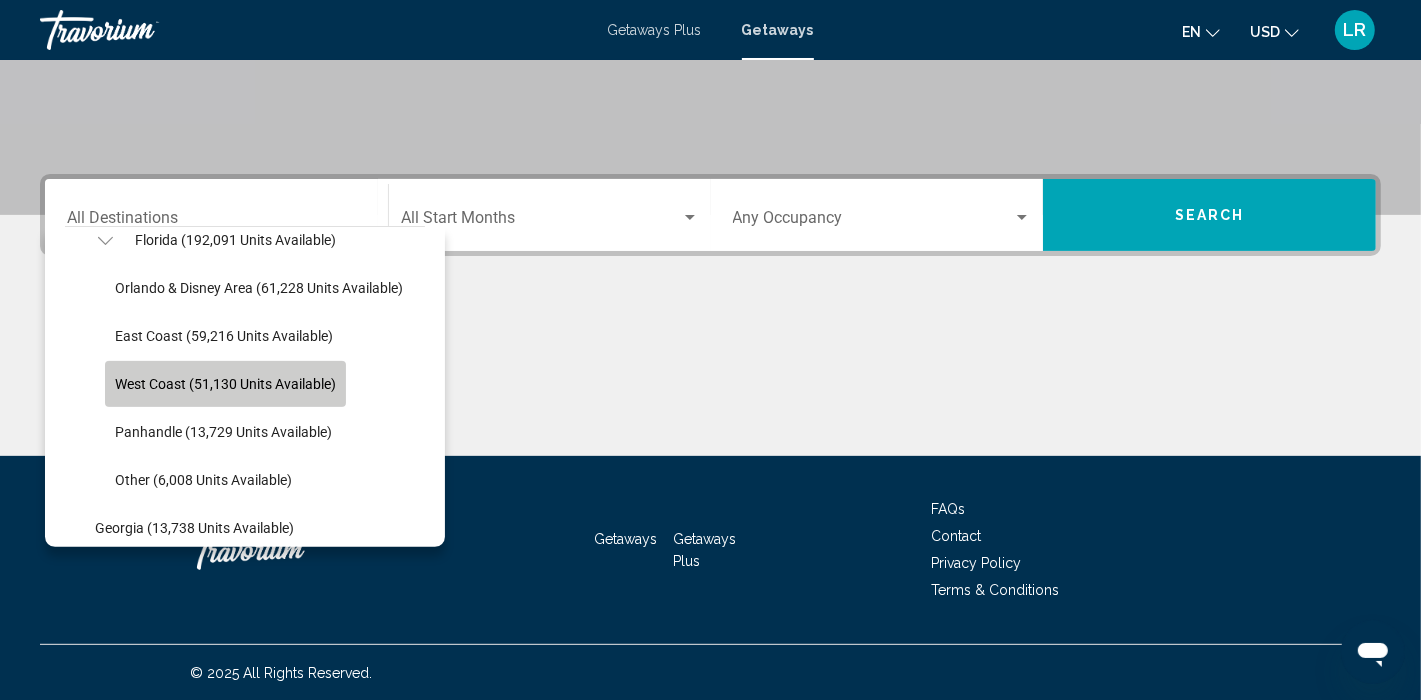 click on "West Coast (51,130 units available)" 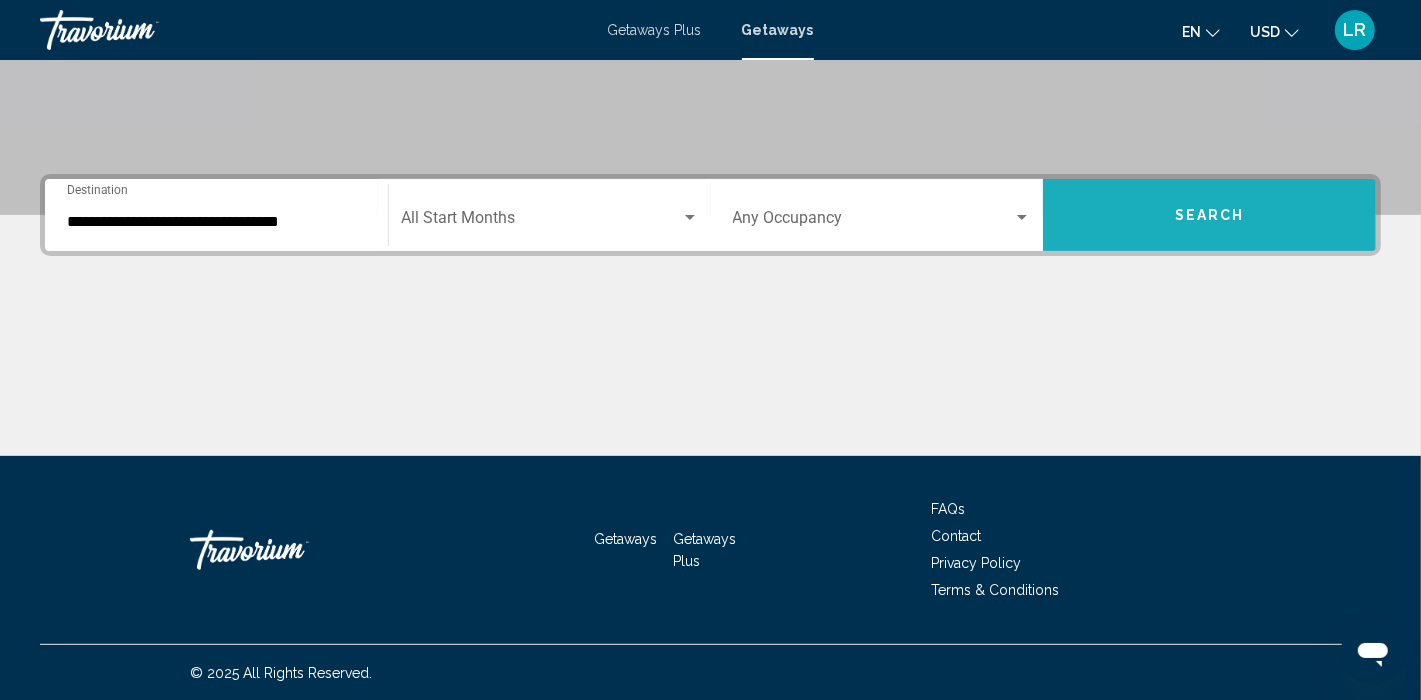 click on "Search" at bounding box center (1209, 215) 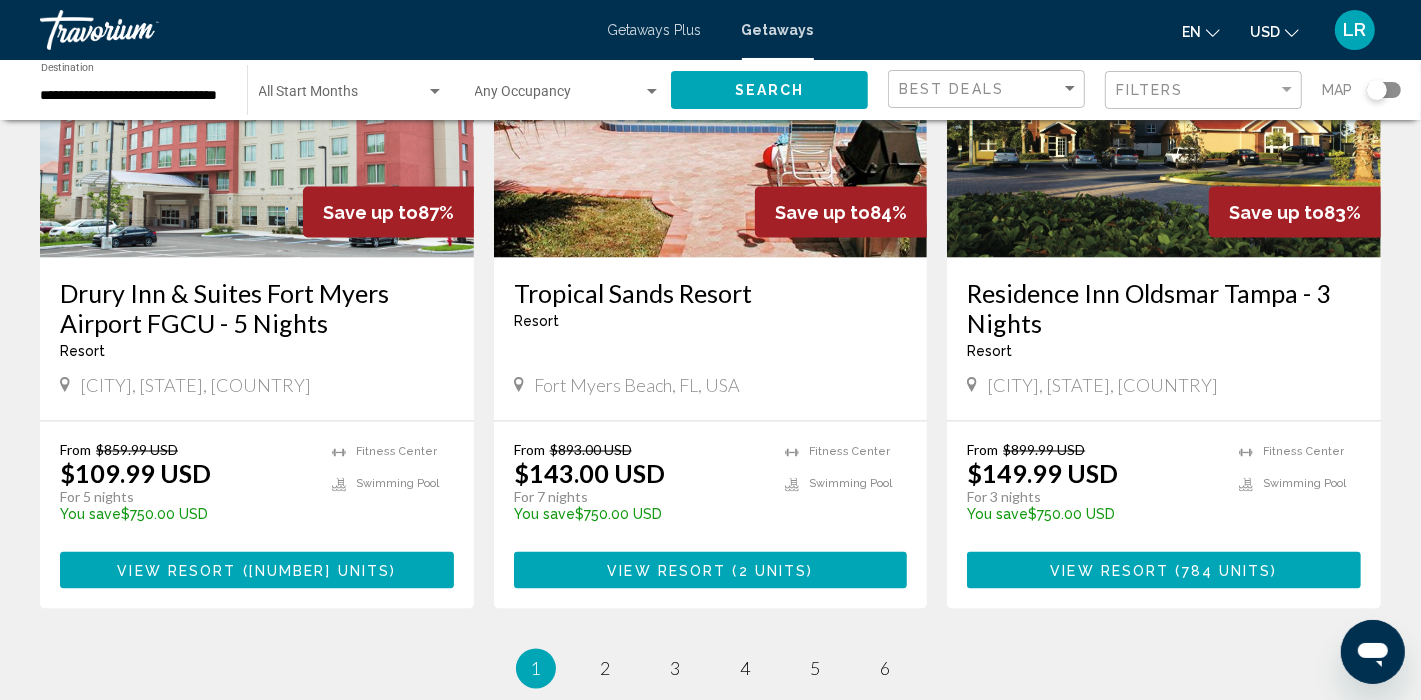 scroll, scrollTop: 2483, scrollLeft: 0, axis: vertical 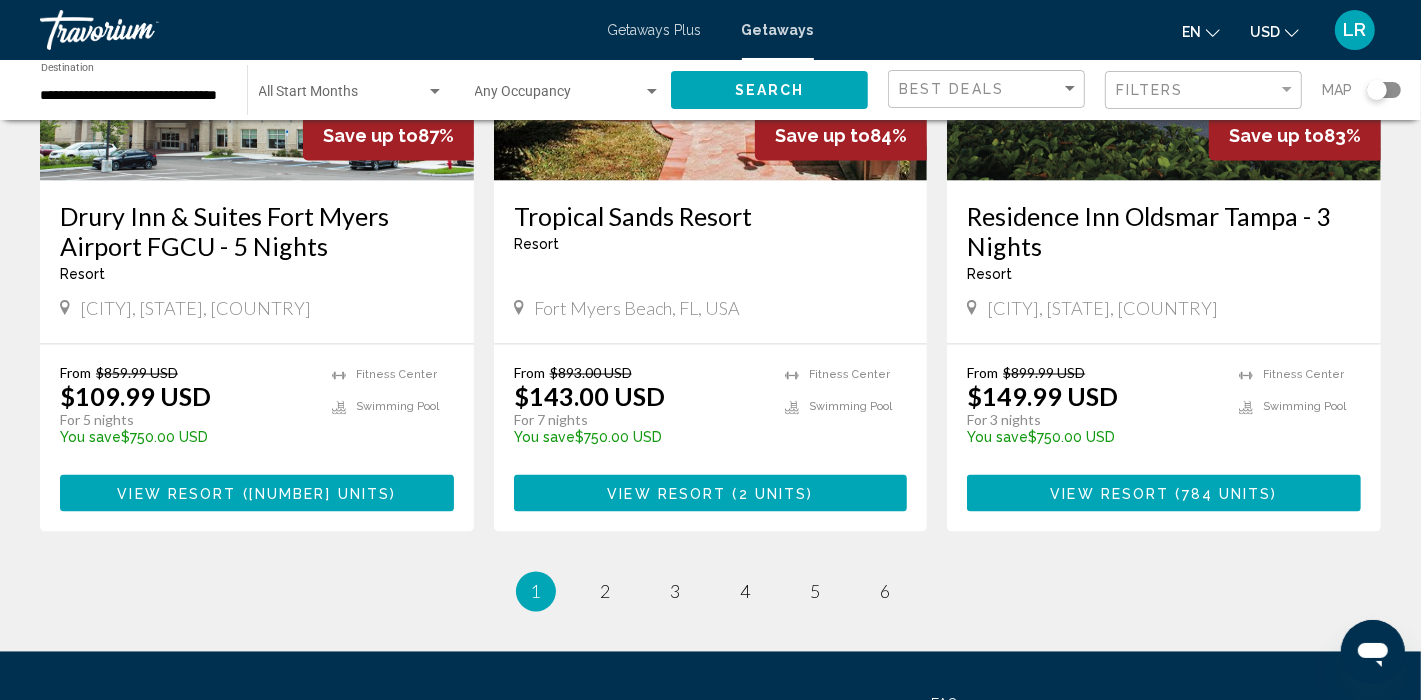 click on "page  2" at bounding box center [606, 592] 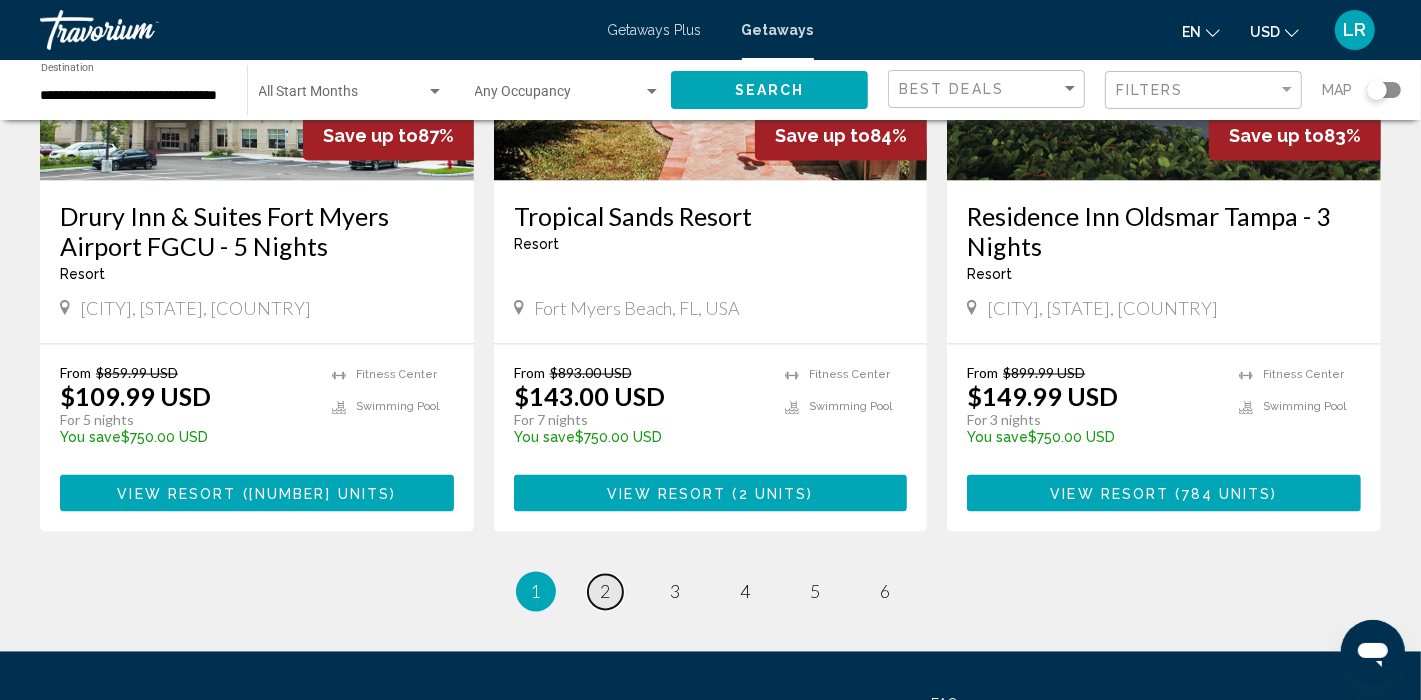 click on "2" at bounding box center (606, 592) 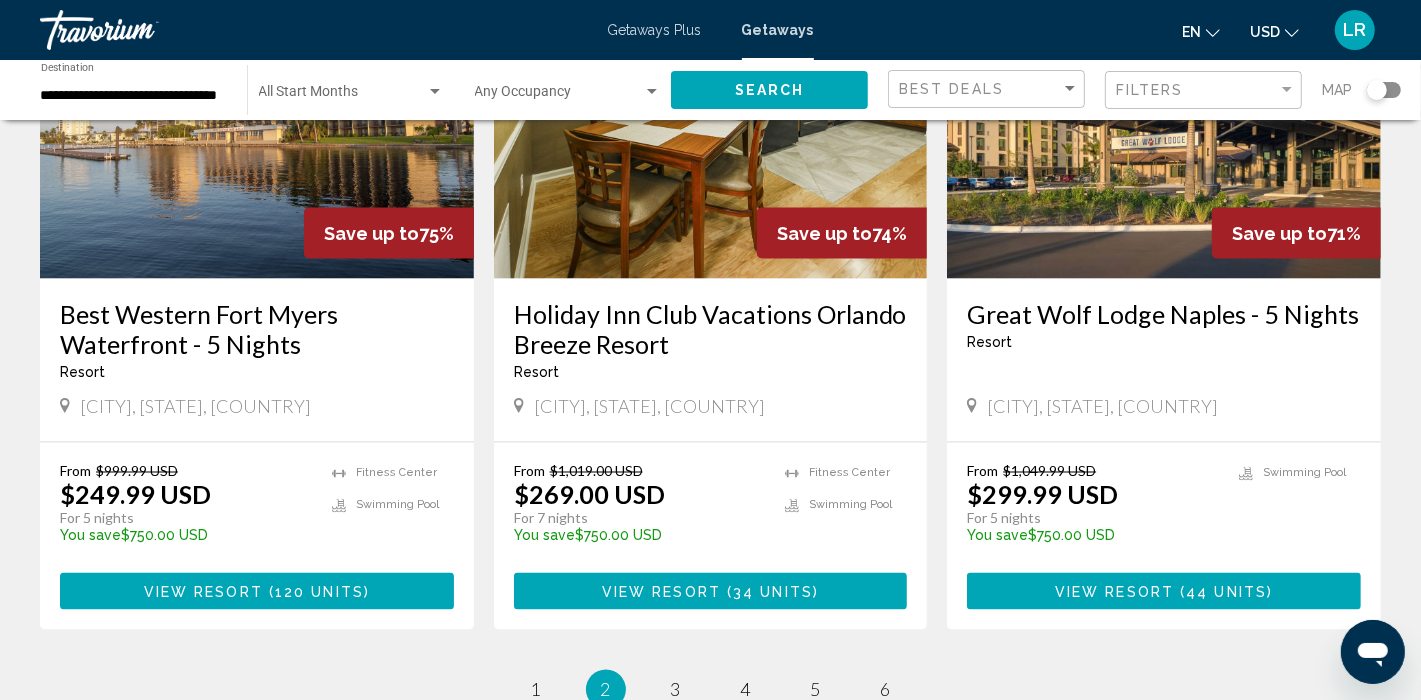 scroll, scrollTop: 2573, scrollLeft: 0, axis: vertical 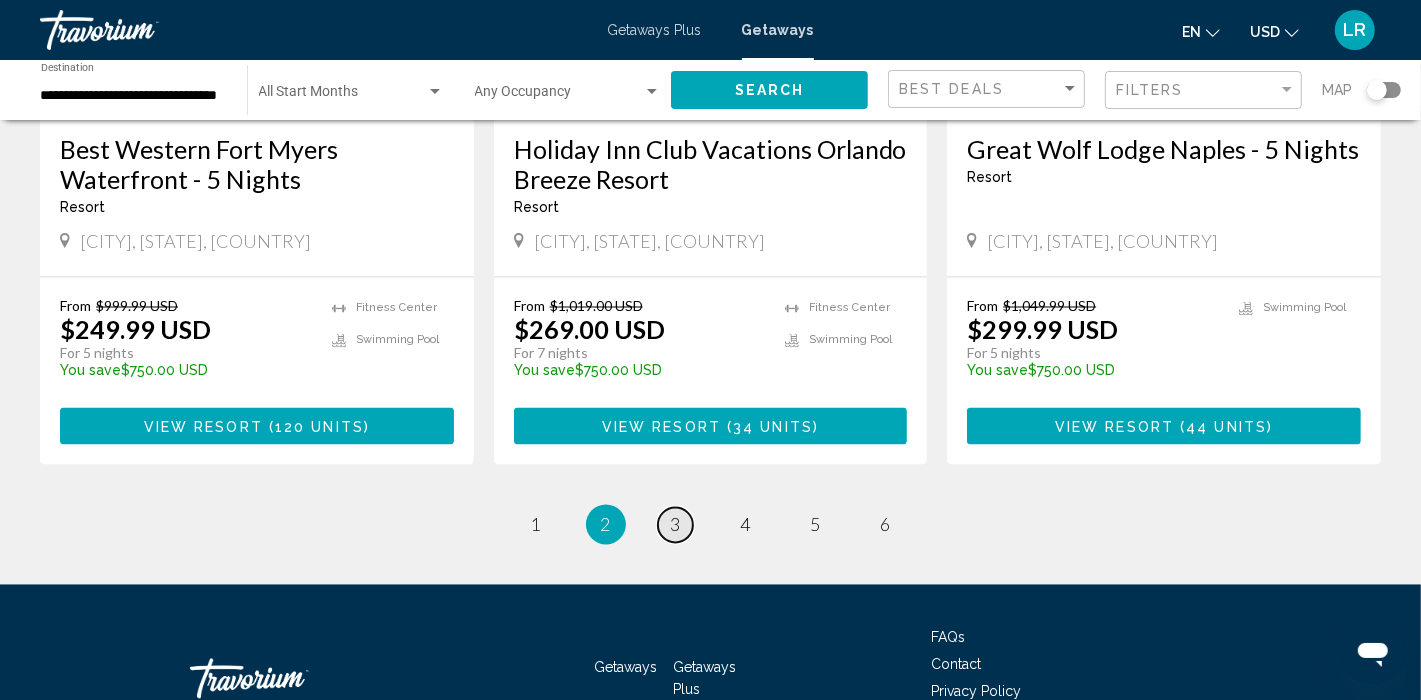 click on "page  3" at bounding box center (675, 525) 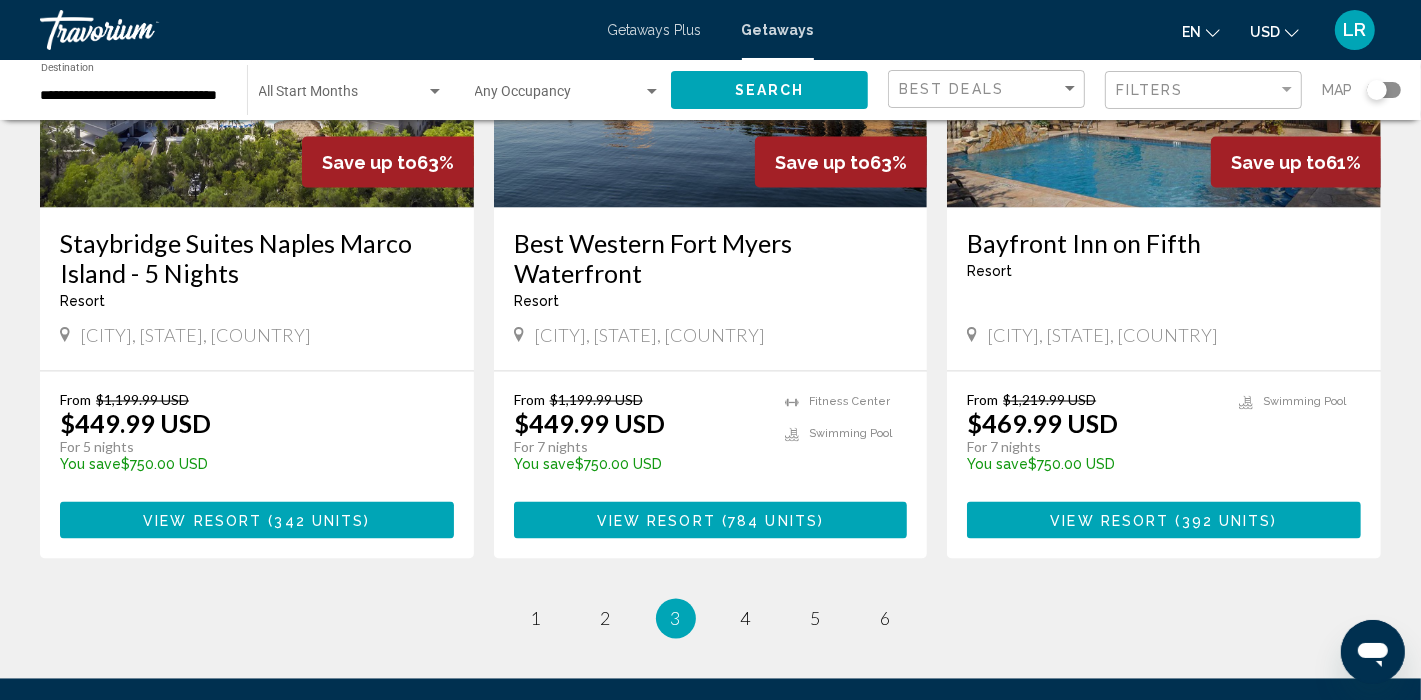 scroll, scrollTop: 2567, scrollLeft: 0, axis: vertical 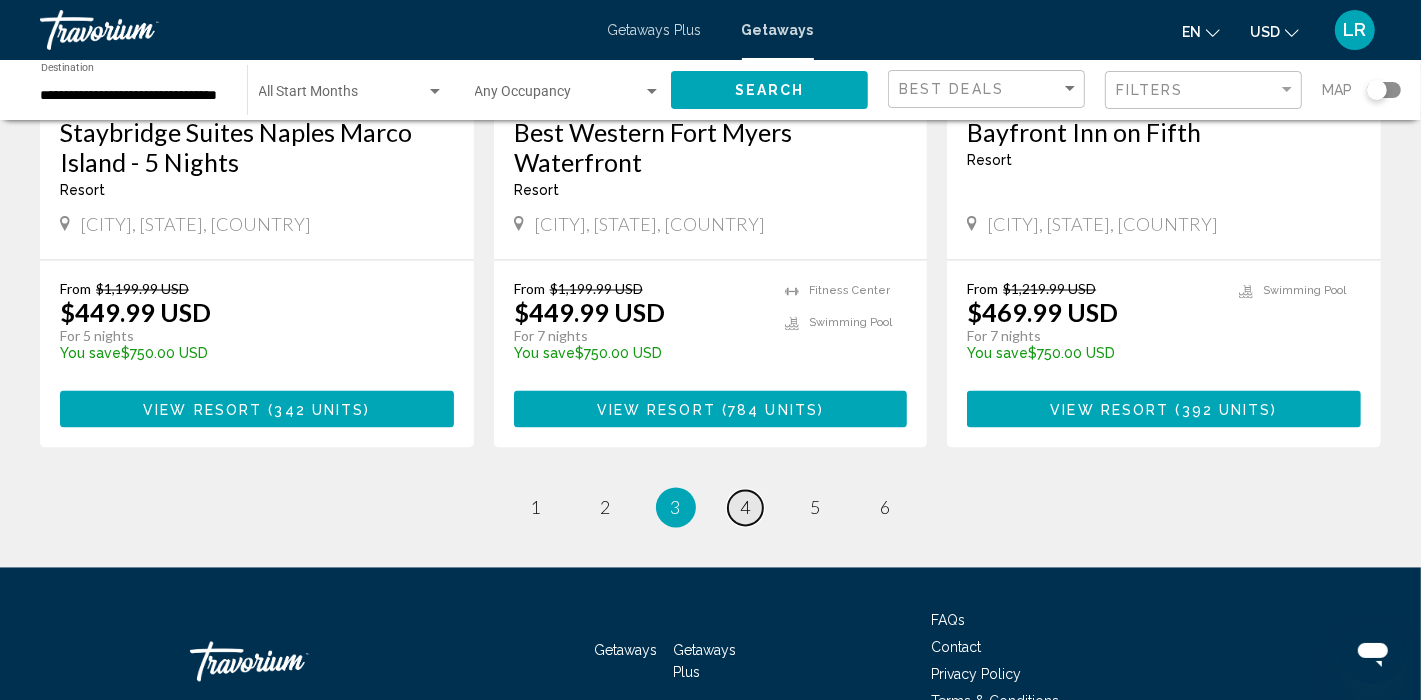 click on "4" at bounding box center [746, 508] 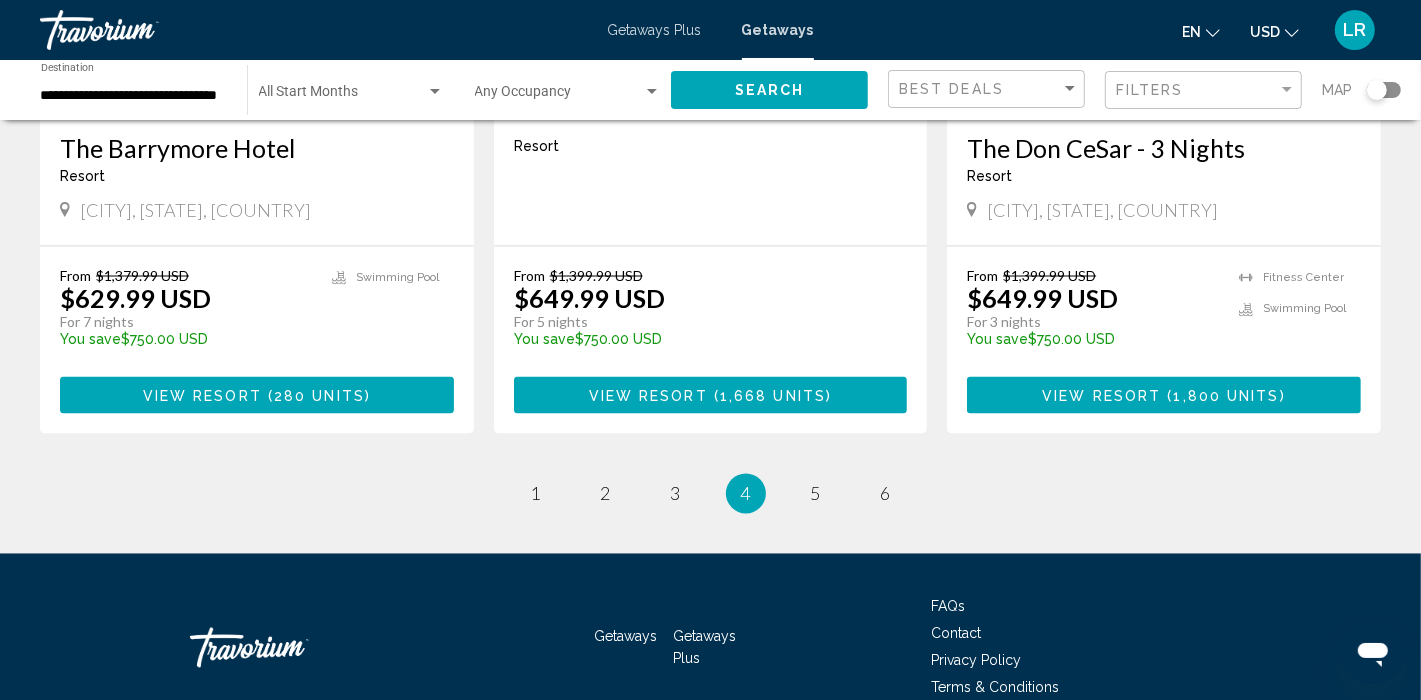 scroll, scrollTop: 2646, scrollLeft: 0, axis: vertical 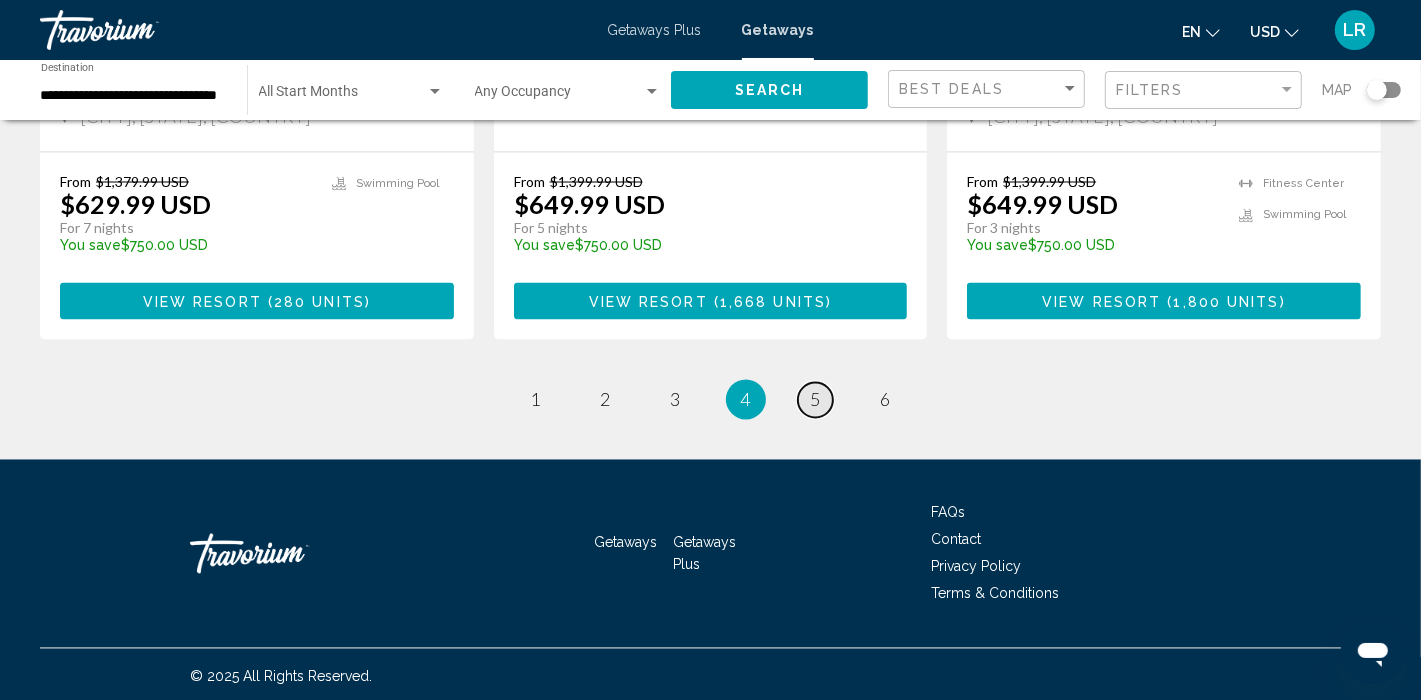 click on "5" at bounding box center (816, 400) 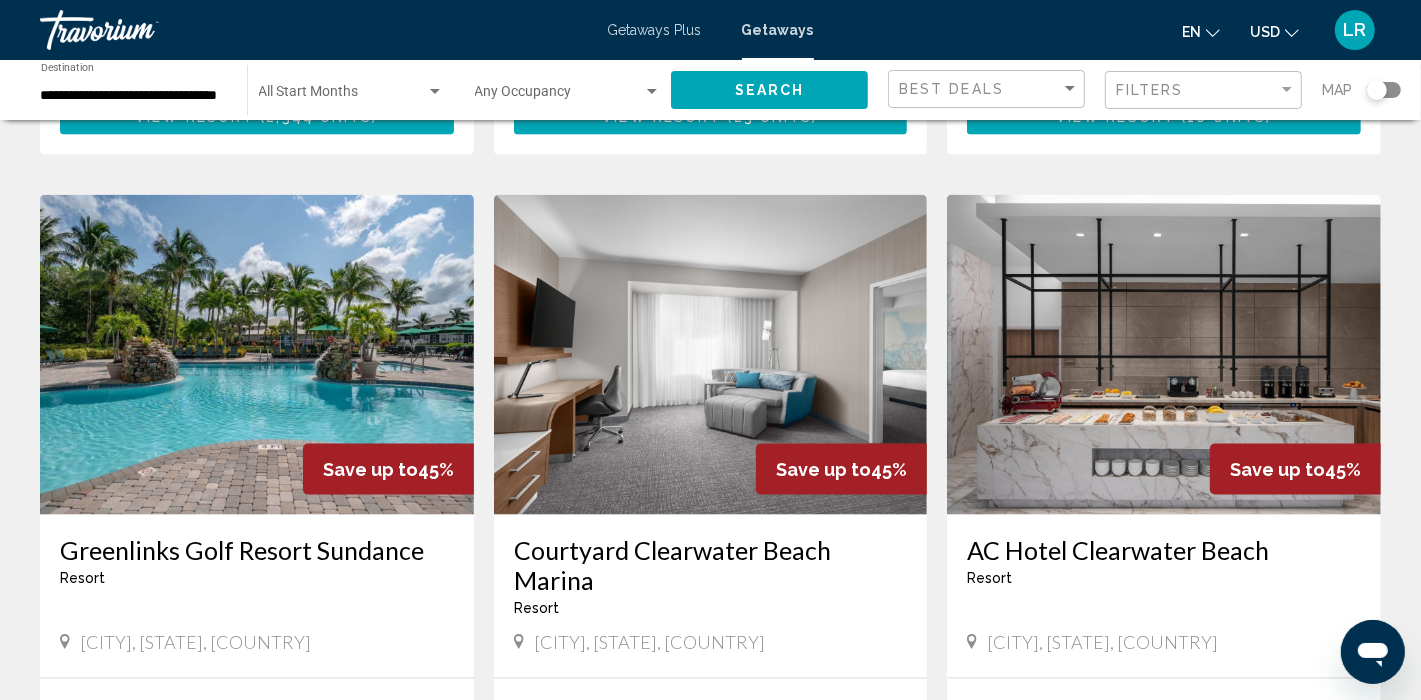 scroll, scrollTop: 2566, scrollLeft: 0, axis: vertical 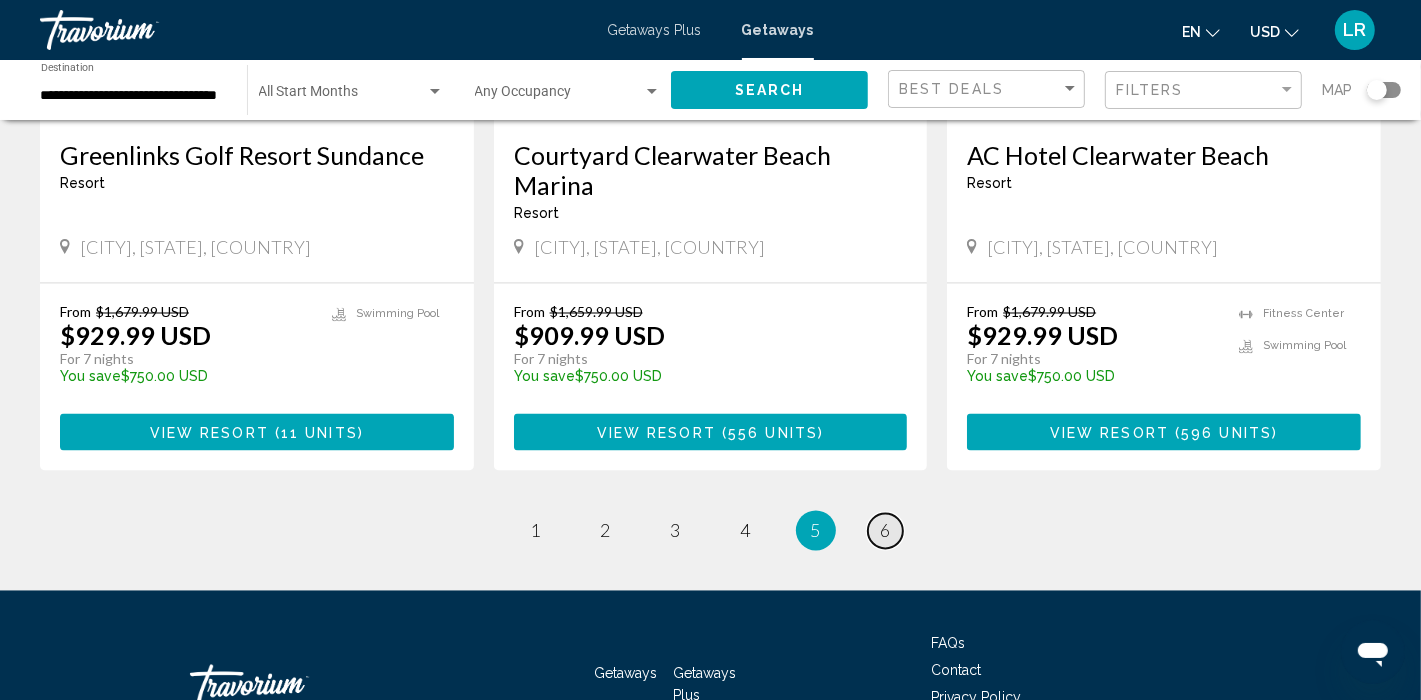 click on "page  6" at bounding box center [885, 531] 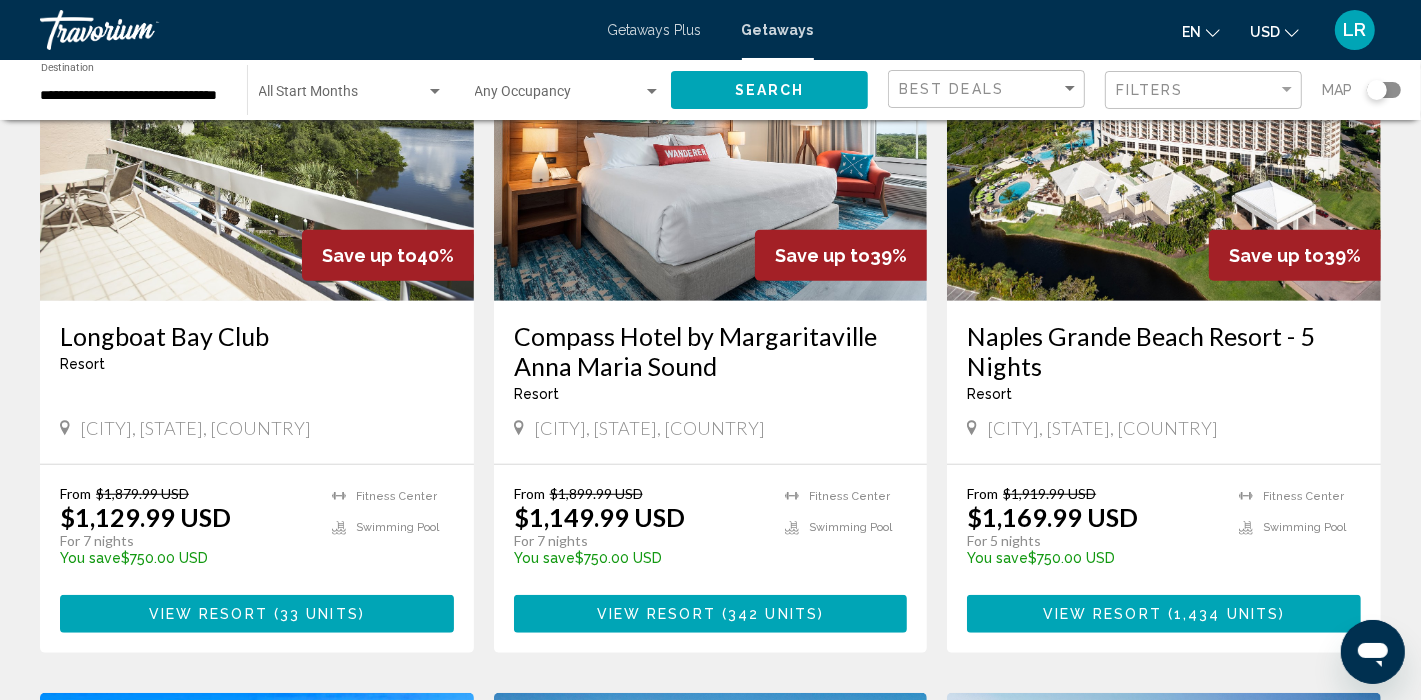 scroll, scrollTop: 811, scrollLeft: 0, axis: vertical 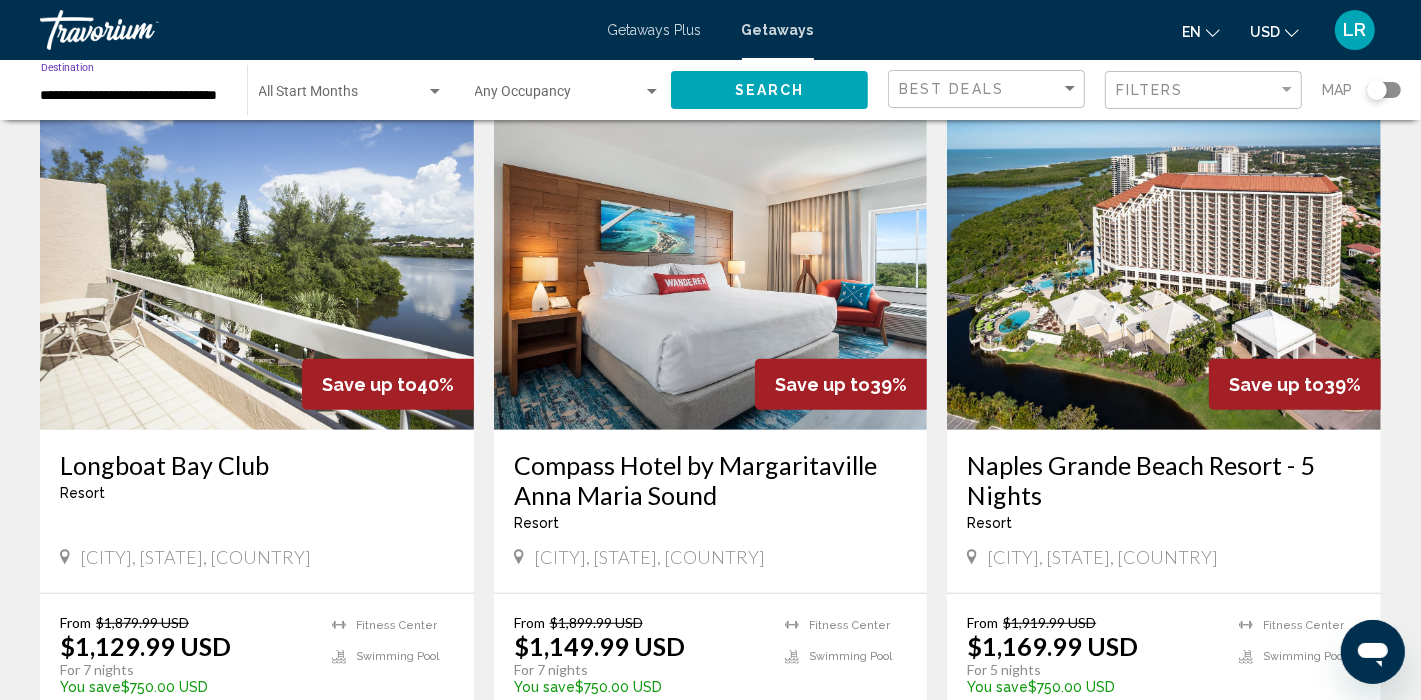 click on "**********" at bounding box center (134, 96) 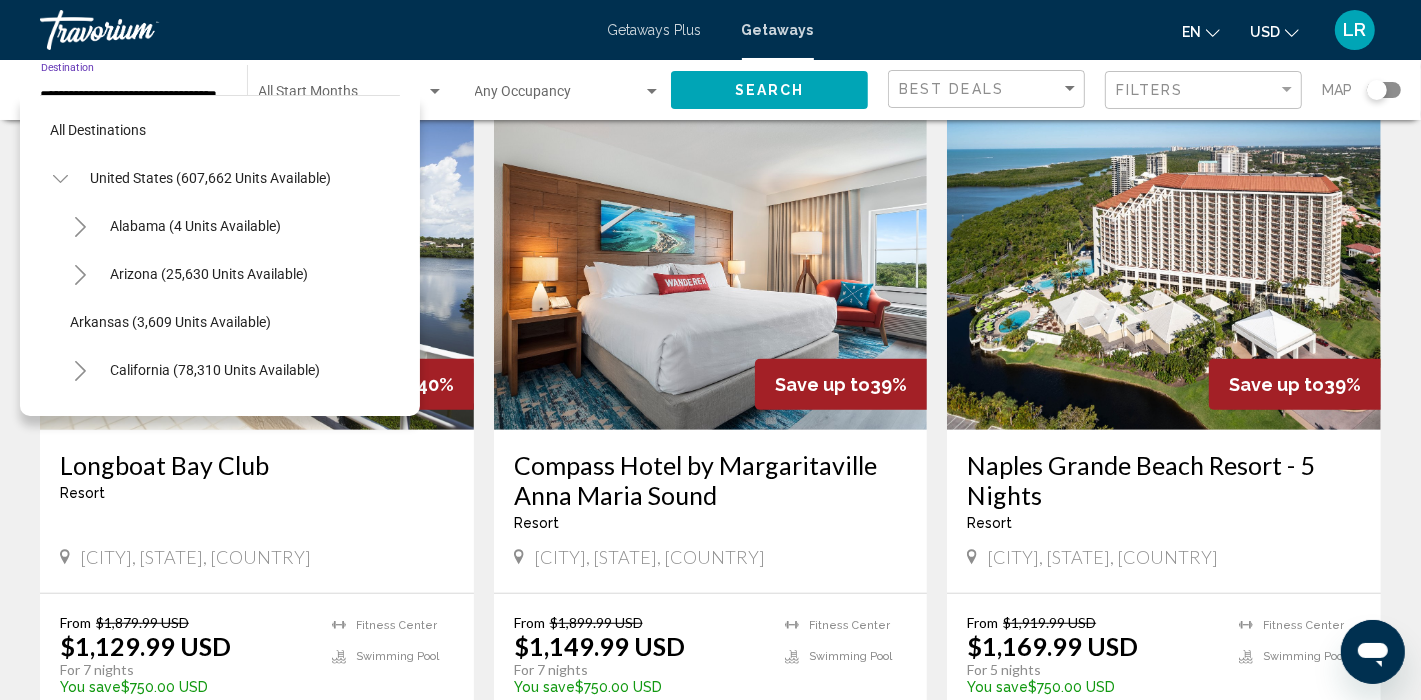 scroll, scrollTop: 464, scrollLeft: 0, axis: vertical 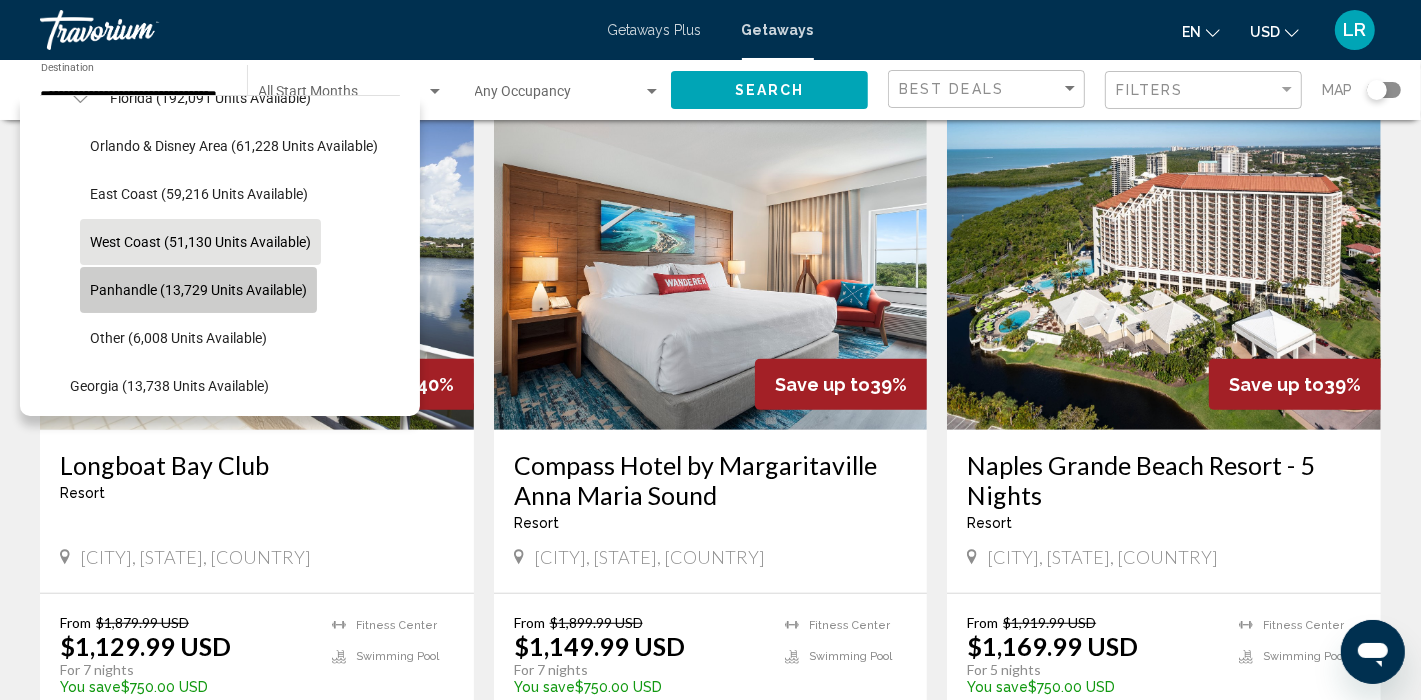 click on "Panhandle (13,729 units available)" 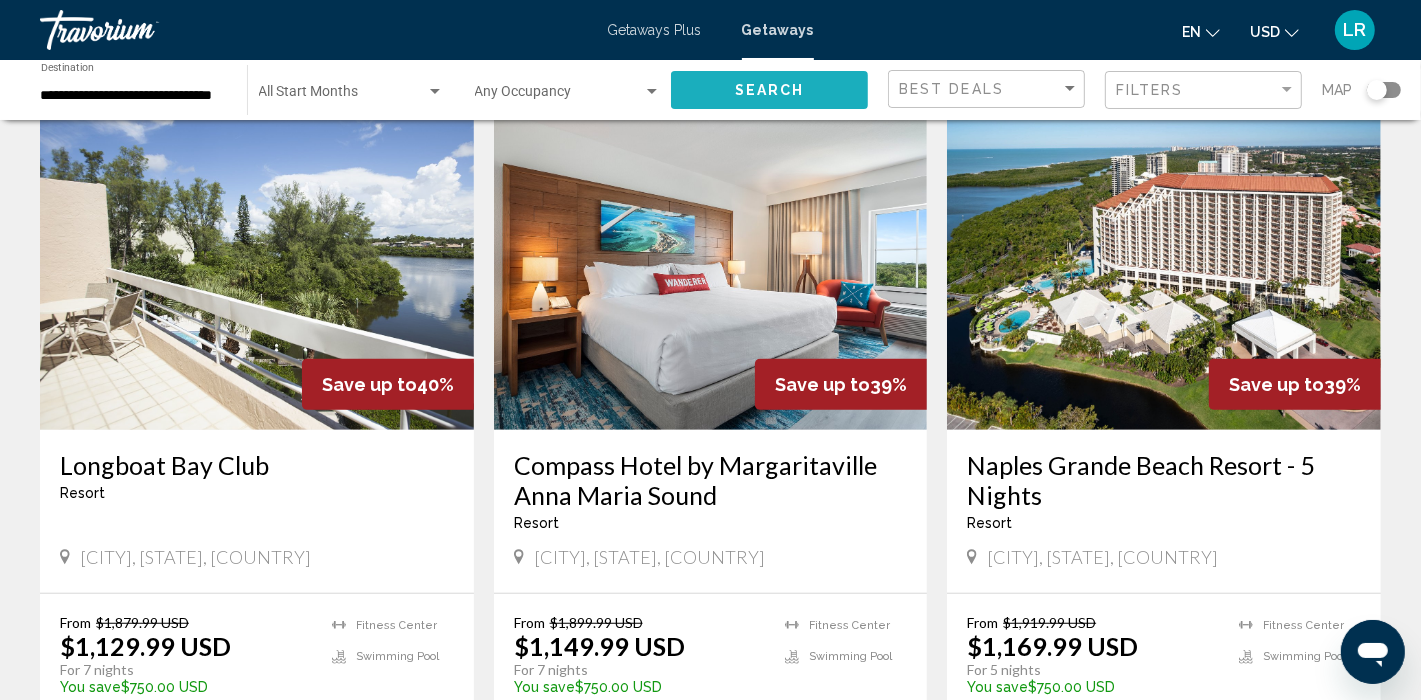click on "Search" 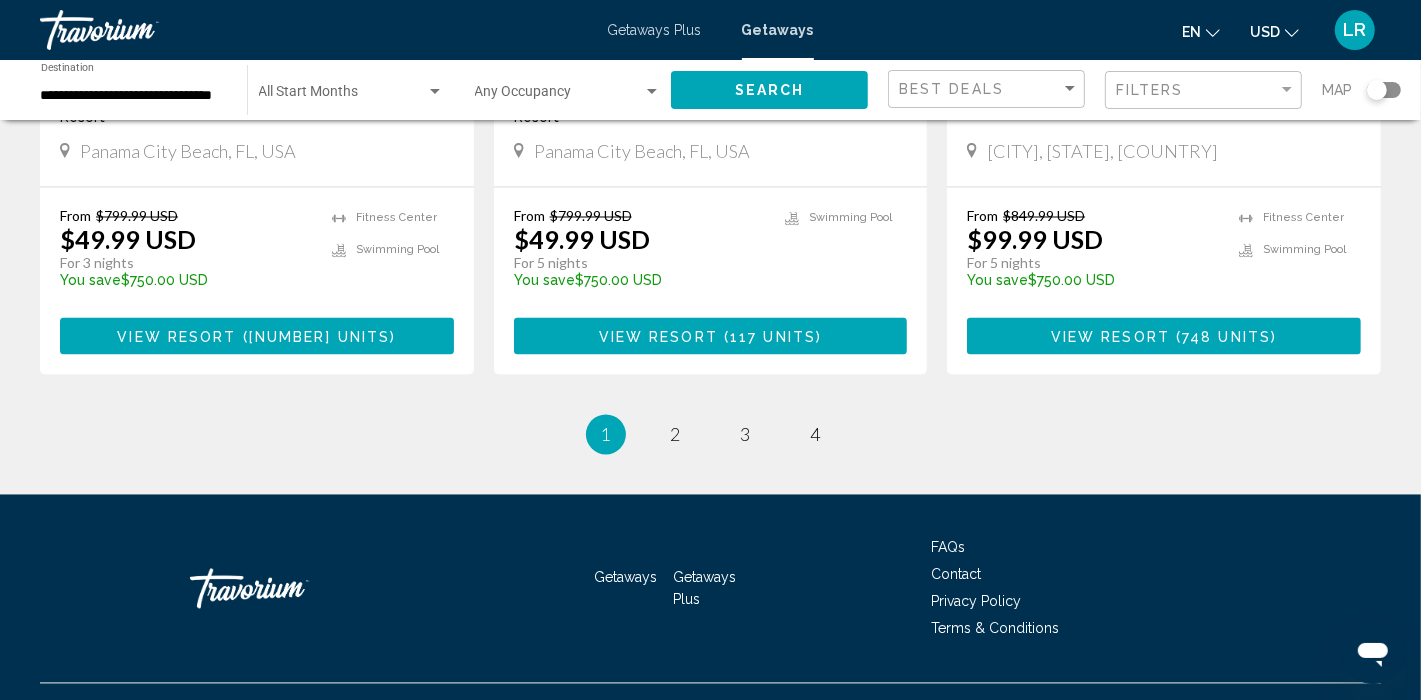 scroll, scrollTop: 2676, scrollLeft: 0, axis: vertical 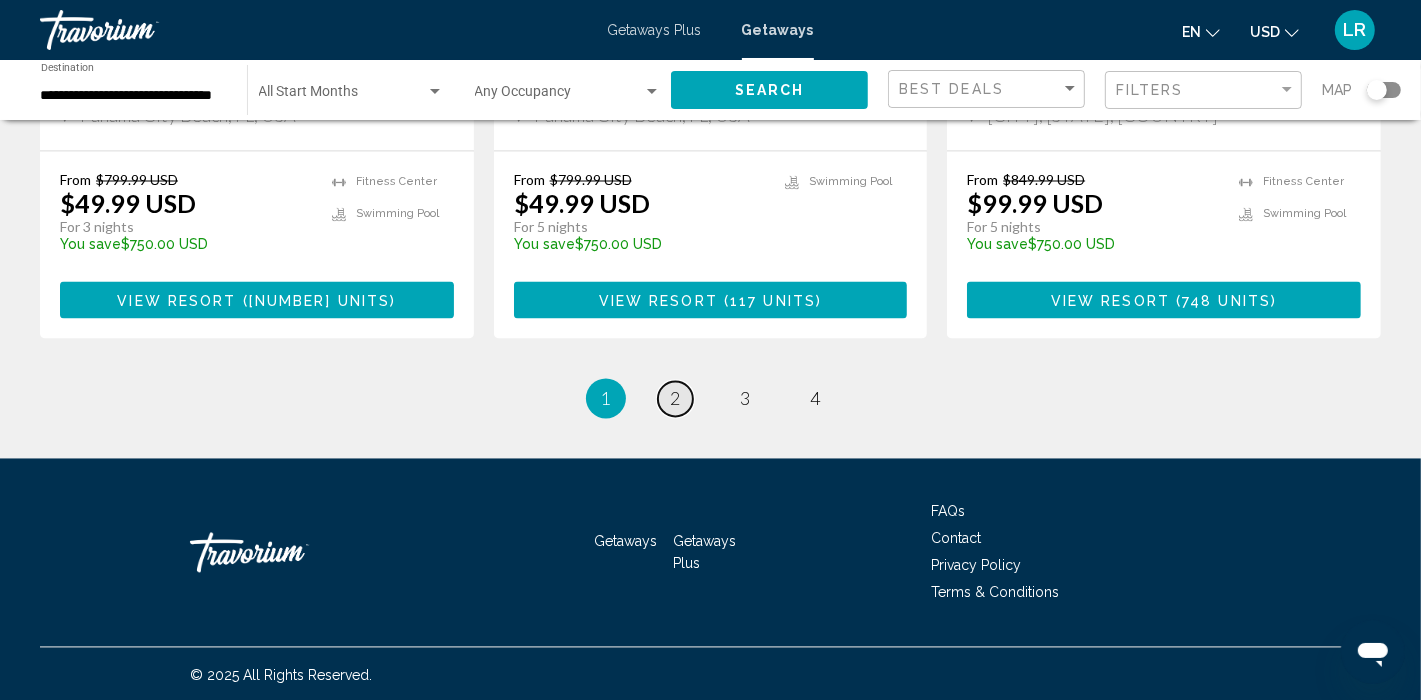 click on "2" at bounding box center (676, 399) 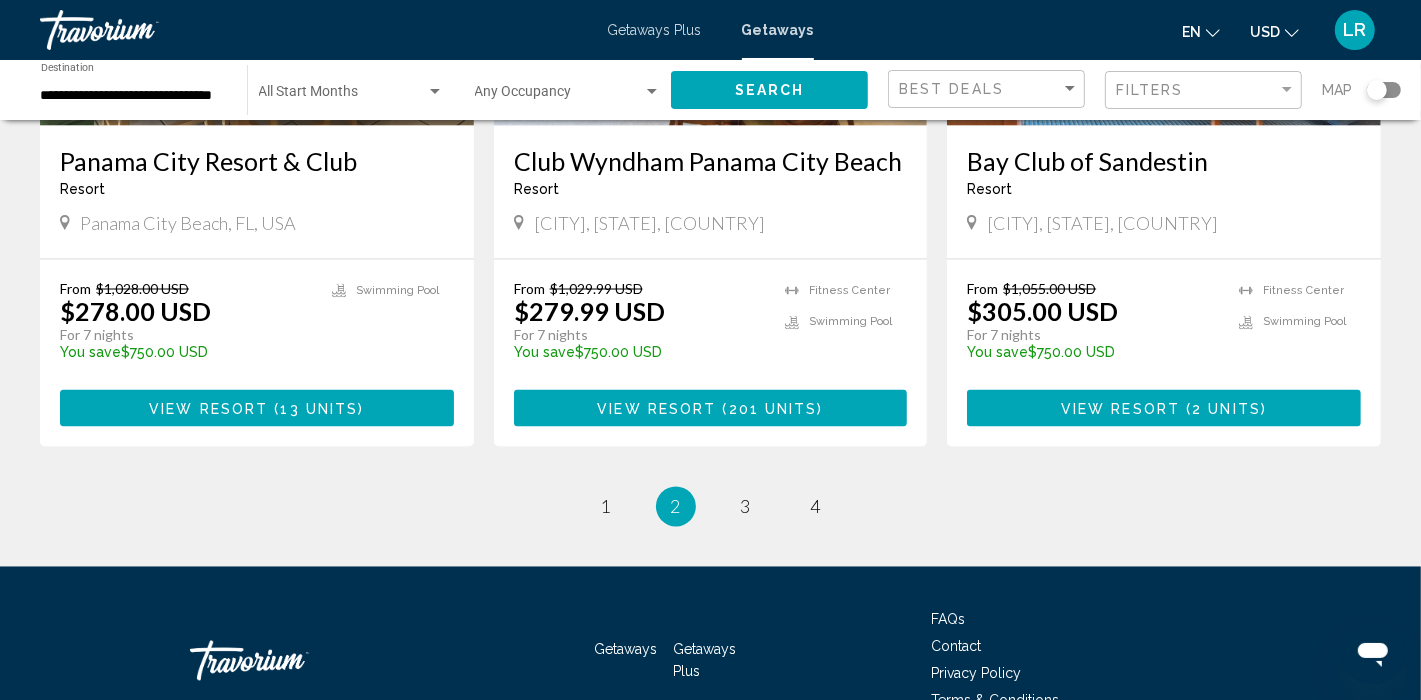 scroll, scrollTop: 2585, scrollLeft: 0, axis: vertical 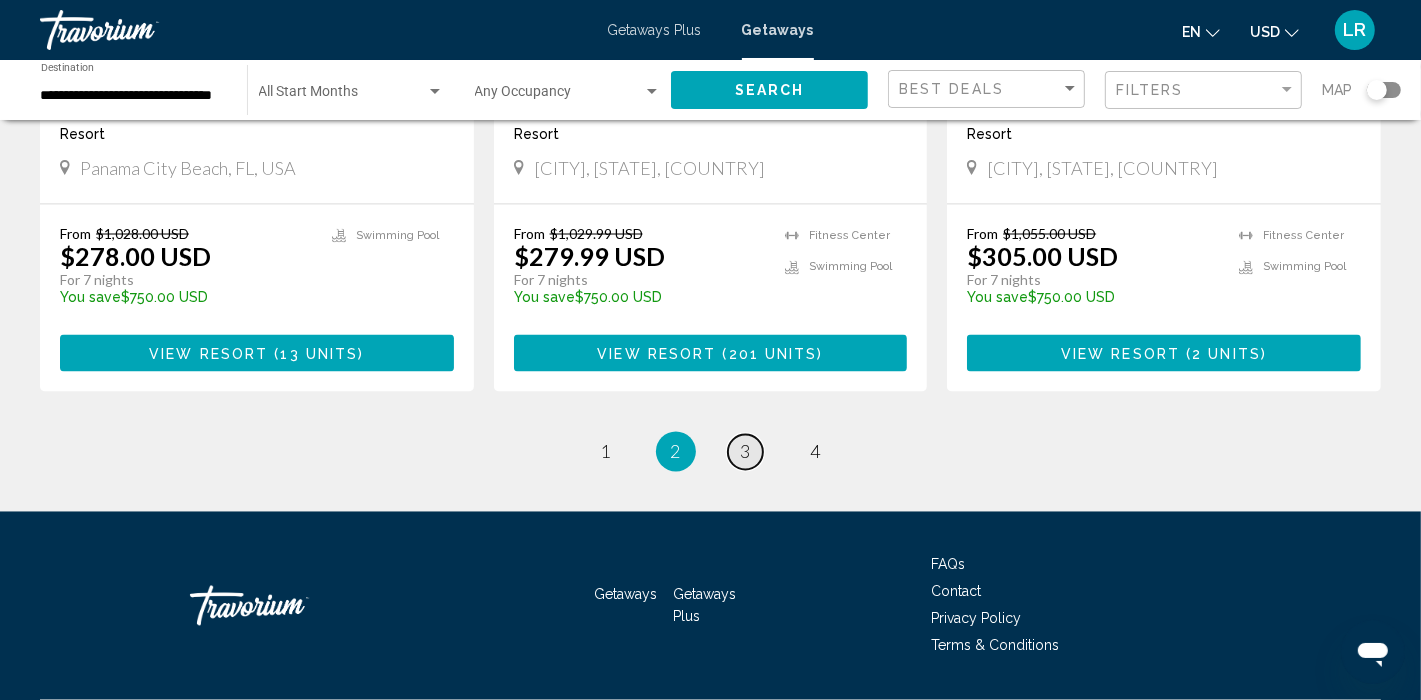click on "3" at bounding box center (746, 452) 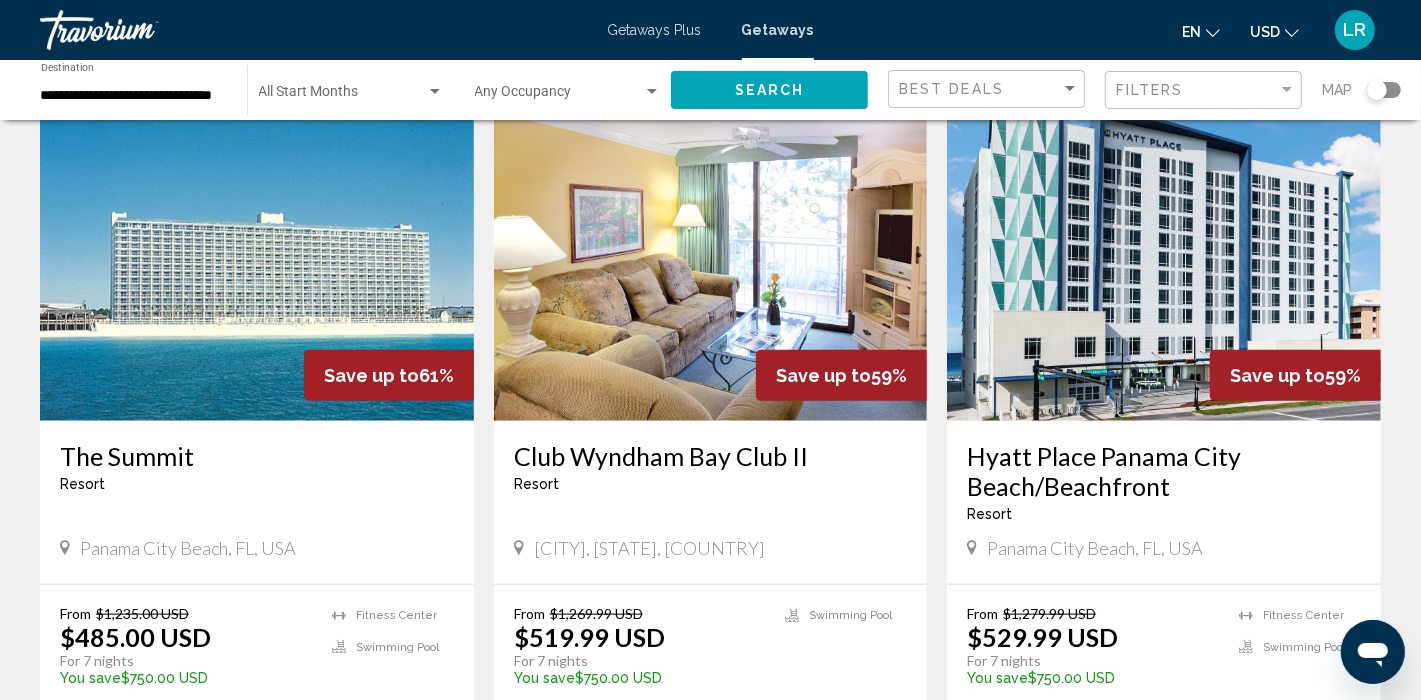 scroll, scrollTop: 1533, scrollLeft: 0, axis: vertical 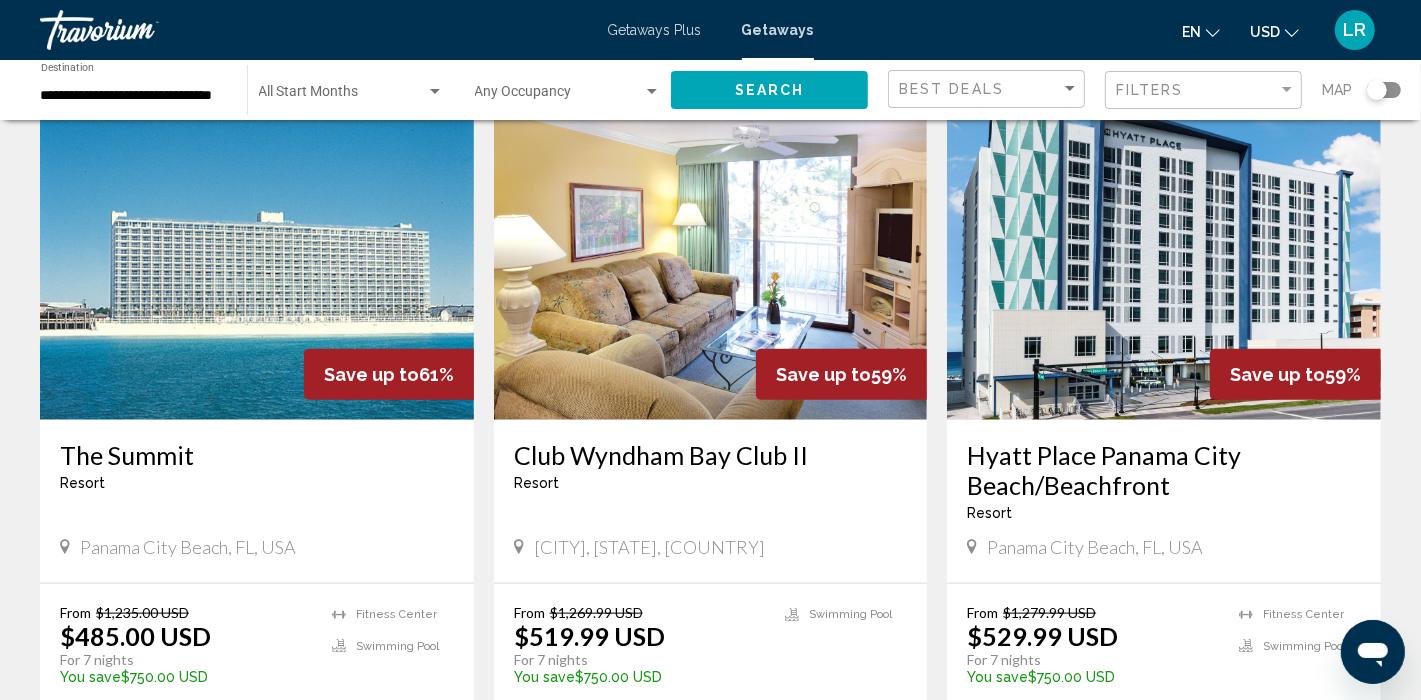 click at bounding box center (1164, 260) 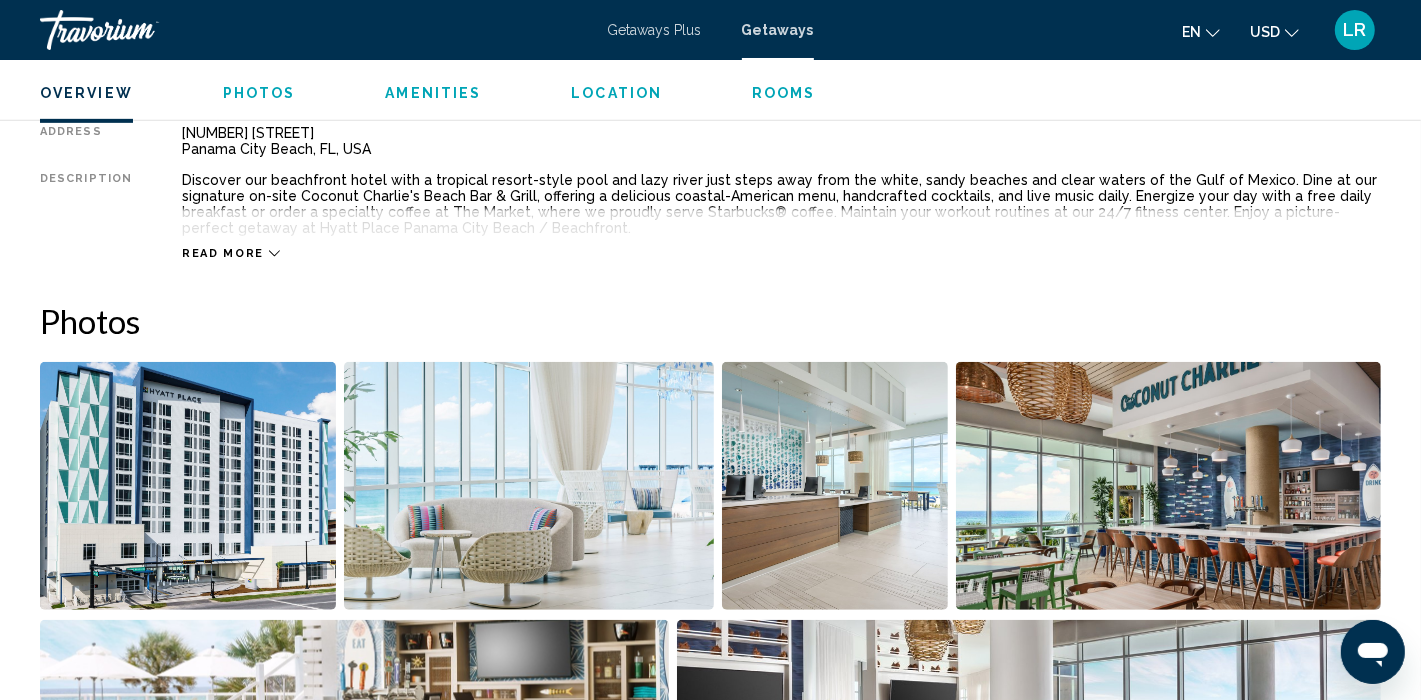 scroll, scrollTop: 743, scrollLeft: 0, axis: vertical 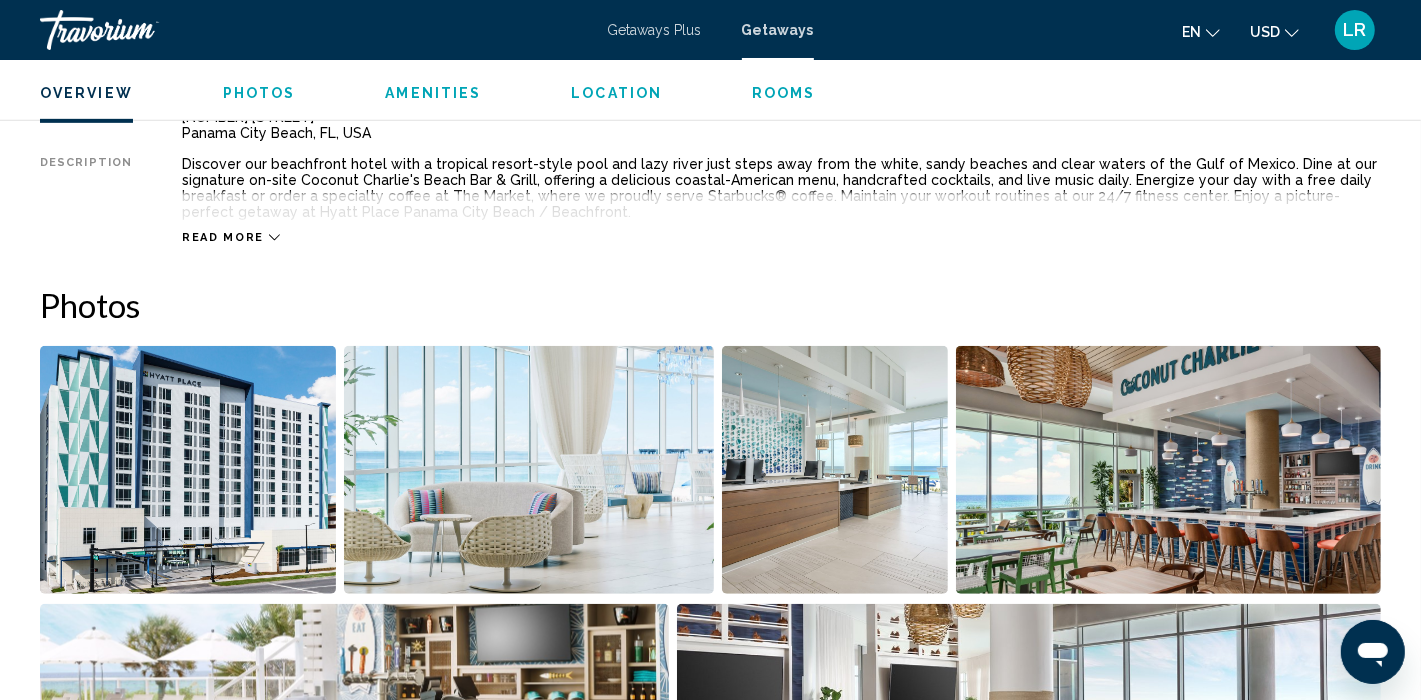 click 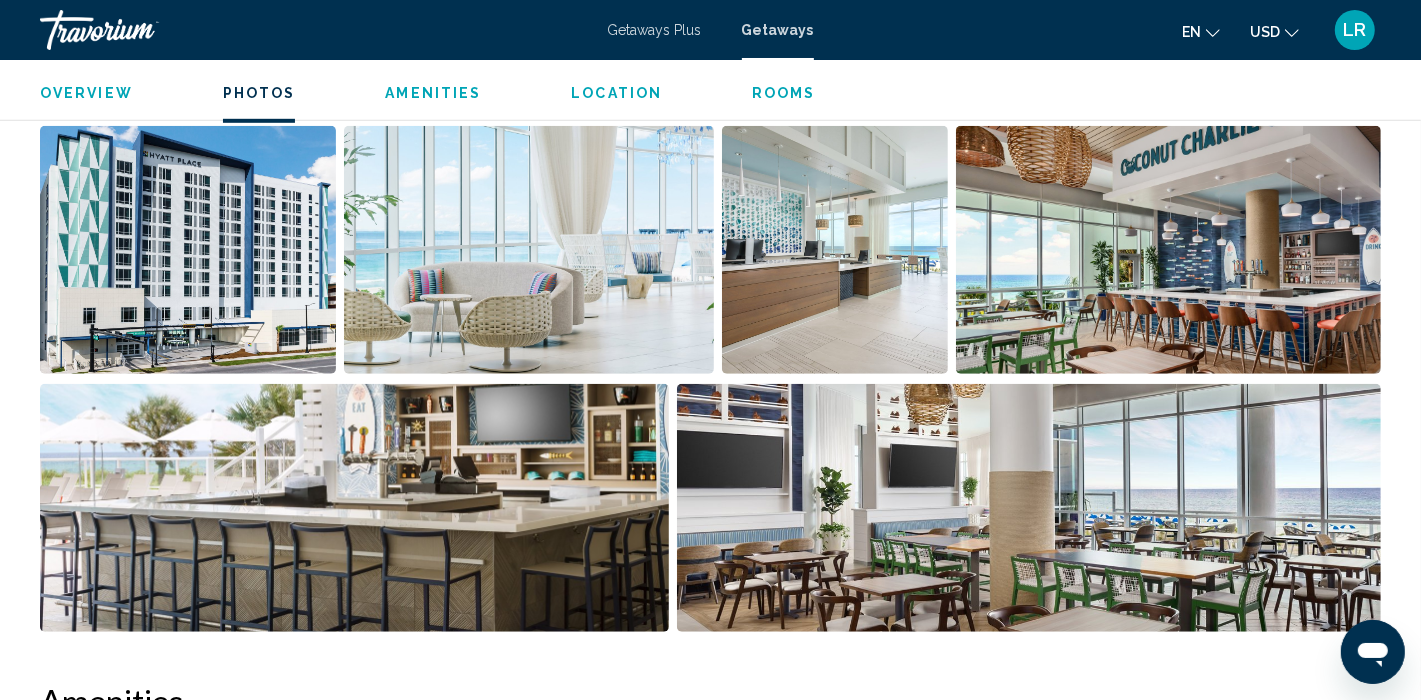 scroll, scrollTop: 983, scrollLeft: 0, axis: vertical 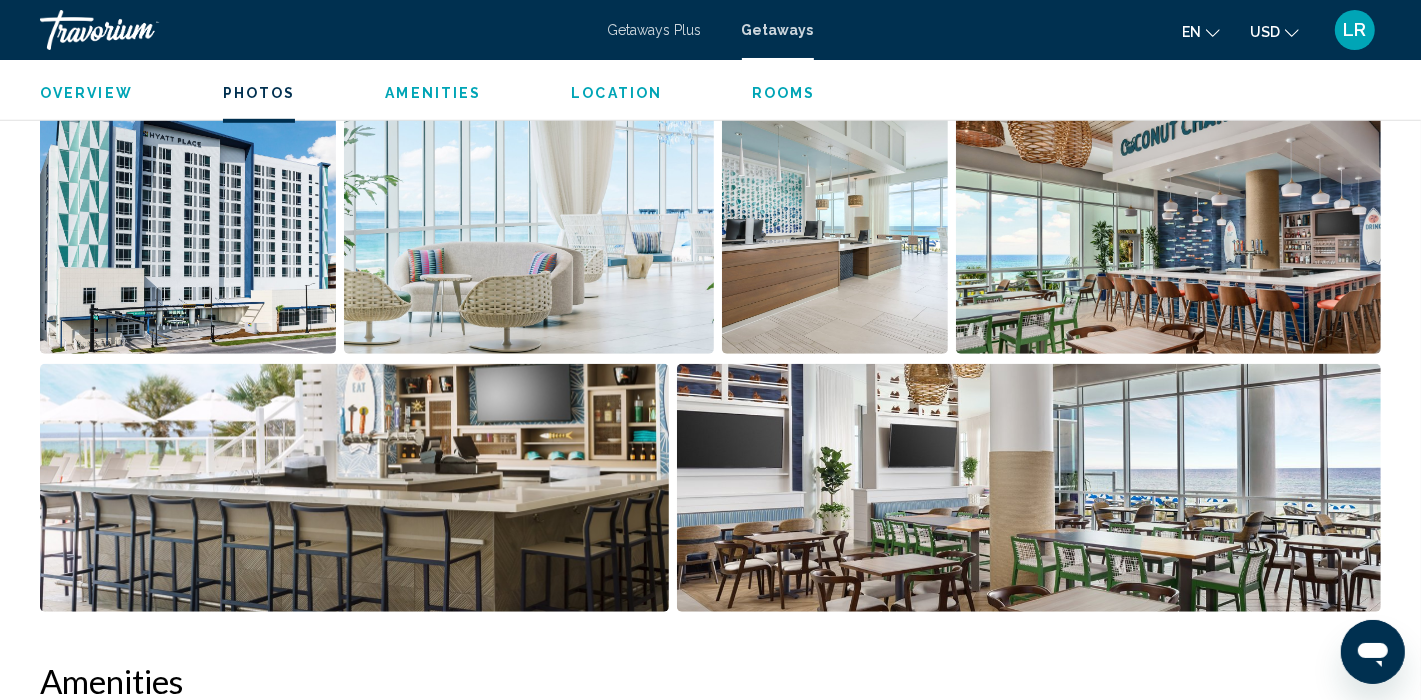click at bounding box center [1169, 230] 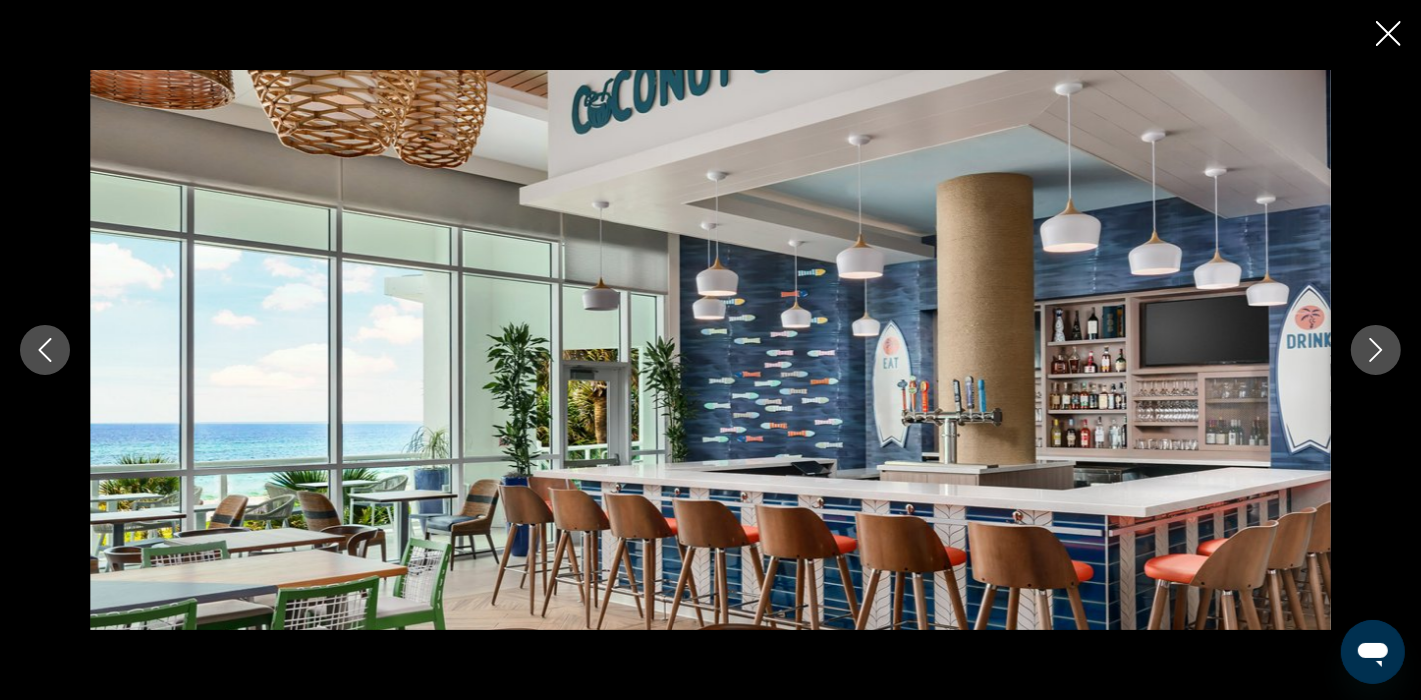 click 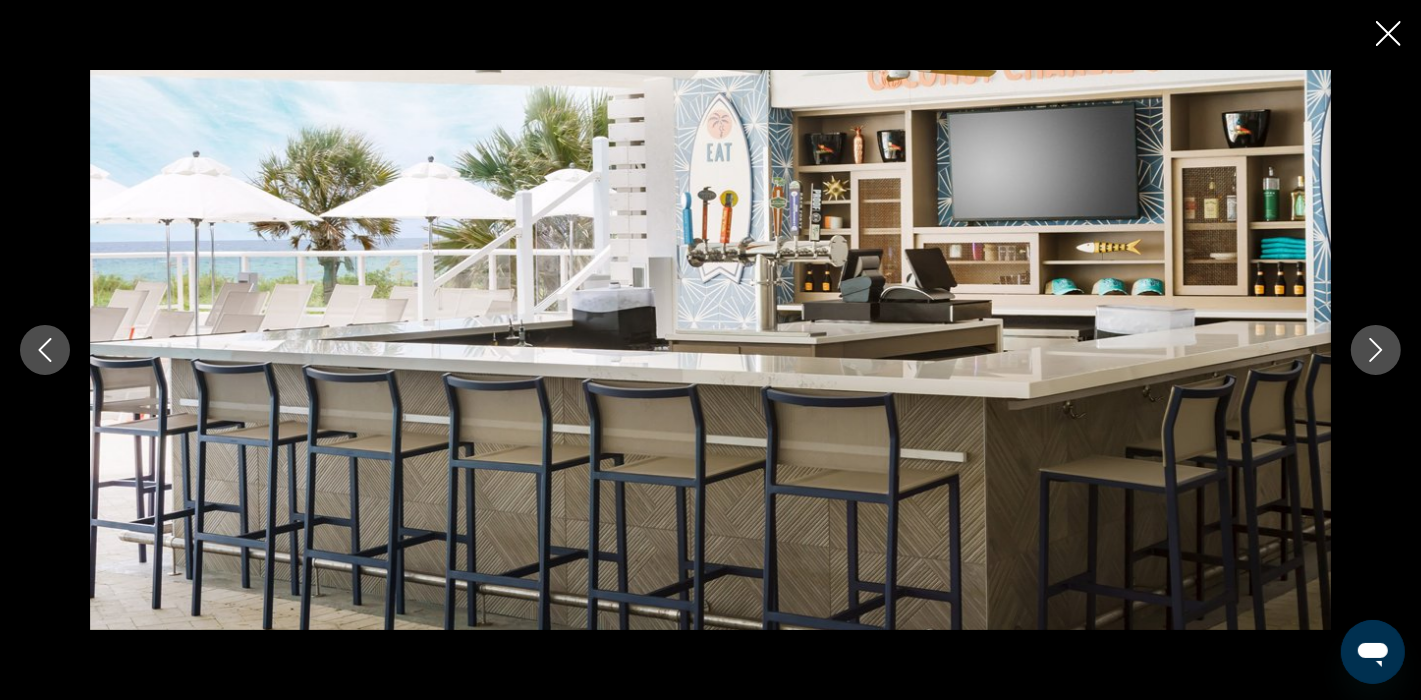 click 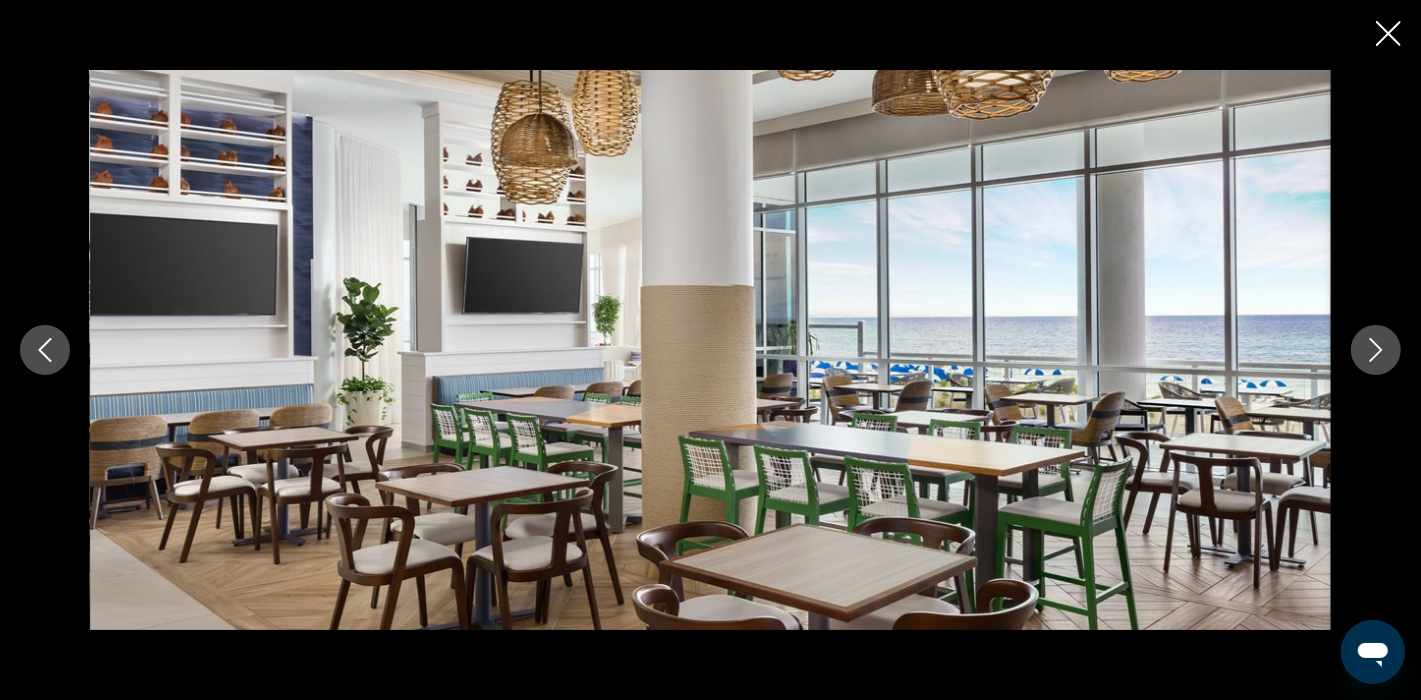 click 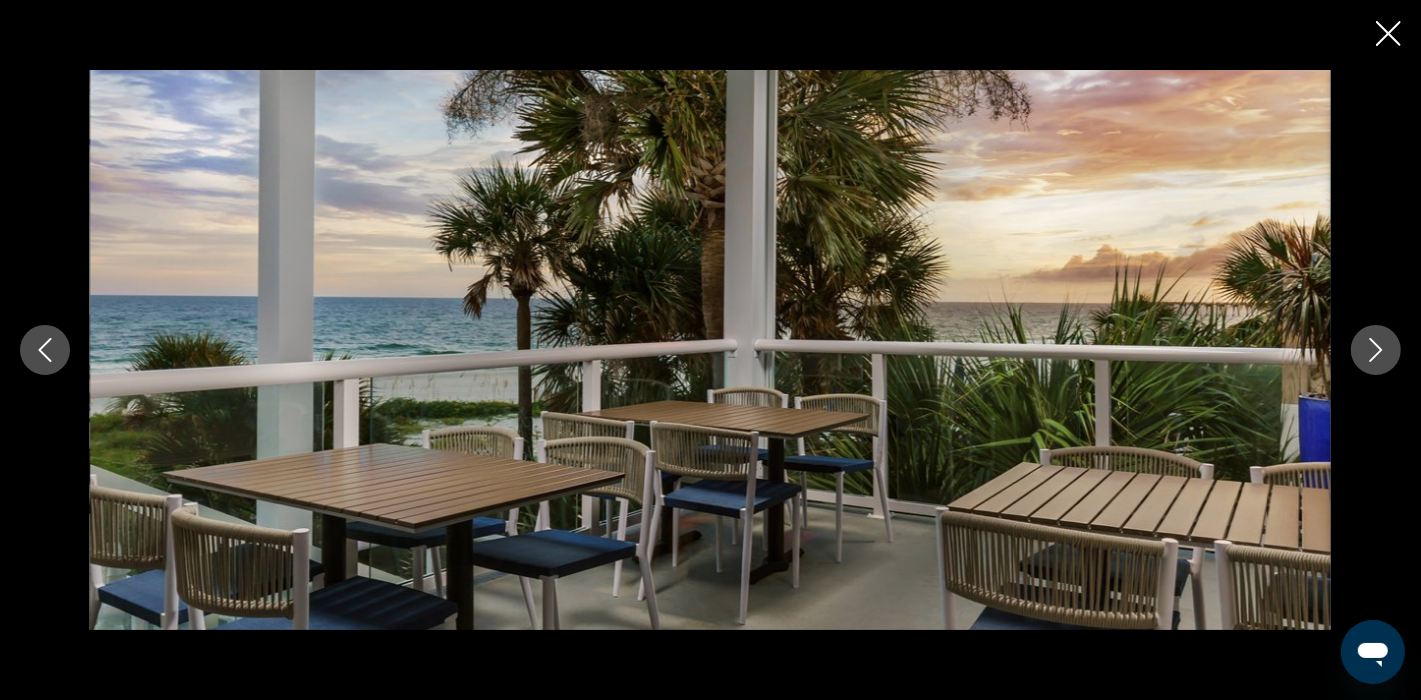 click 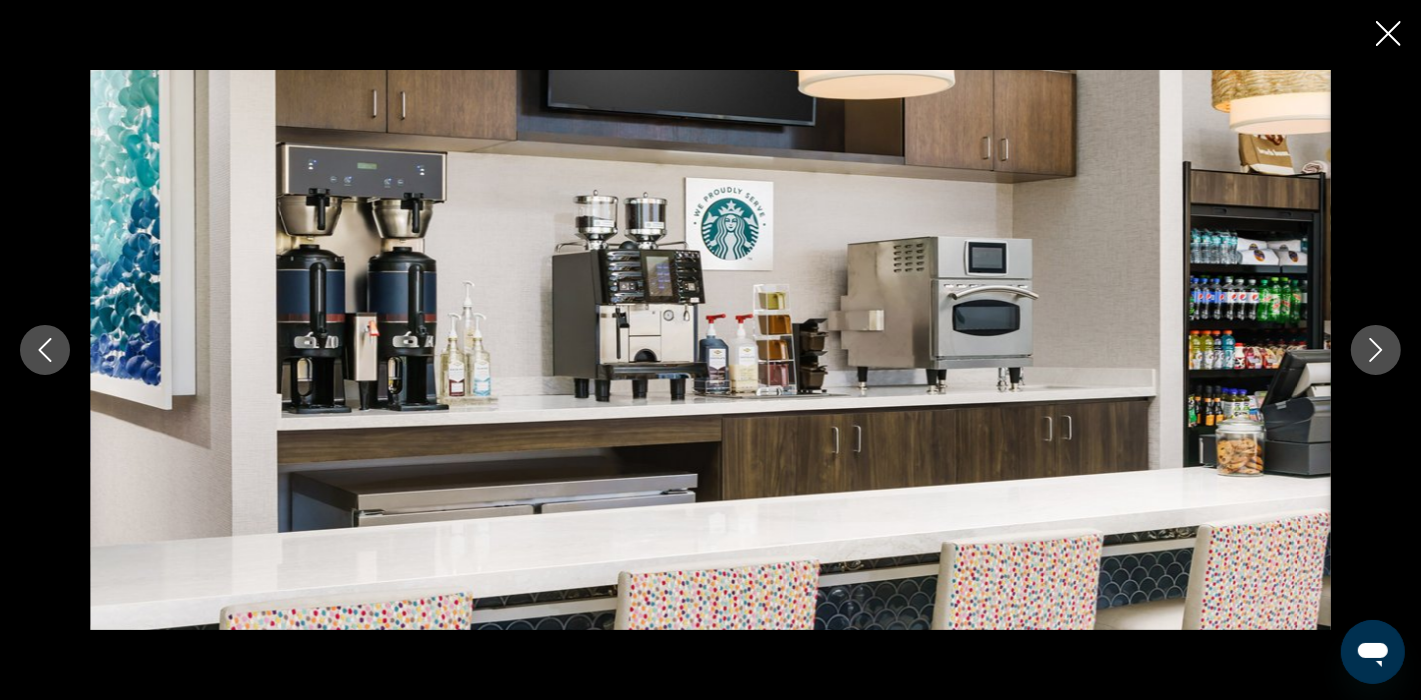 click 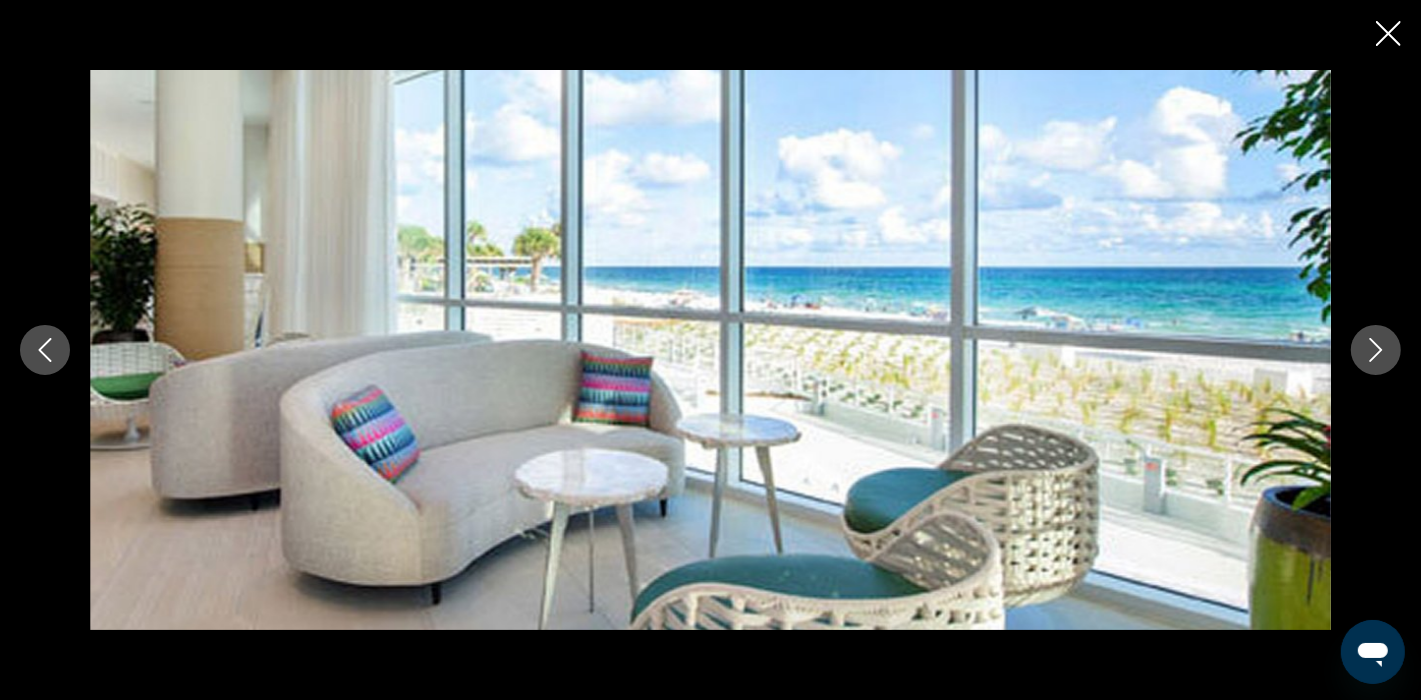 click 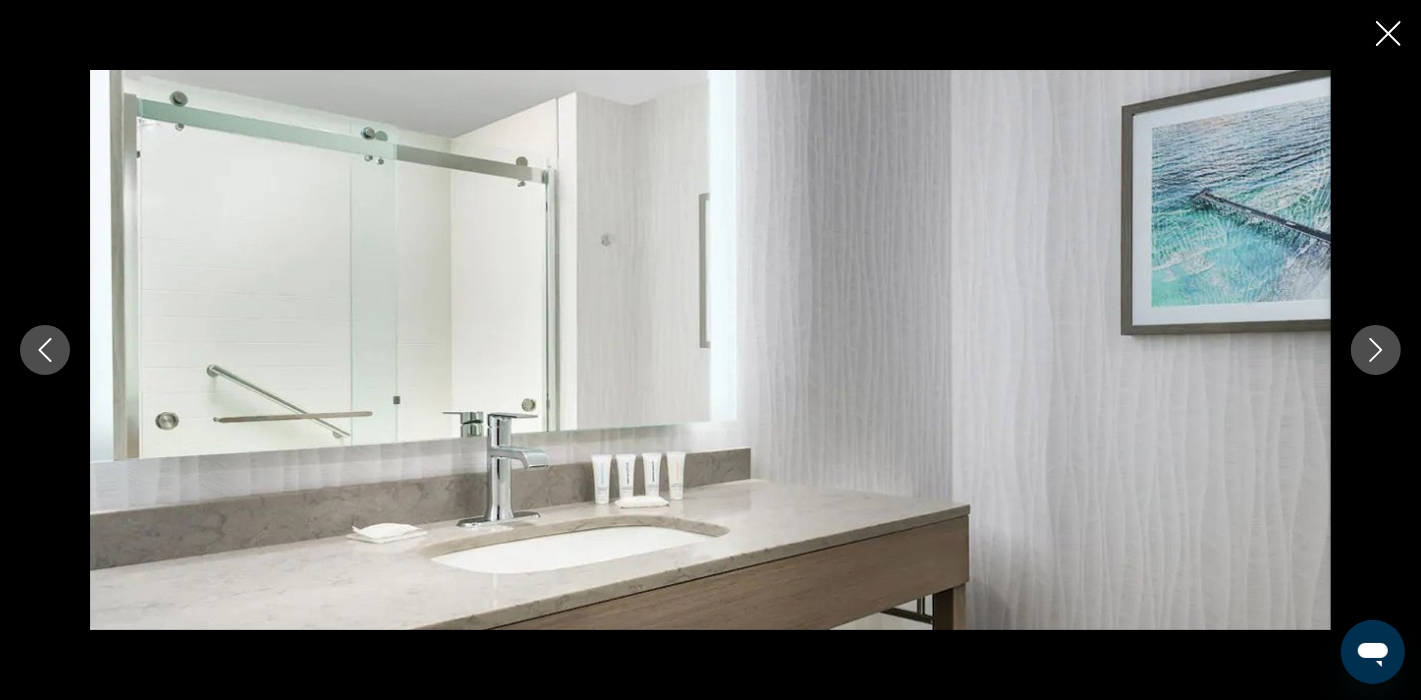 click 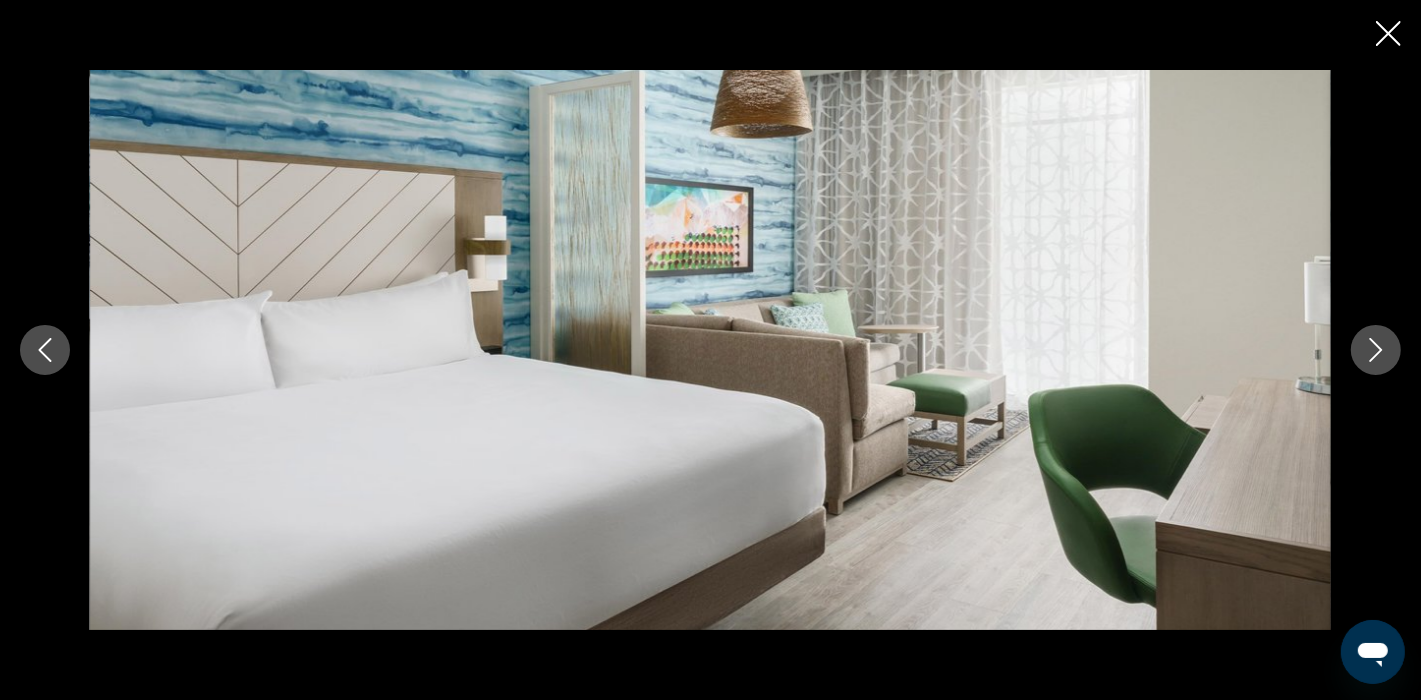 click 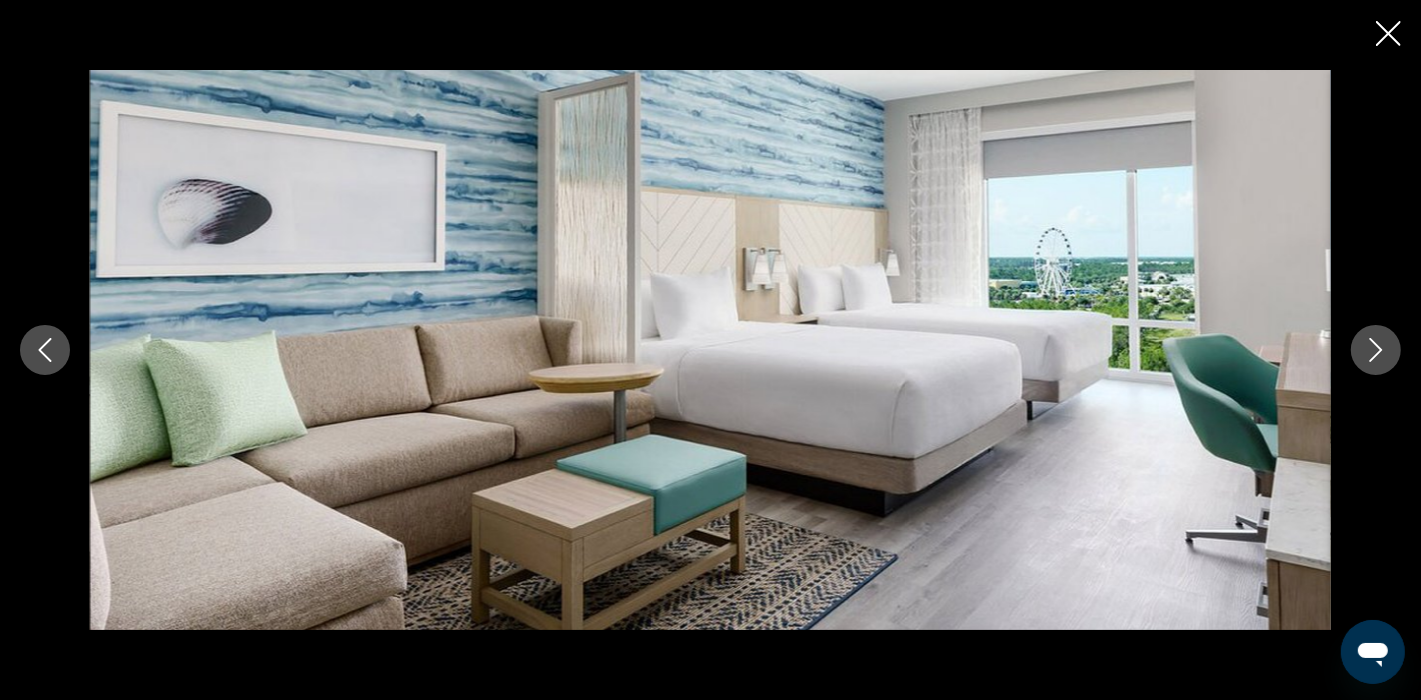 click 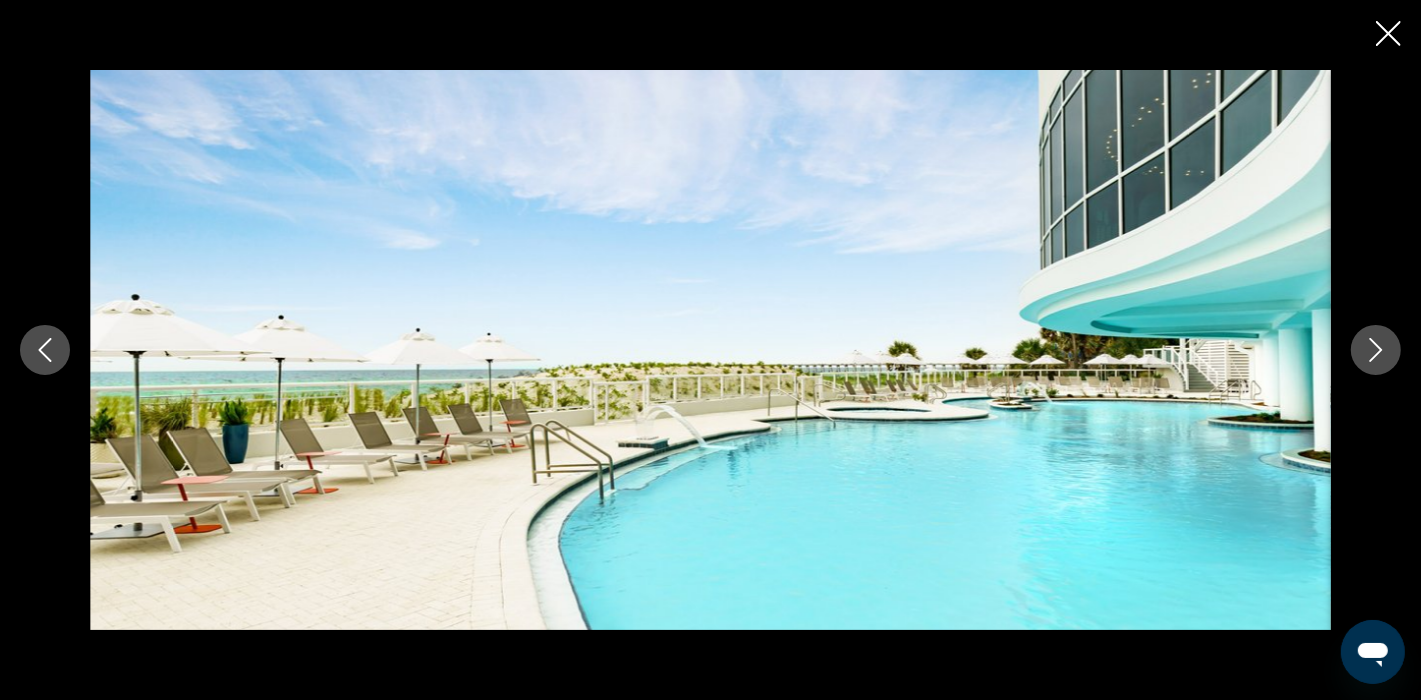 click 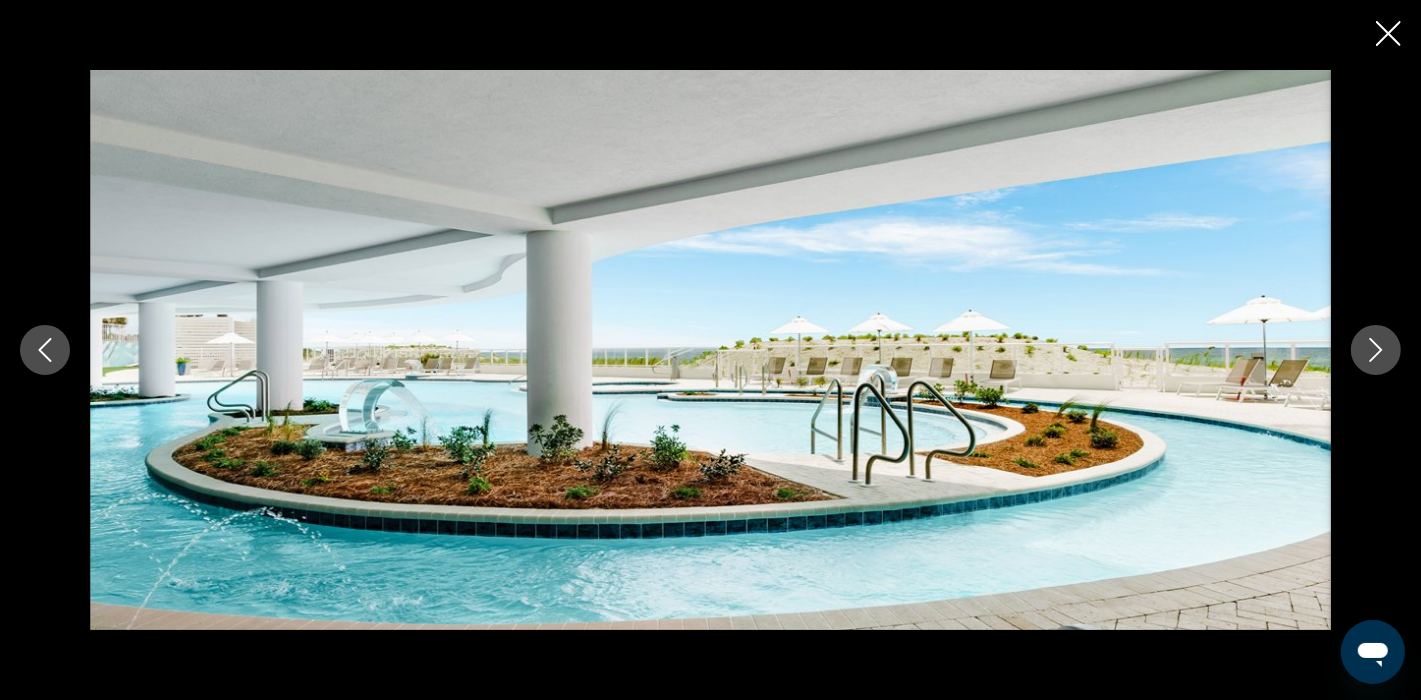 scroll, scrollTop: 1490, scrollLeft: 0, axis: vertical 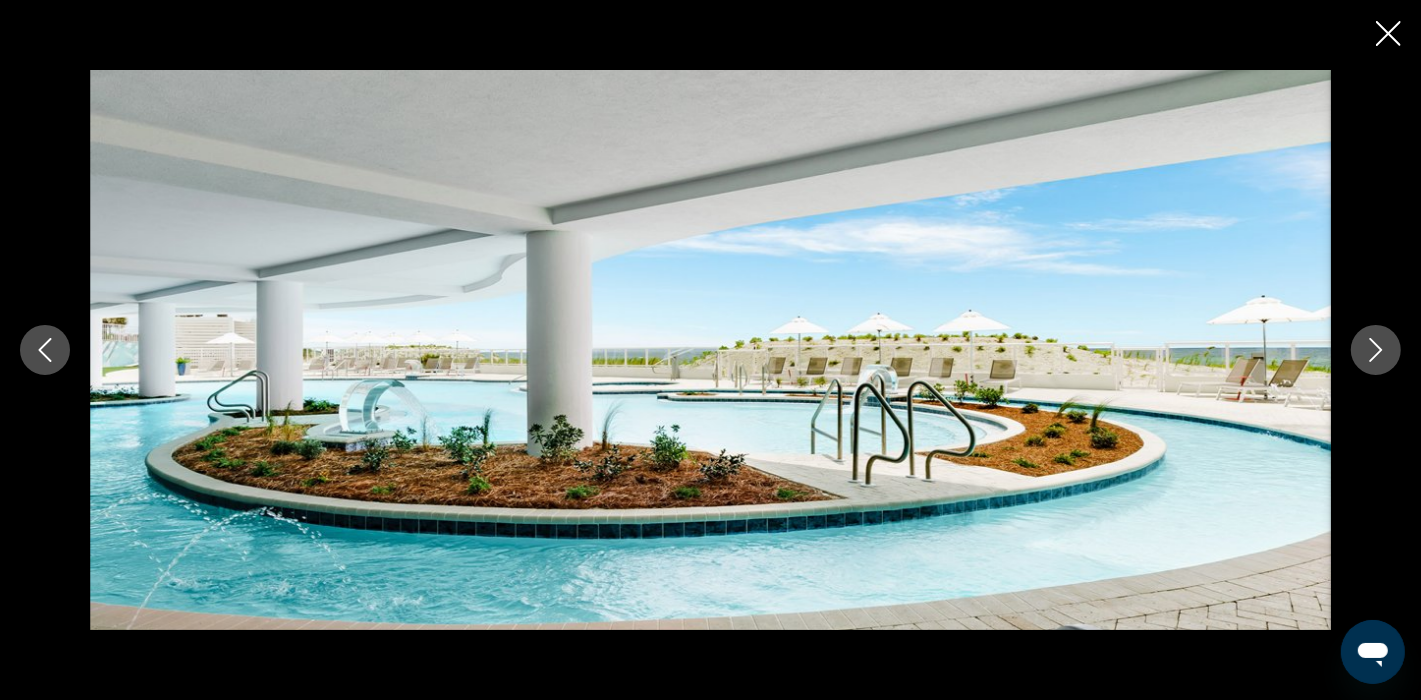 click 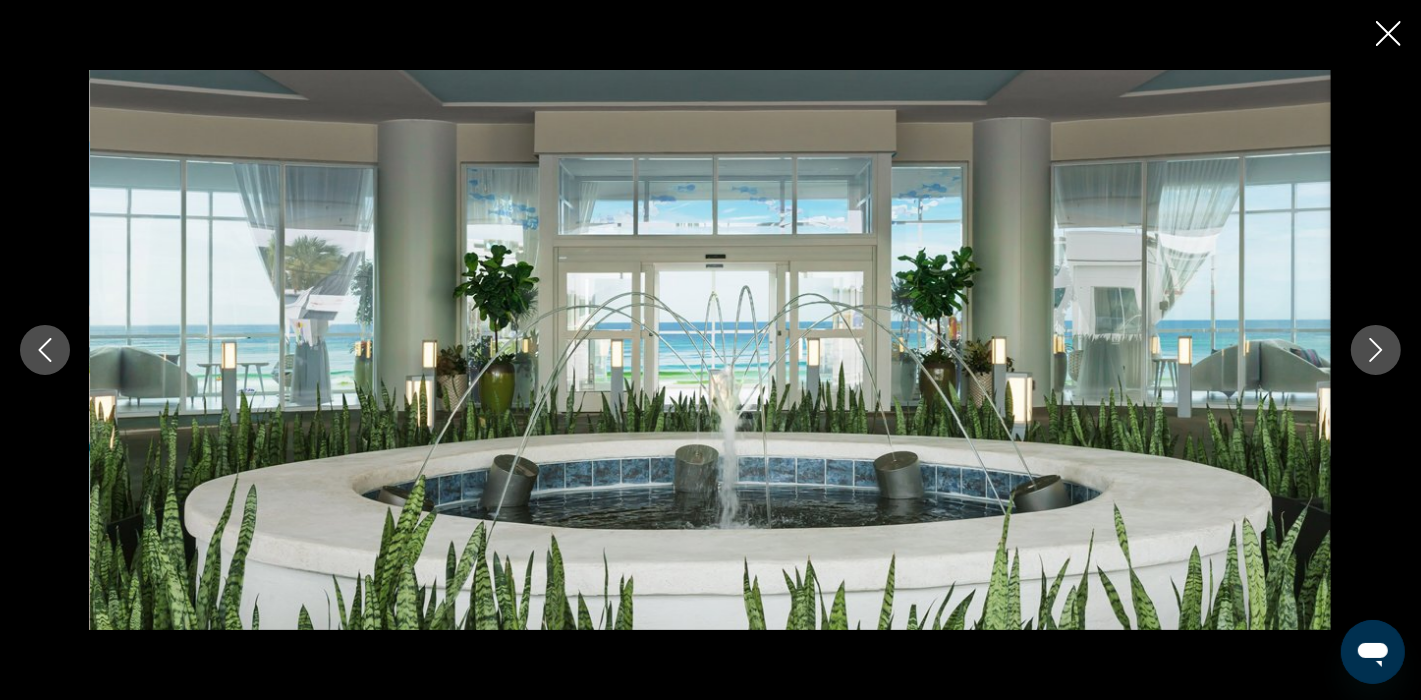 click 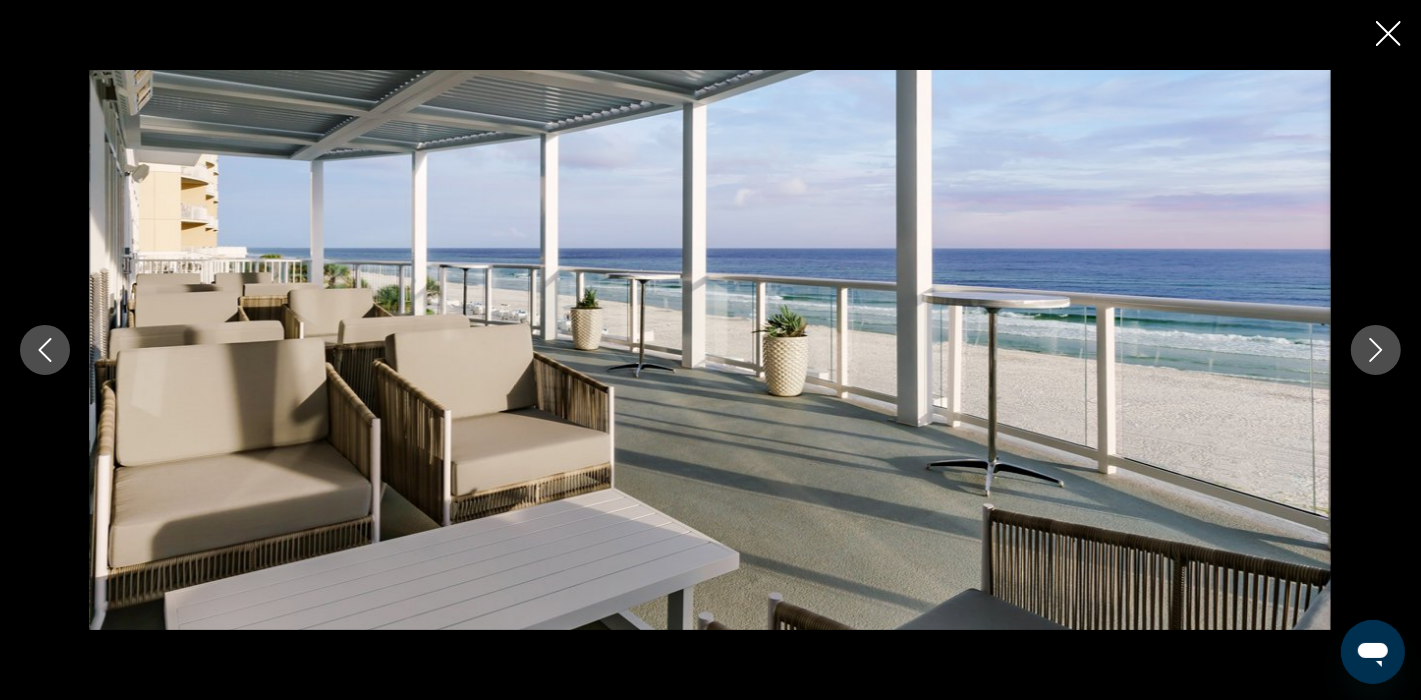 click 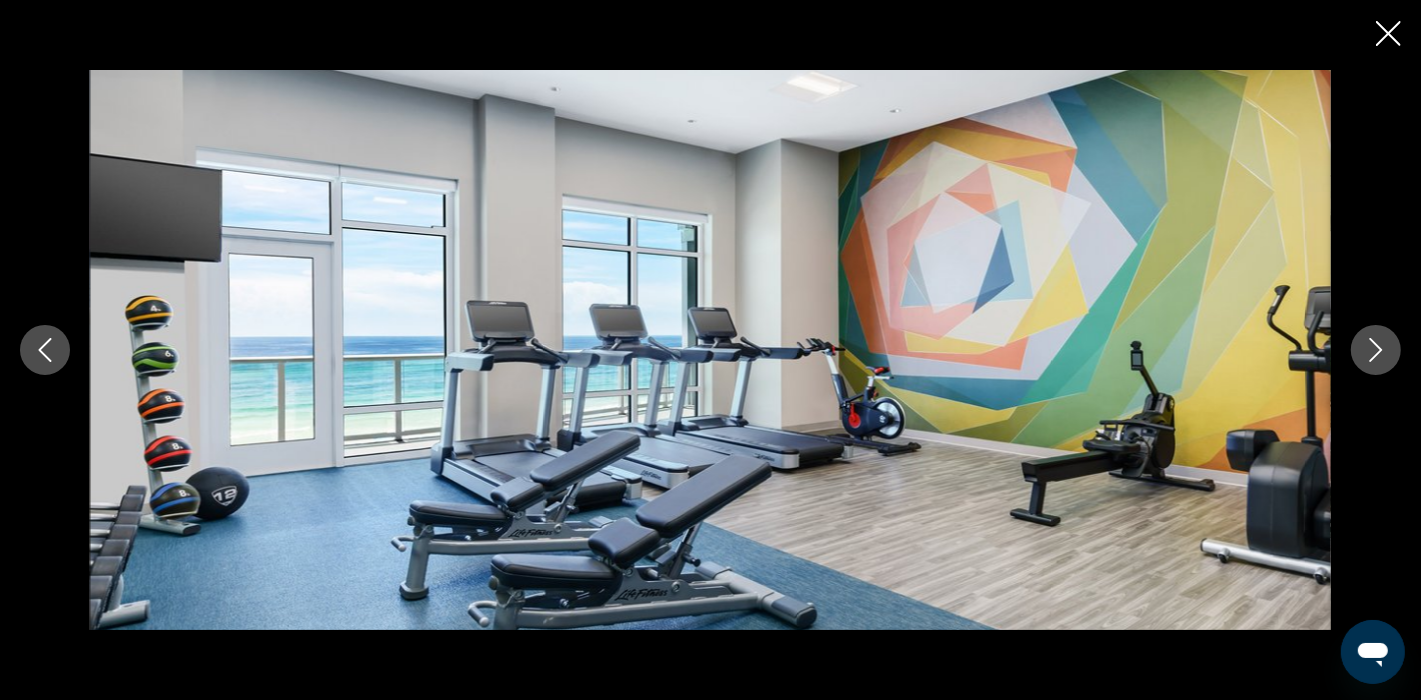 click 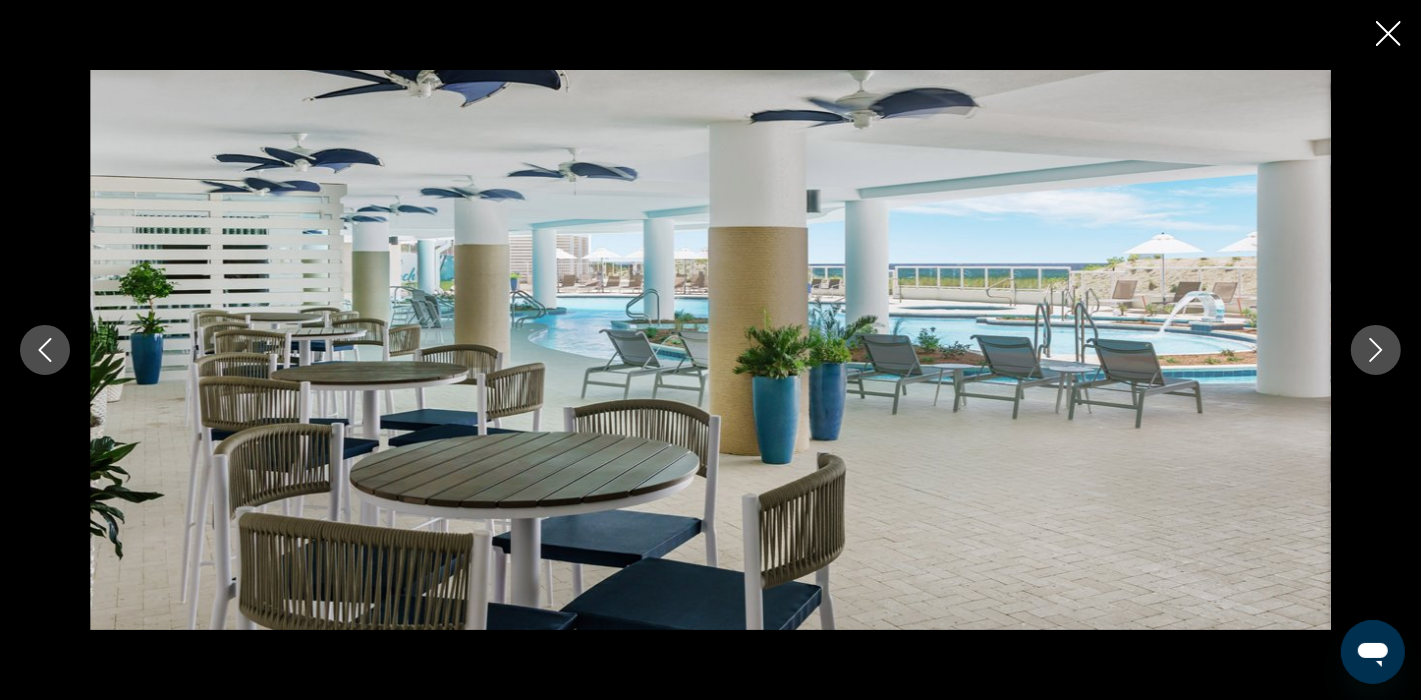click 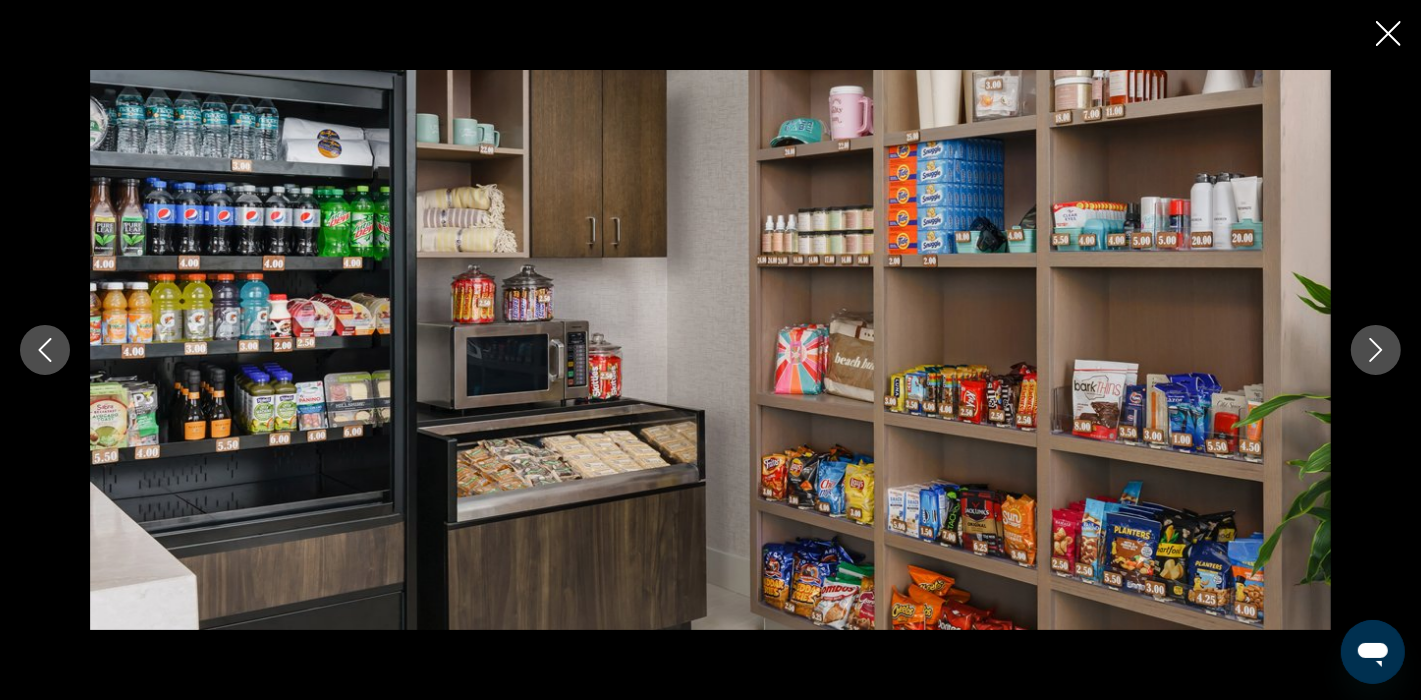 click 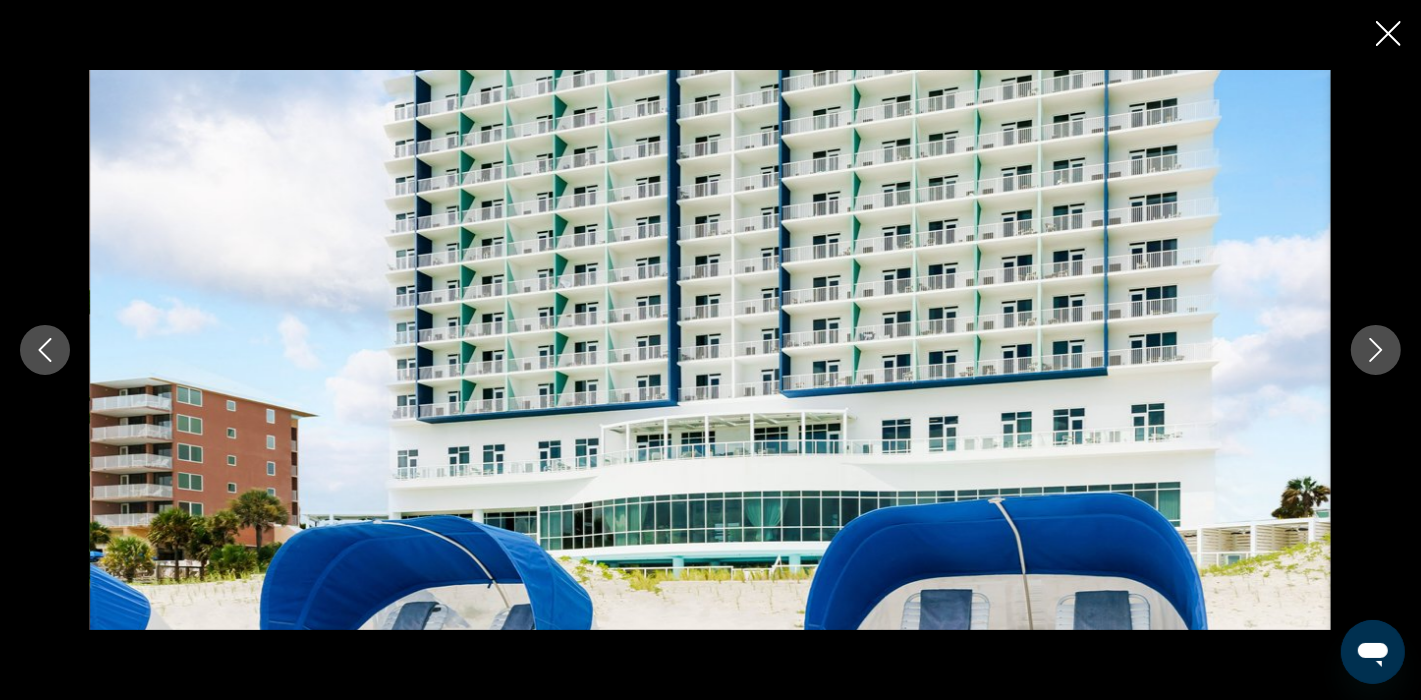 click 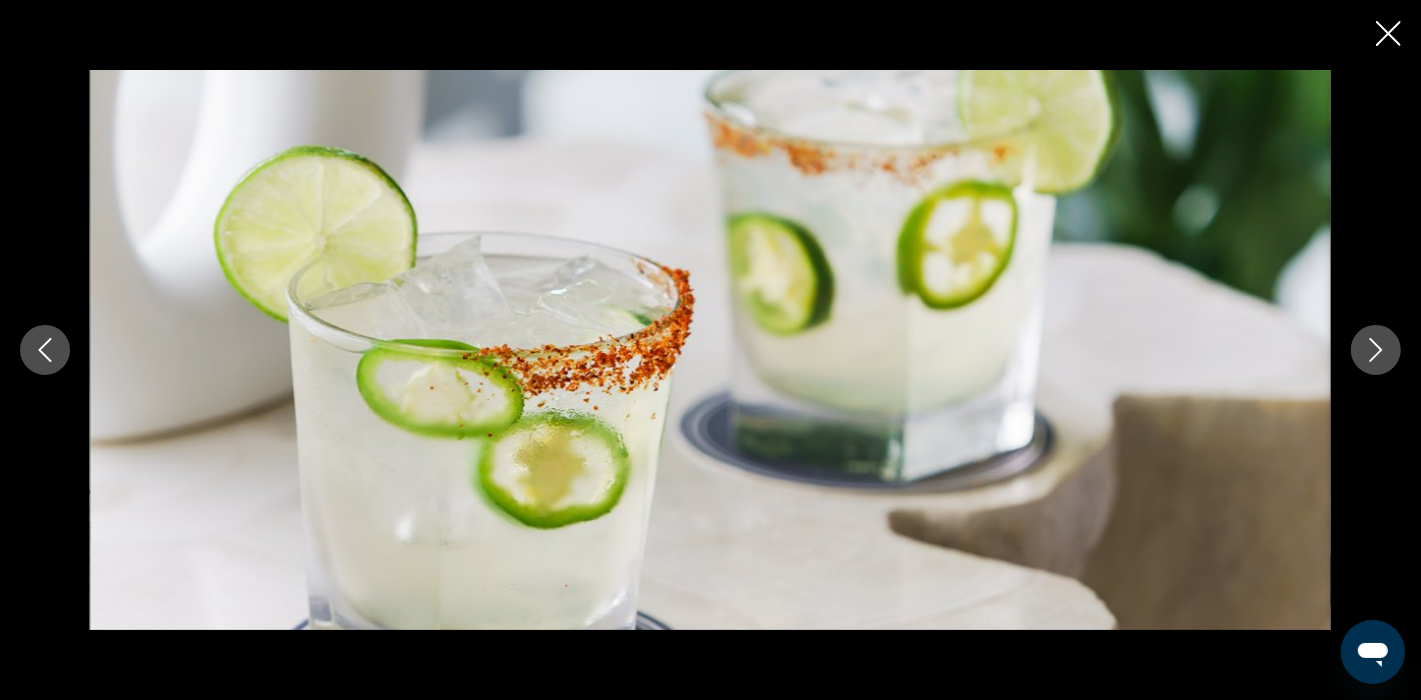 click 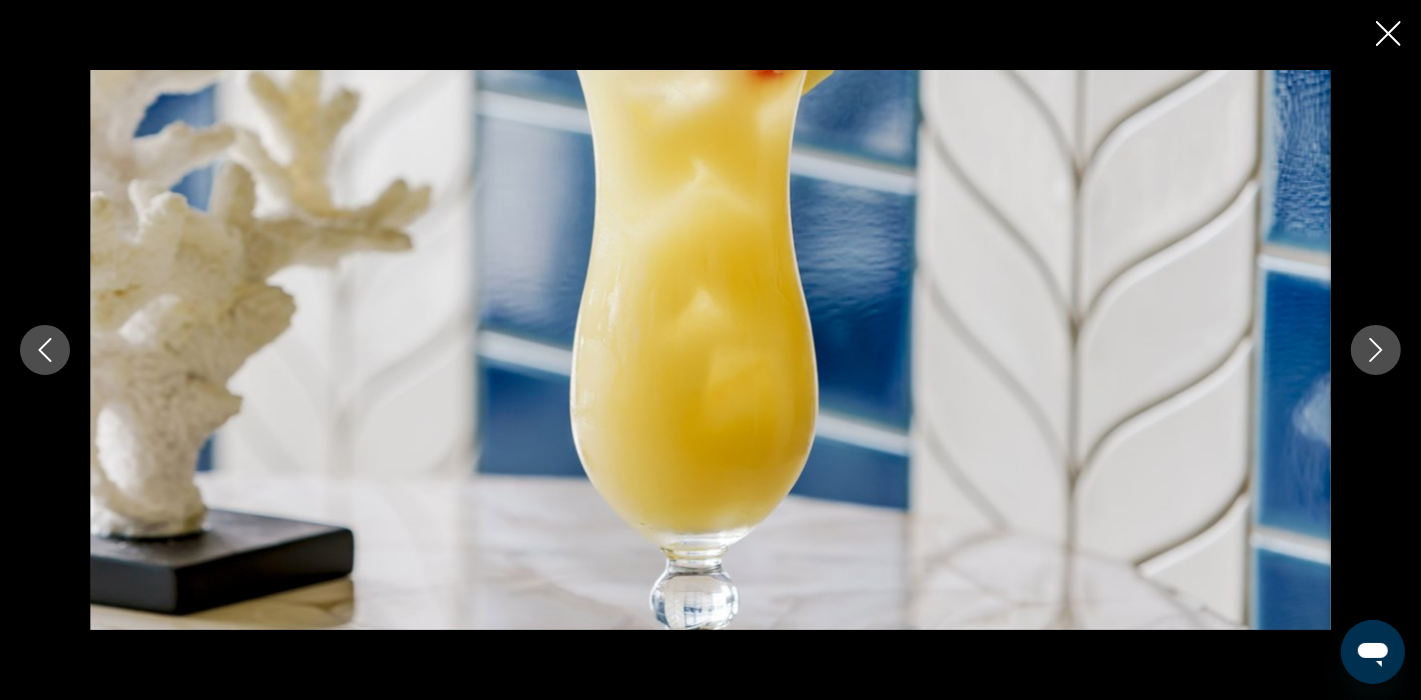 click 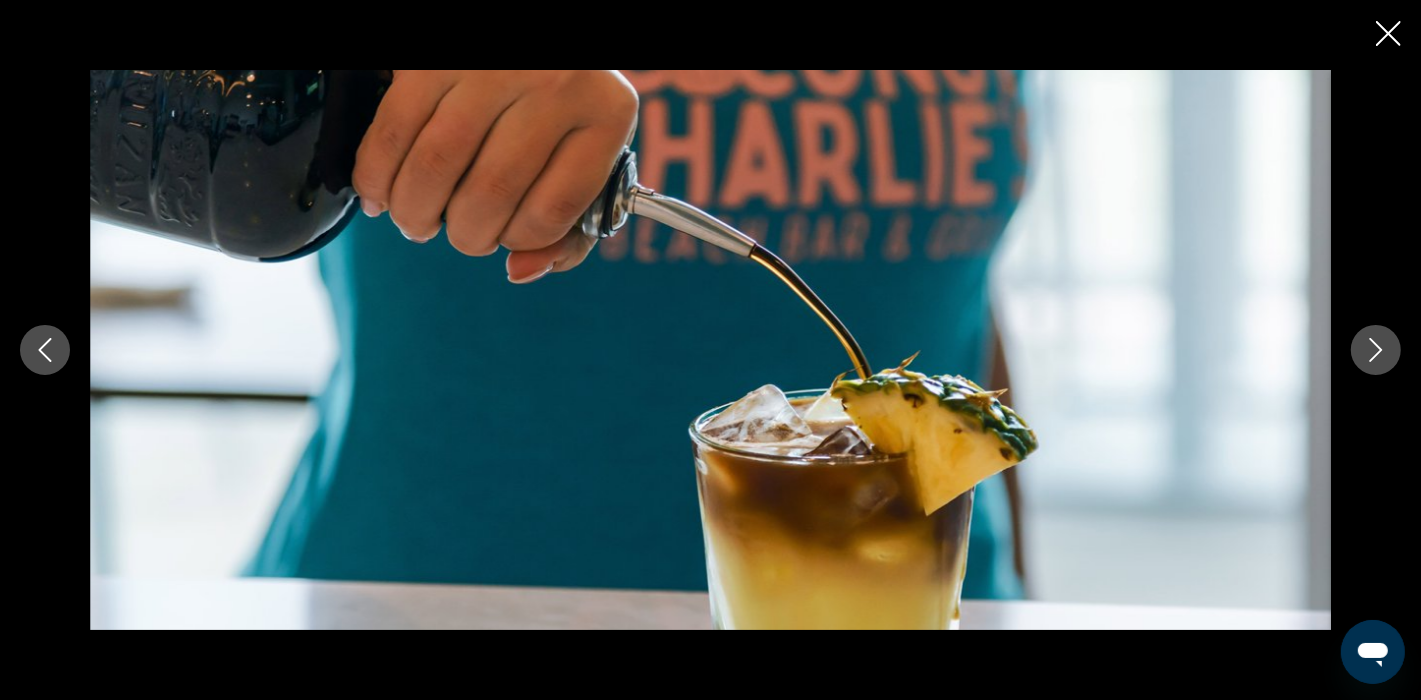 click 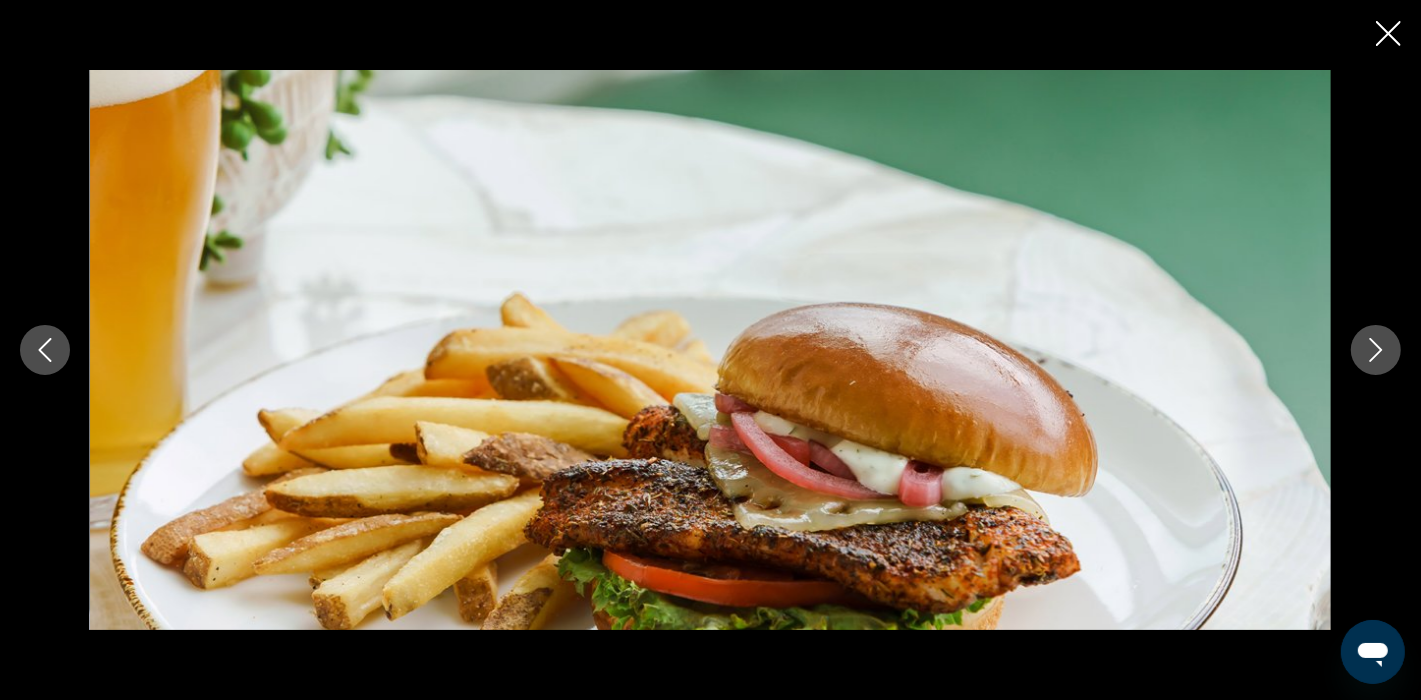 click 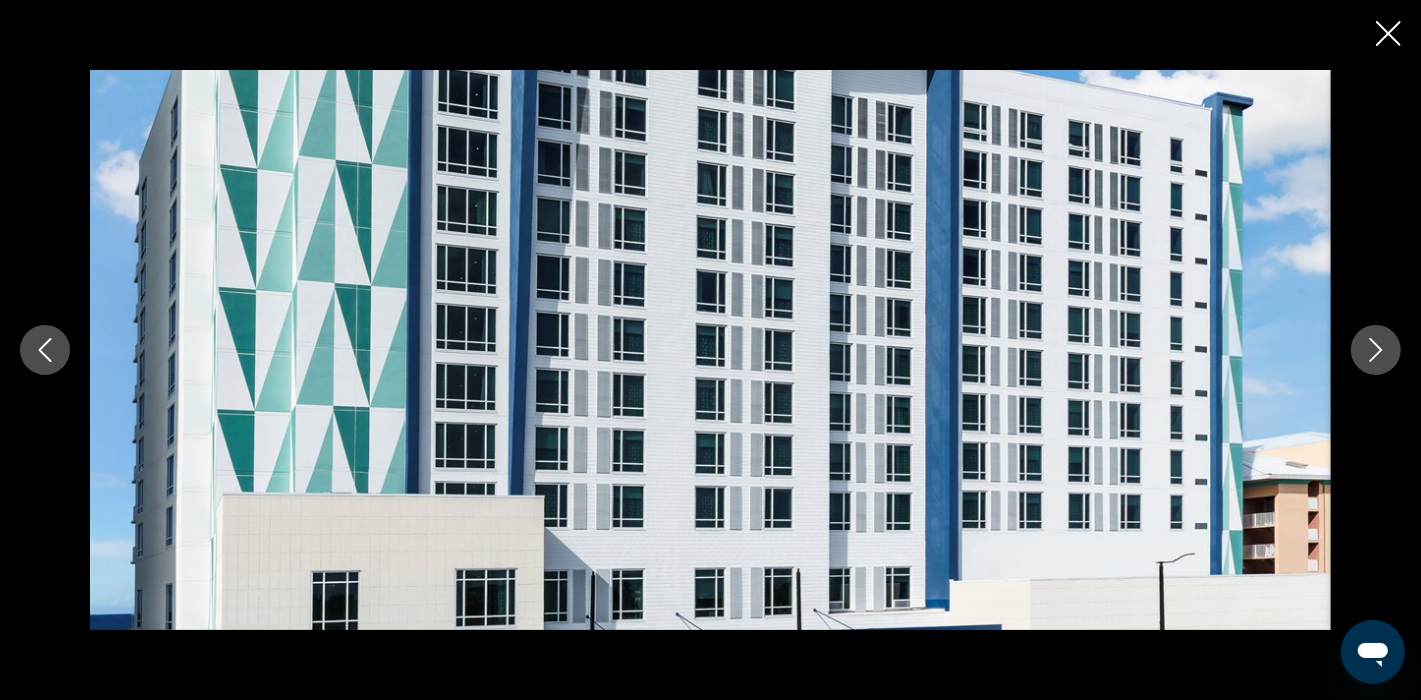 click 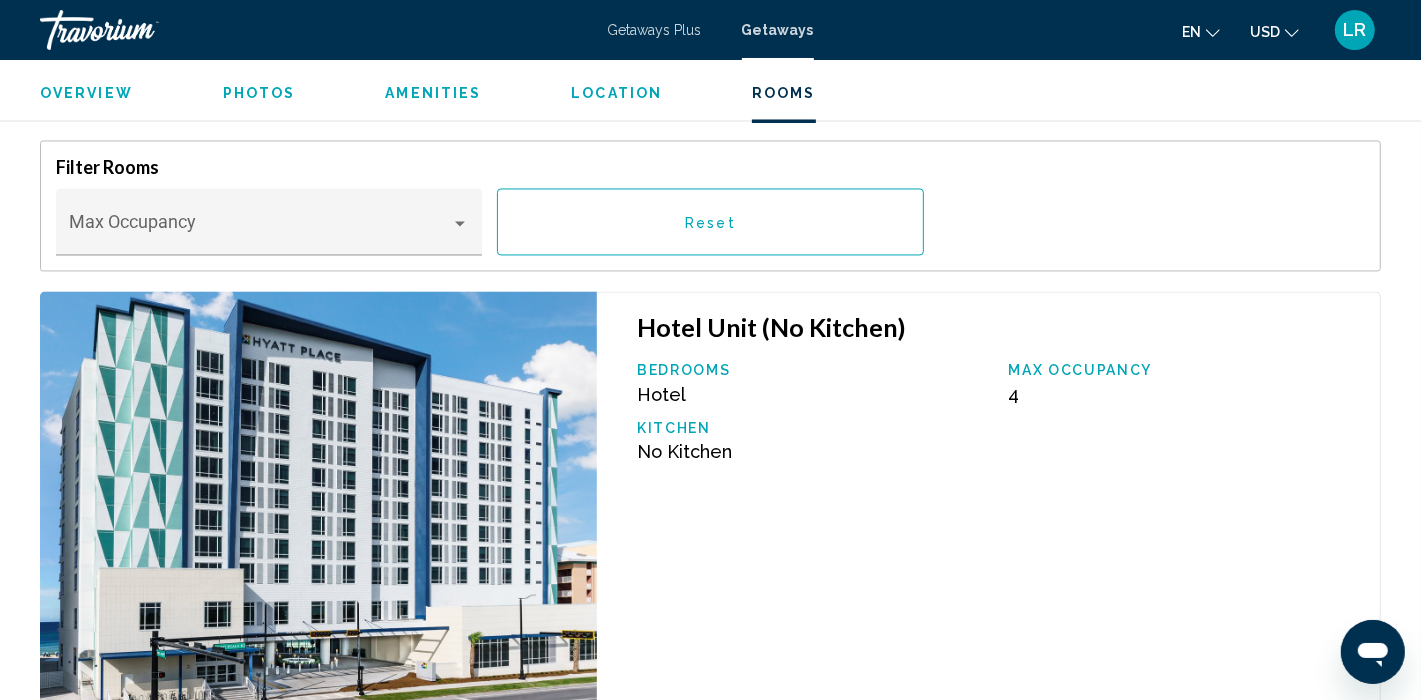 scroll, scrollTop: 2896, scrollLeft: 0, axis: vertical 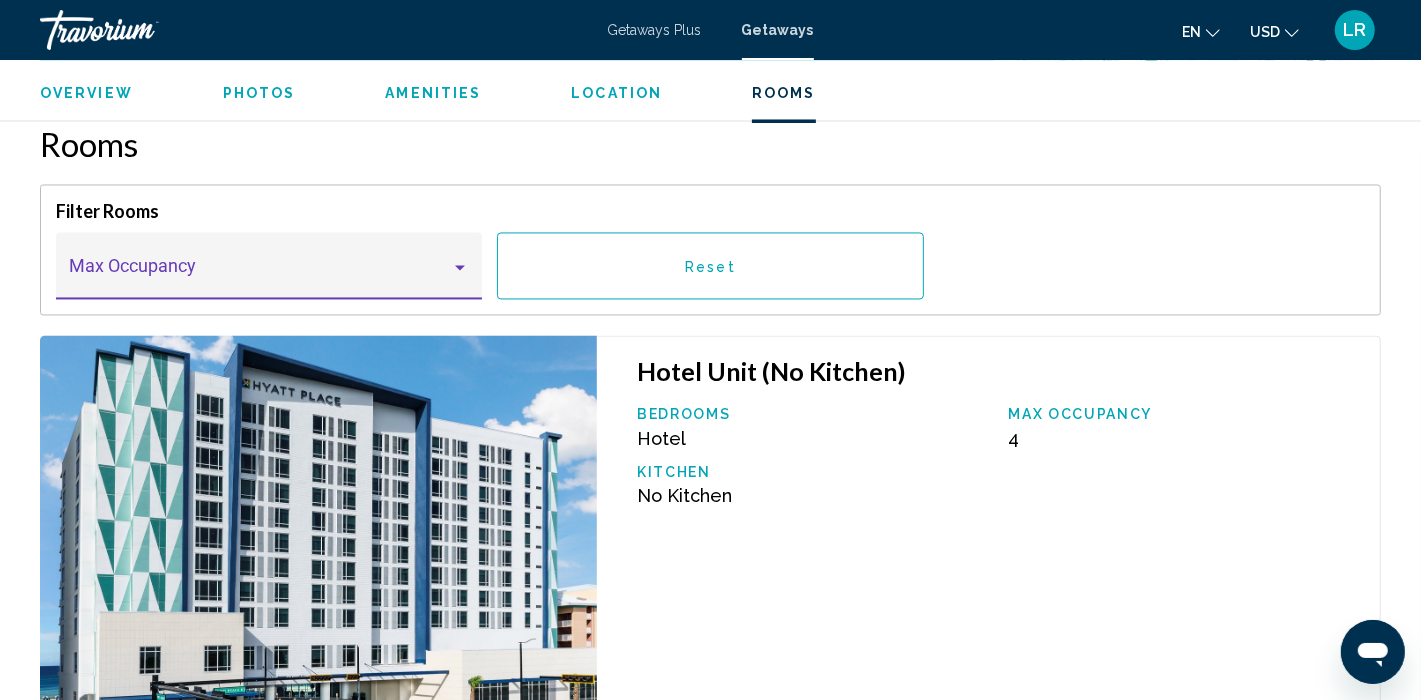 click at bounding box center [460, 267] 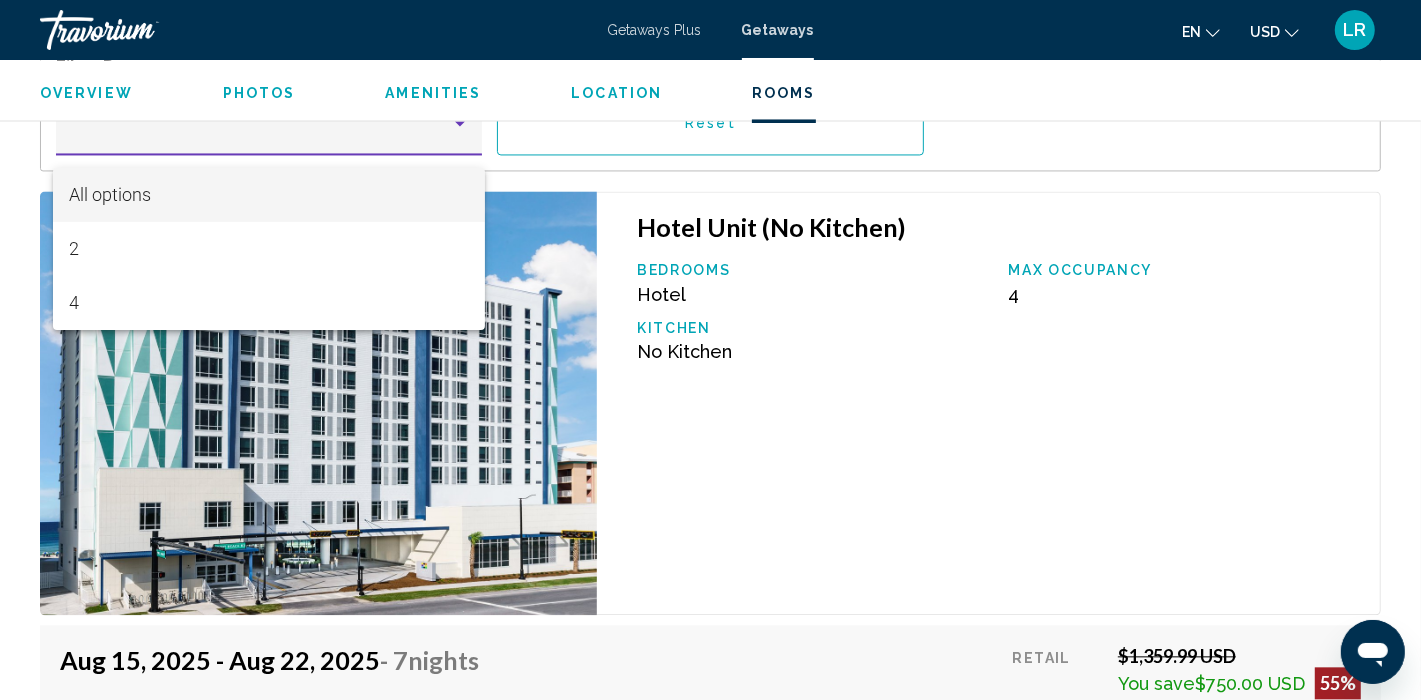 scroll, scrollTop: 3063, scrollLeft: 0, axis: vertical 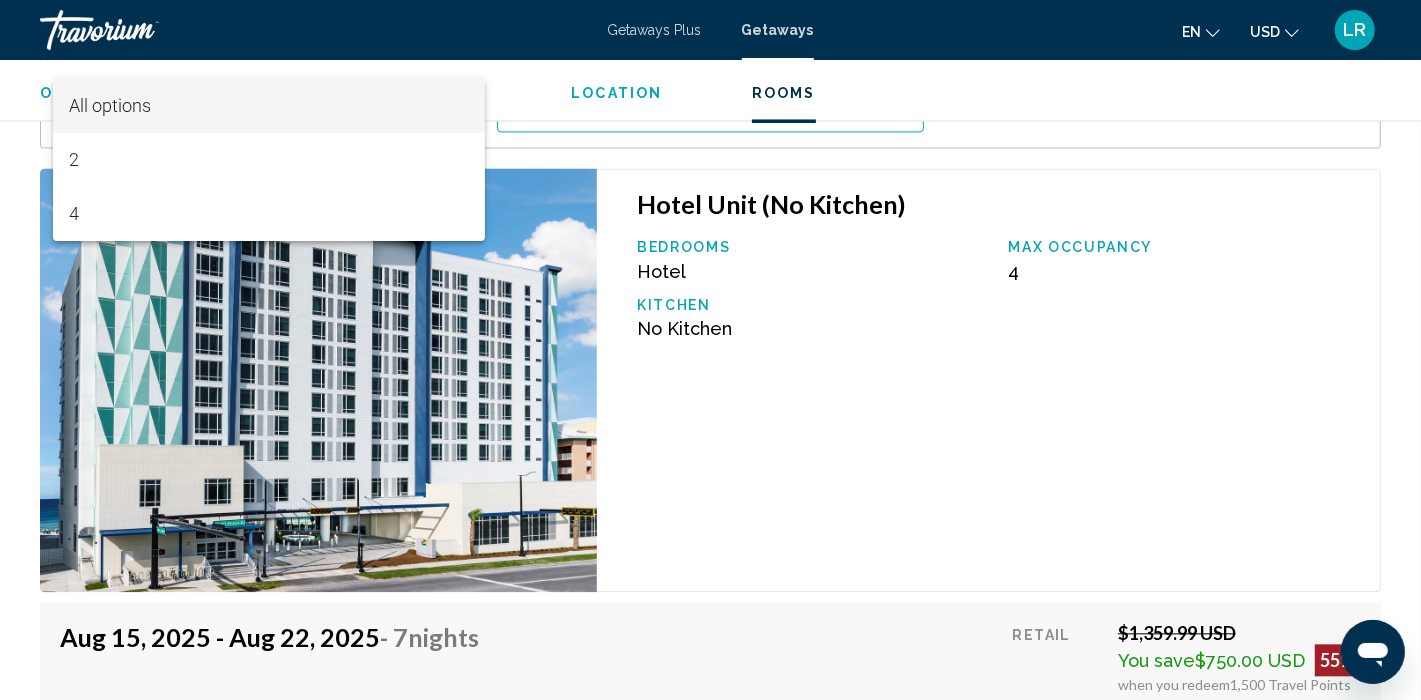 click at bounding box center [710, 350] 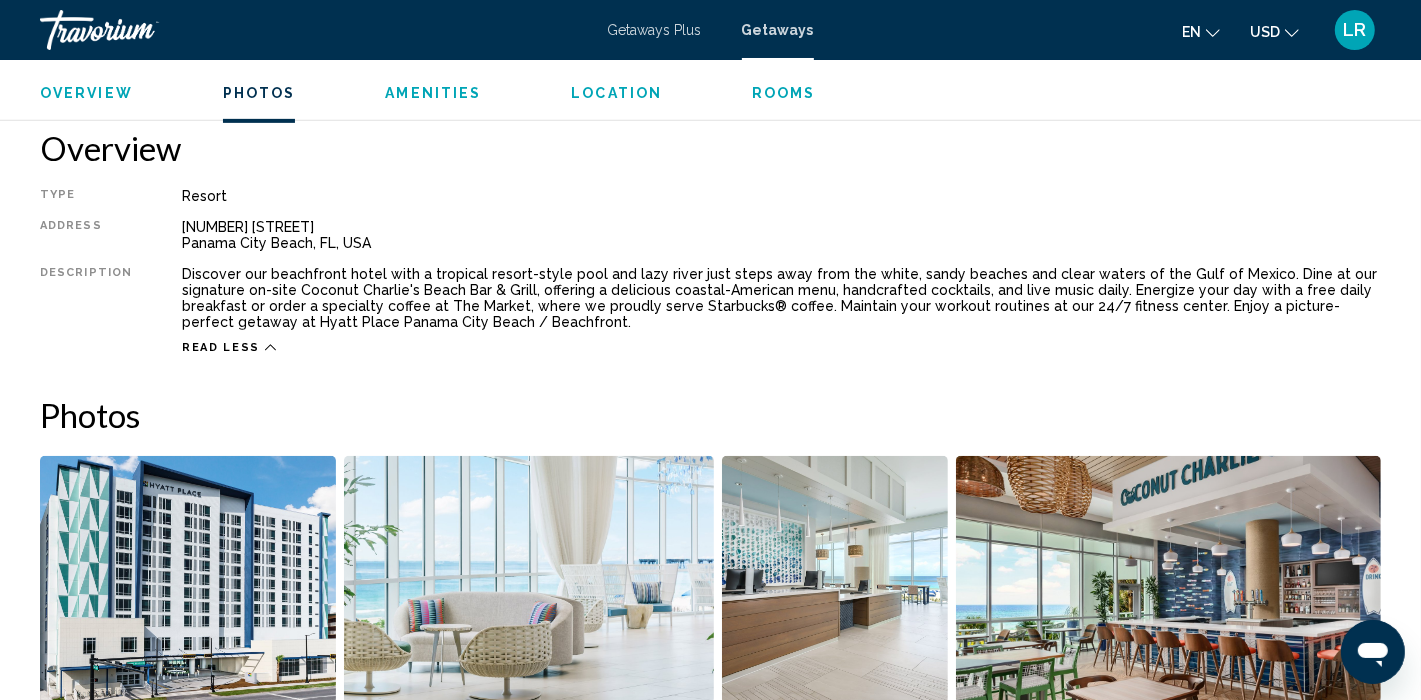 scroll, scrollTop: 580, scrollLeft: 0, axis: vertical 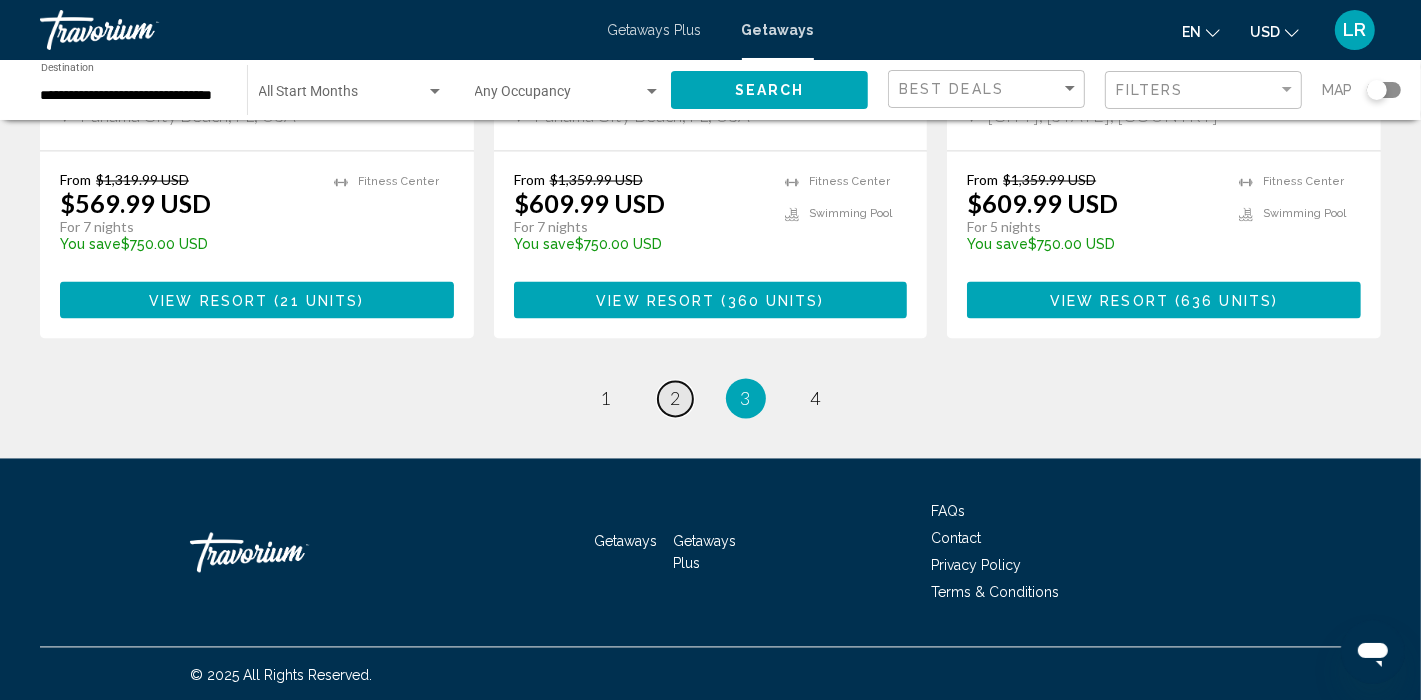 click on "page  2" at bounding box center [675, 399] 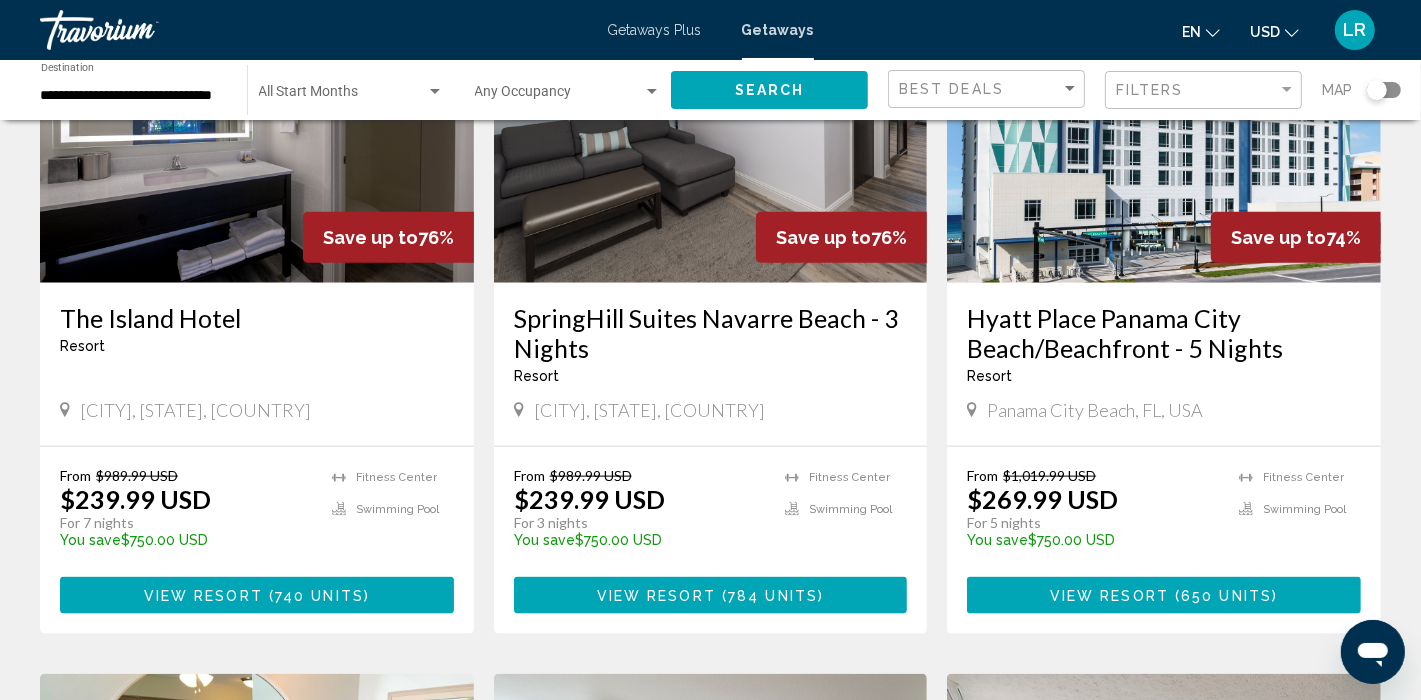 scroll, scrollTop: 1683, scrollLeft: 0, axis: vertical 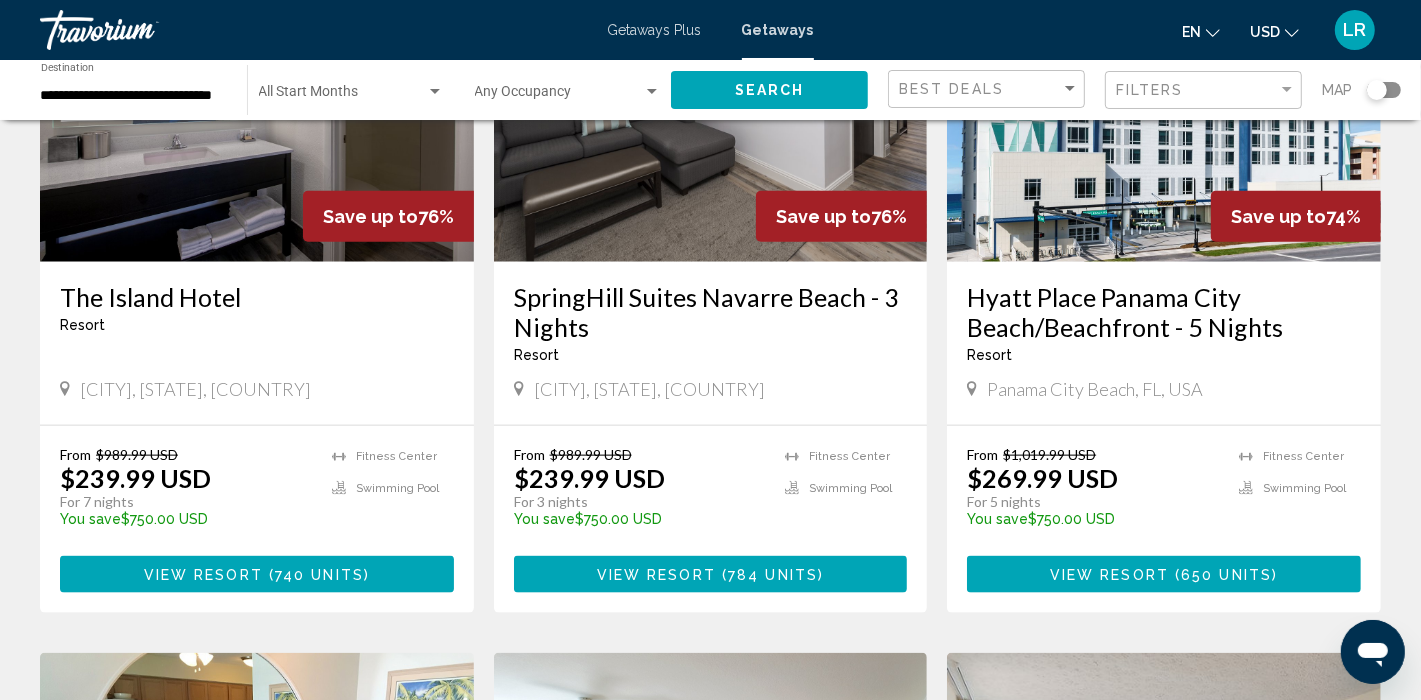 click on "Resort  -  This is an adults only resort" at bounding box center [1164, 355] 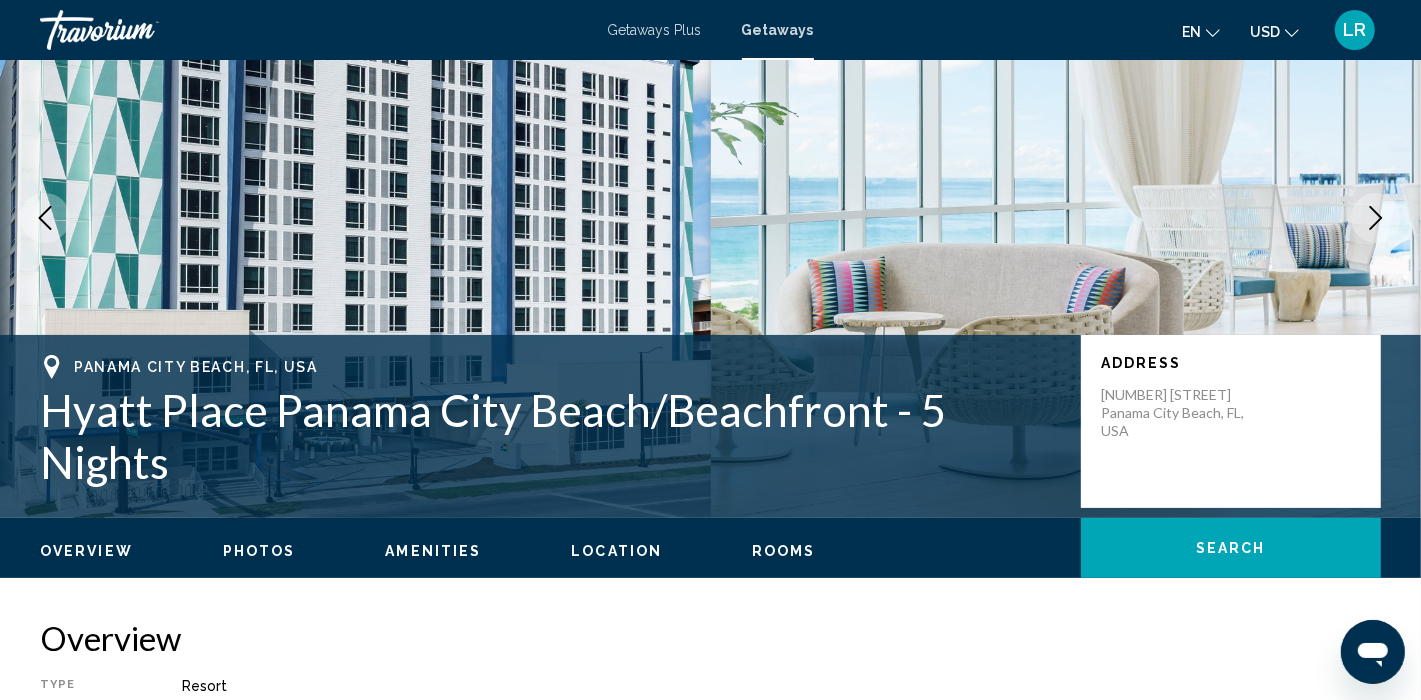 scroll, scrollTop: 0, scrollLeft: 0, axis: both 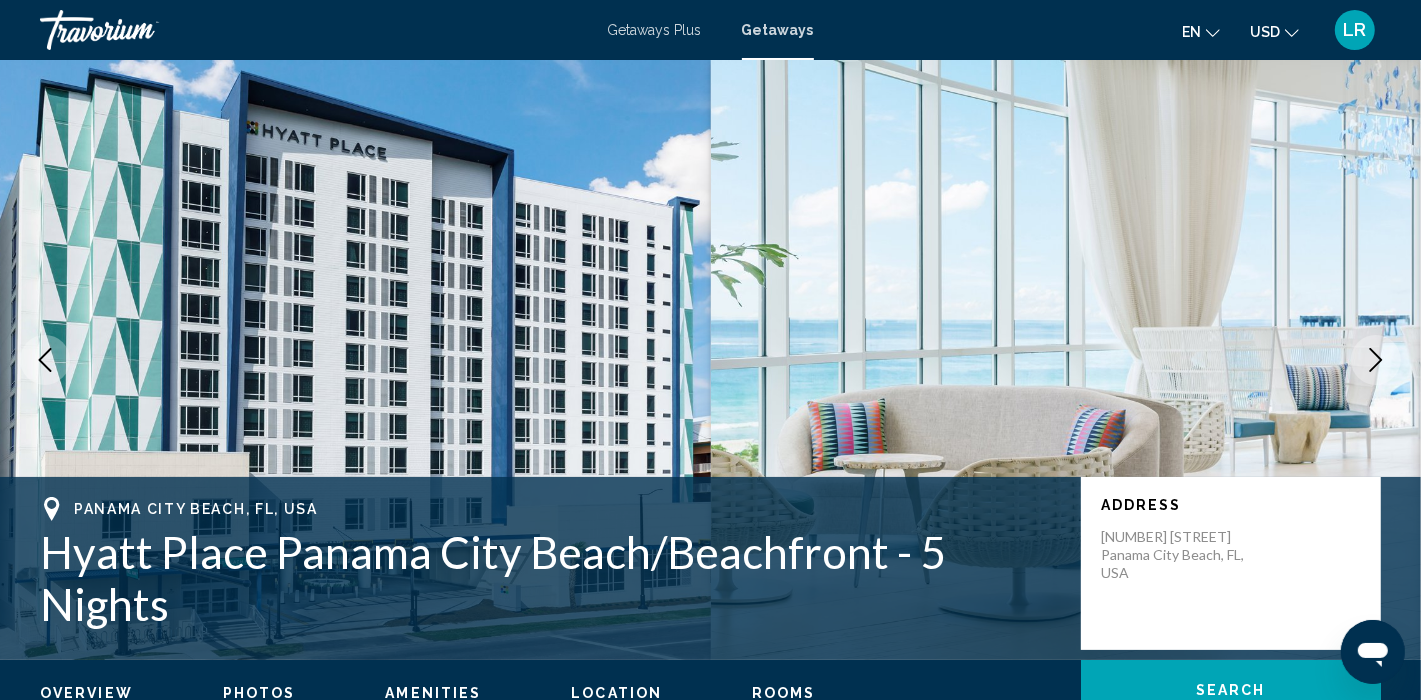 click on "Getaways Plus" at bounding box center [655, 30] 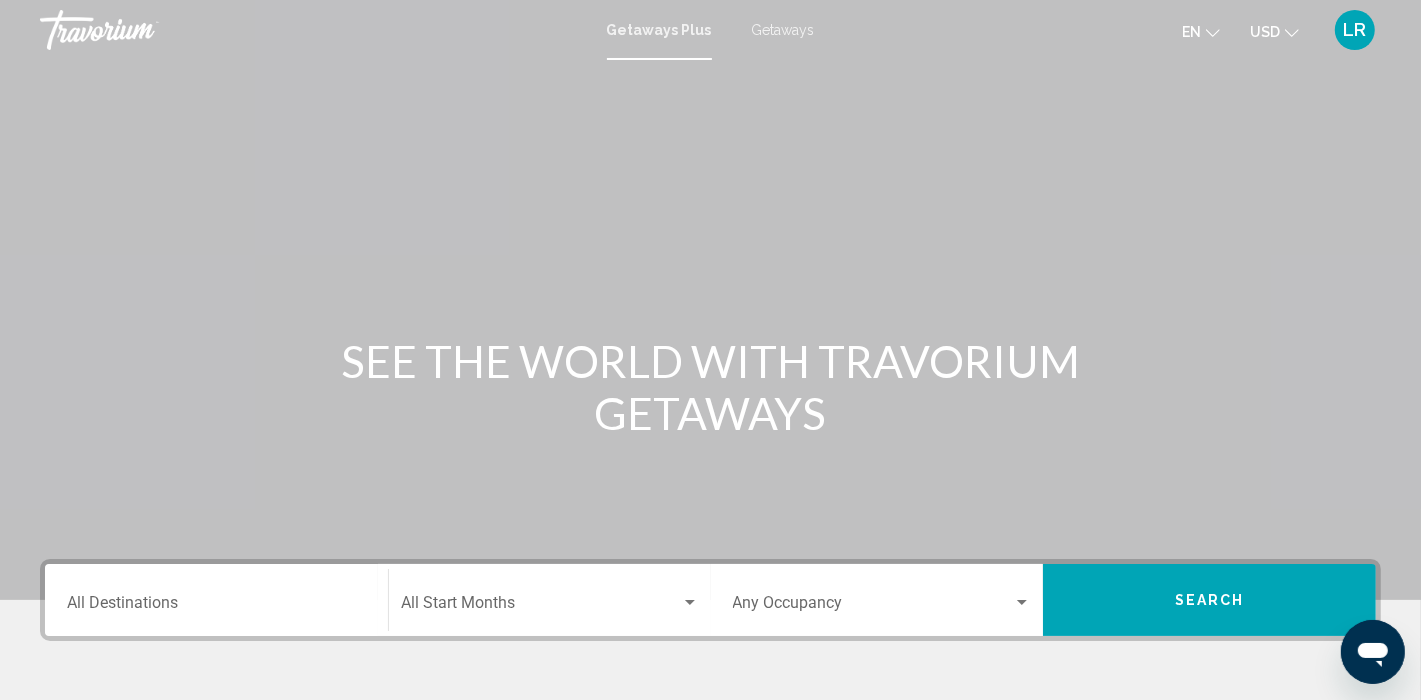 click on "Destination All Destinations" at bounding box center (216, 600) 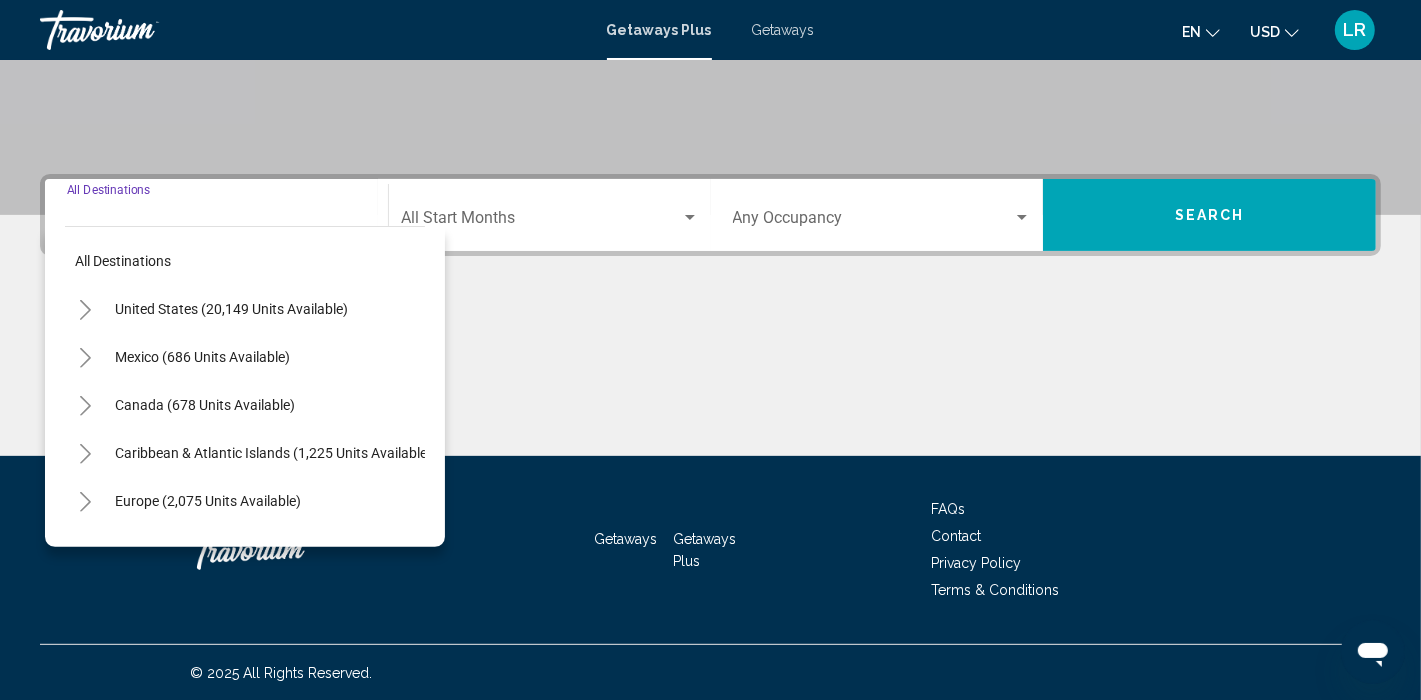 scroll, scrollTop: 385, scrollLeft: 0, axis: vertical 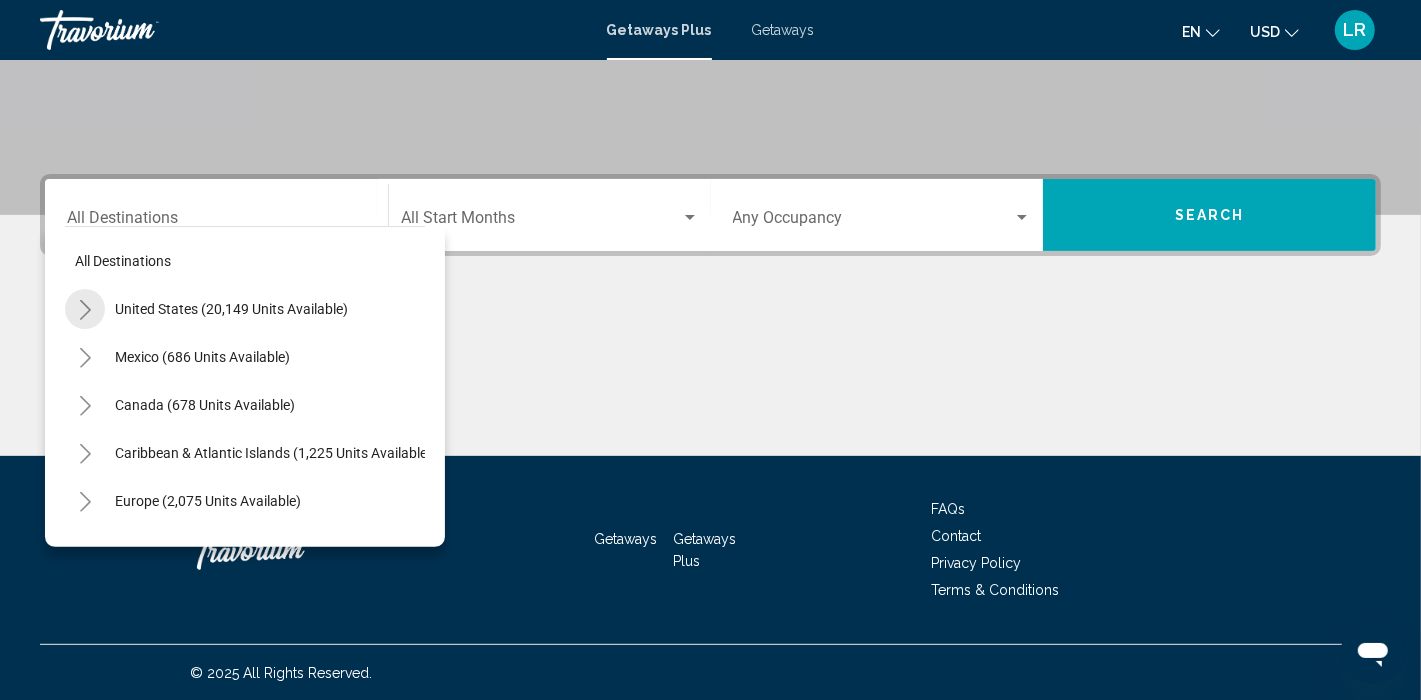 click 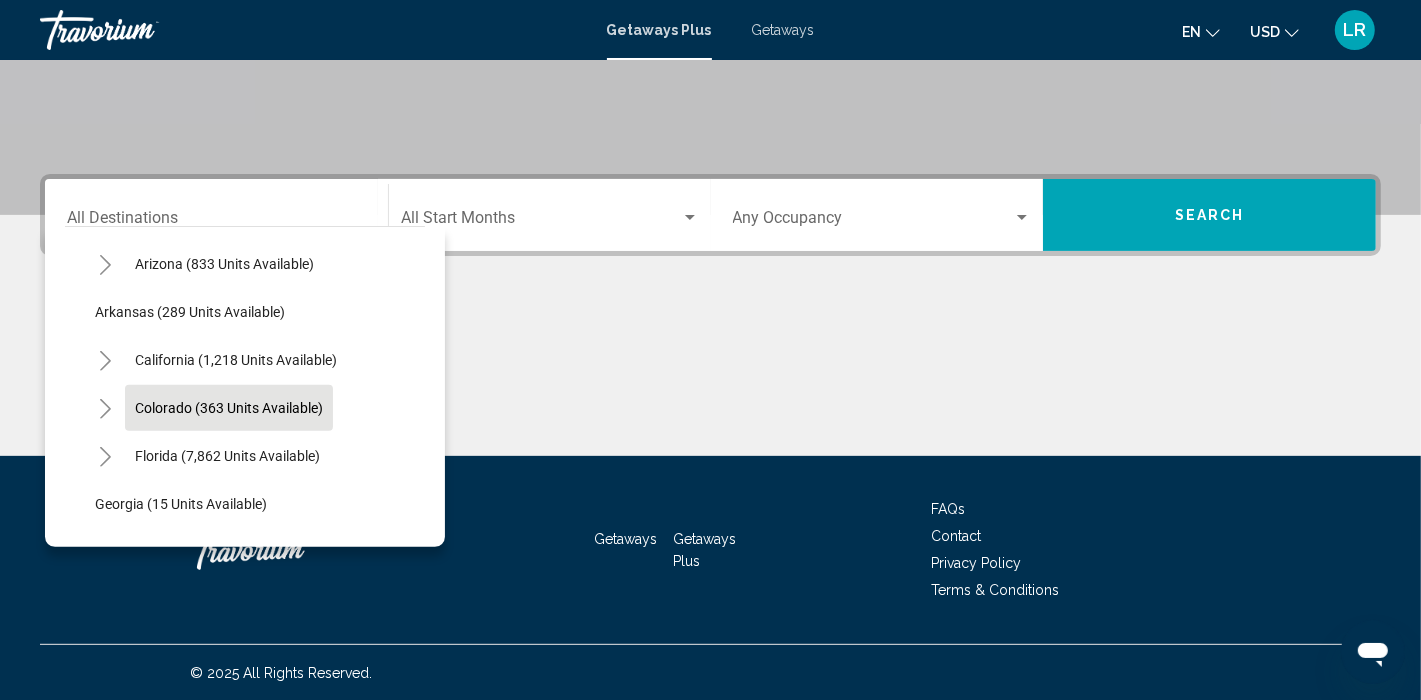 scroll, scrollTop: 145, scrollLeft: 0, axis: vertical 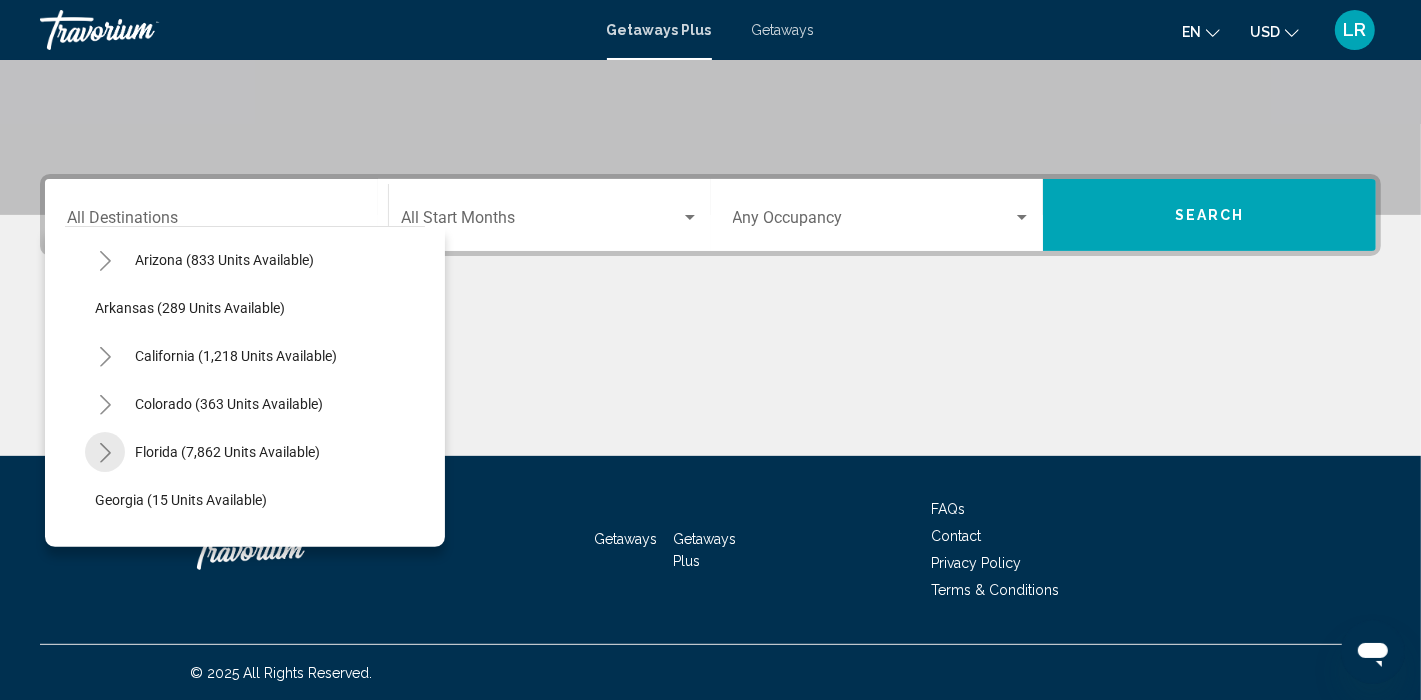 click 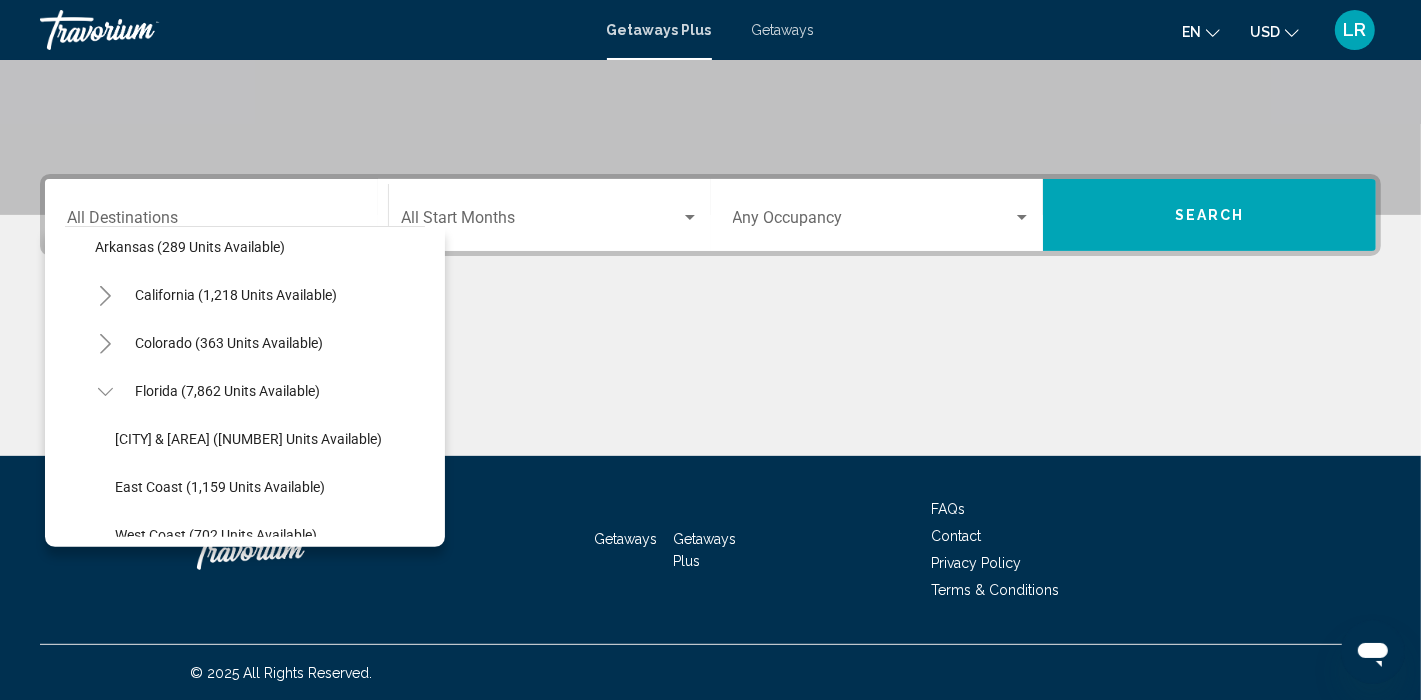 scroll, scrollTop: 366, scrollLeft: 0, axis: vertical 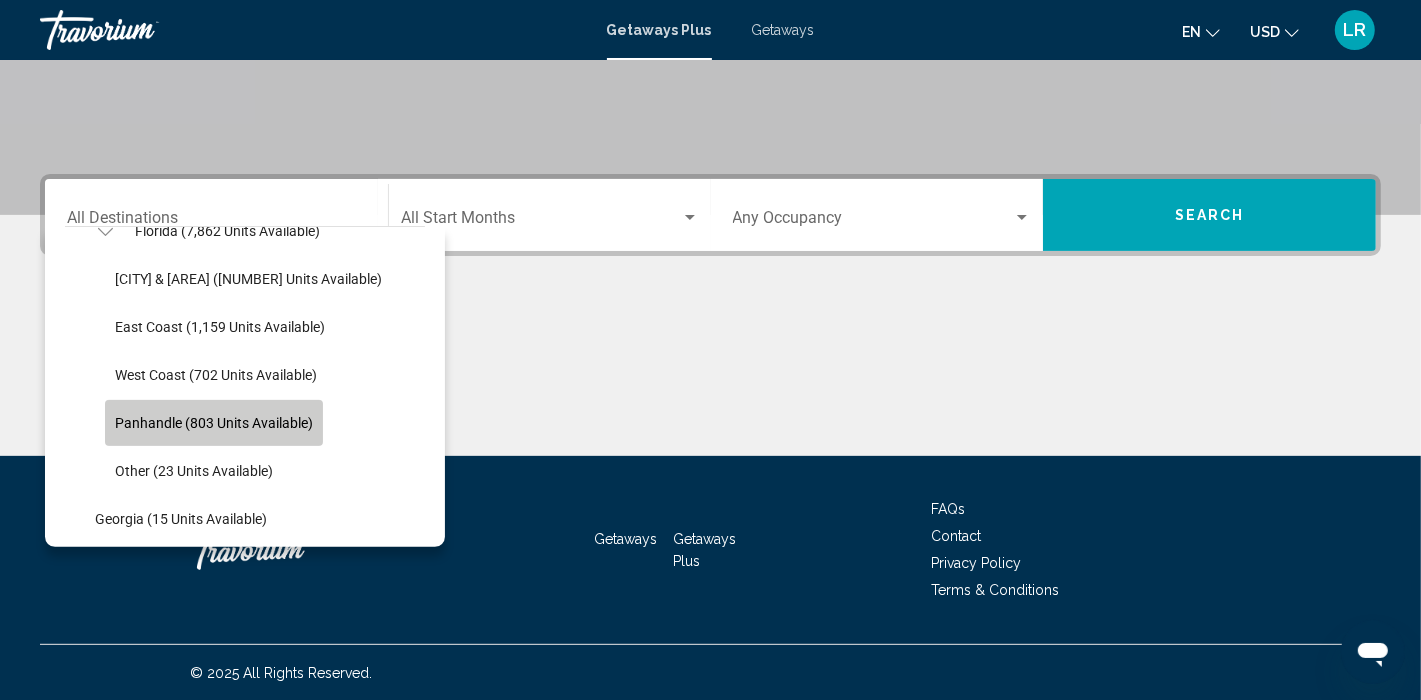click on "Panhandle (803 units available)" 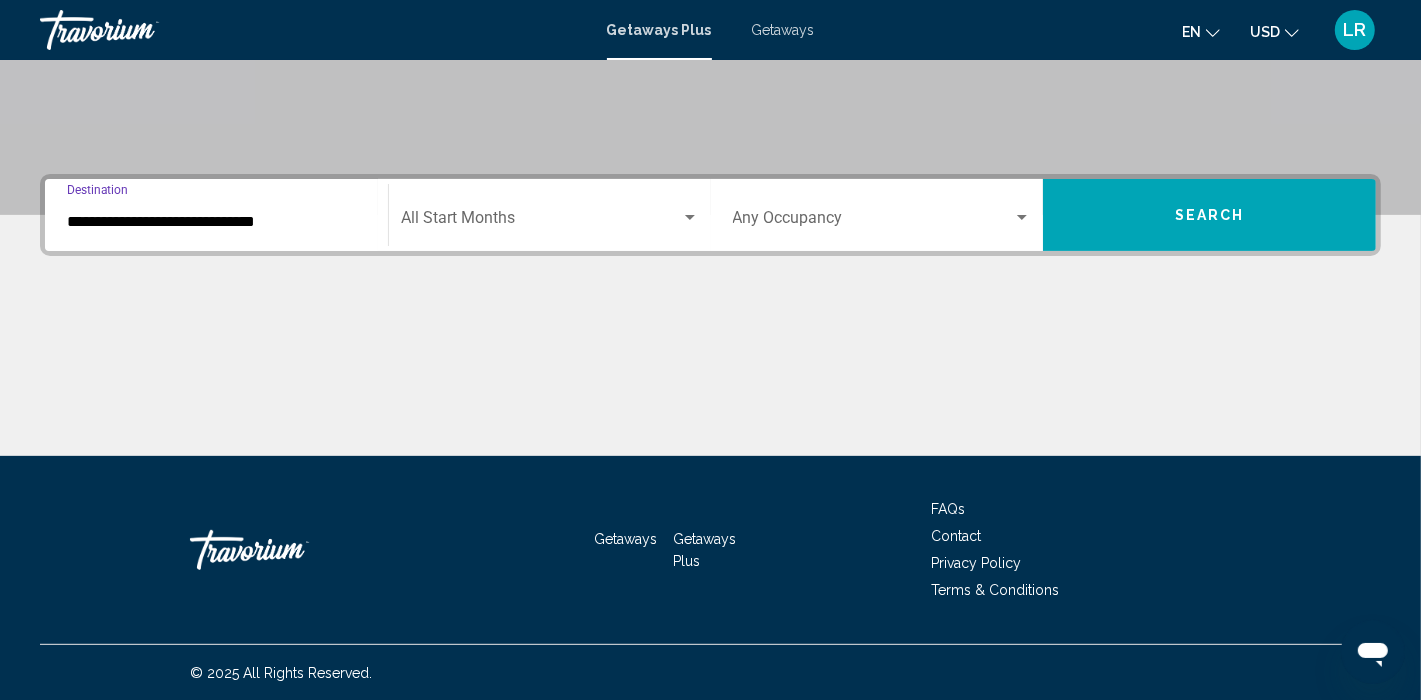 click on "Search" at bounding box center [1209, 215] 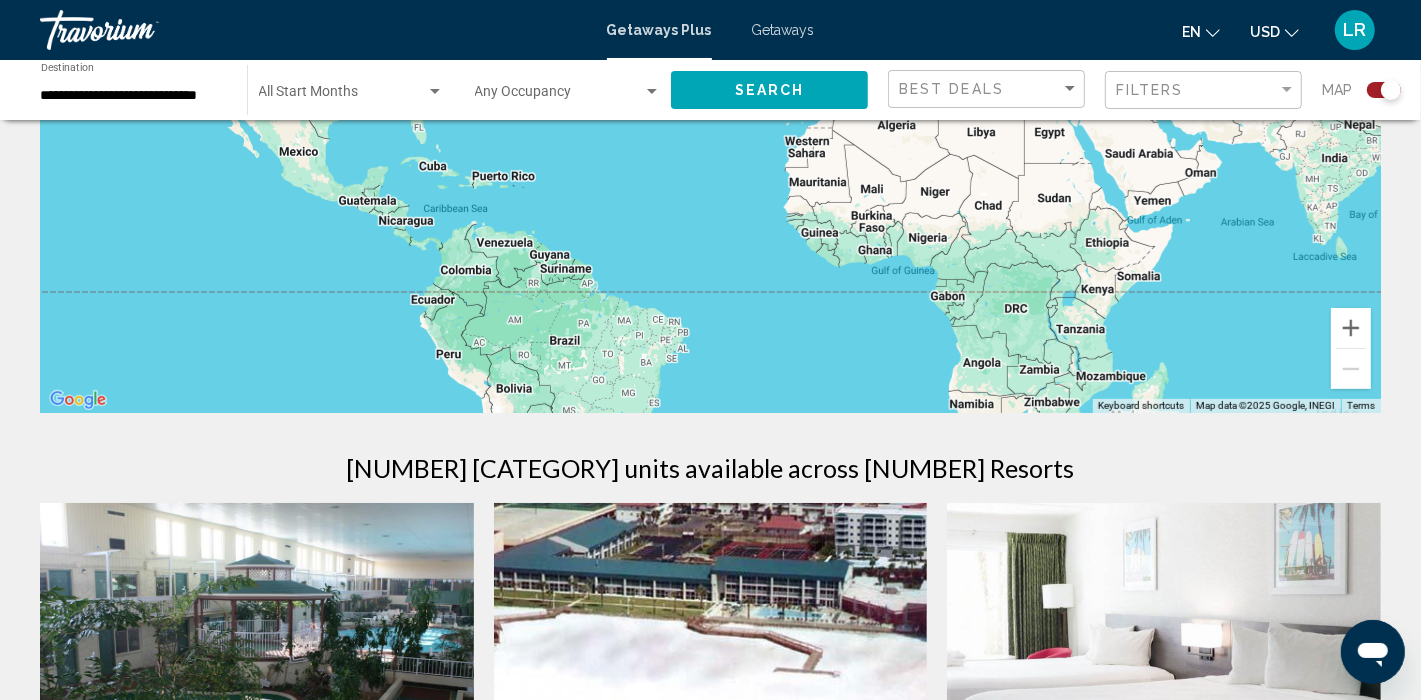 scroll, scrollTop: 0, scrollLeft: 0, axis: both 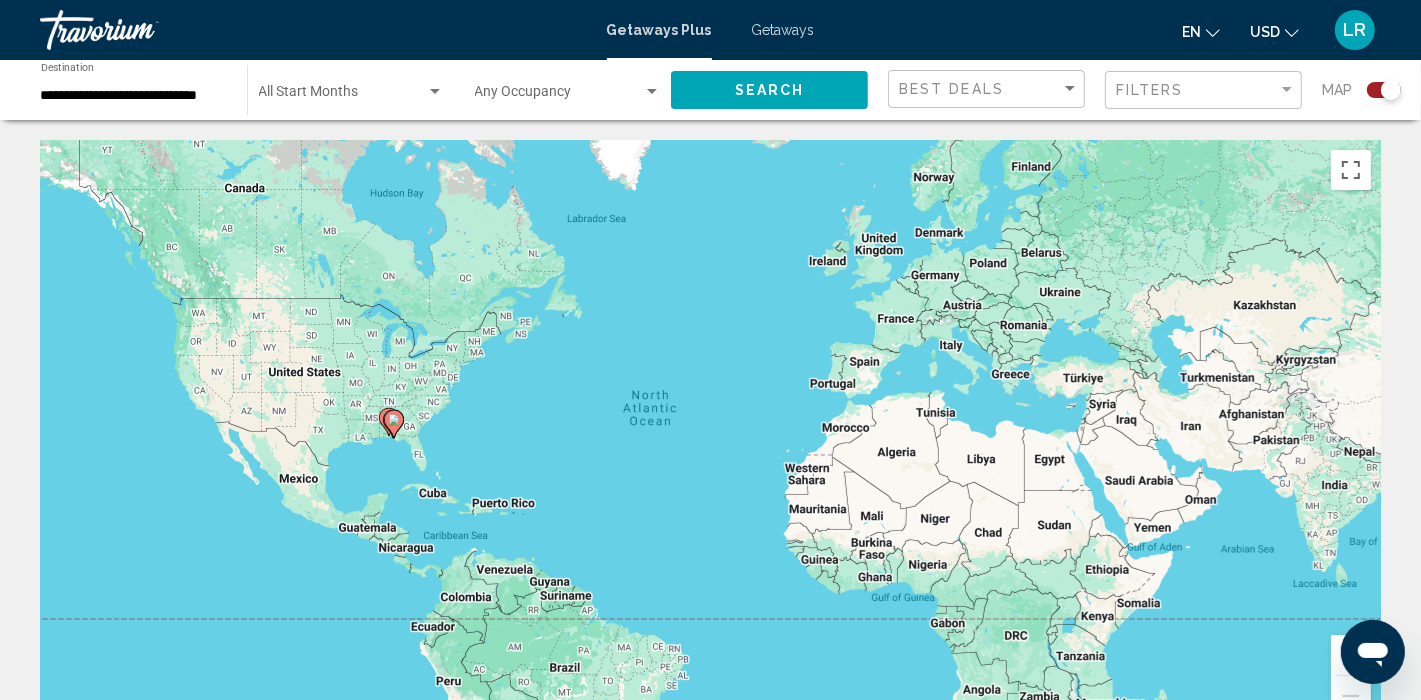 click on "**********" at bounding box center [134, 96] 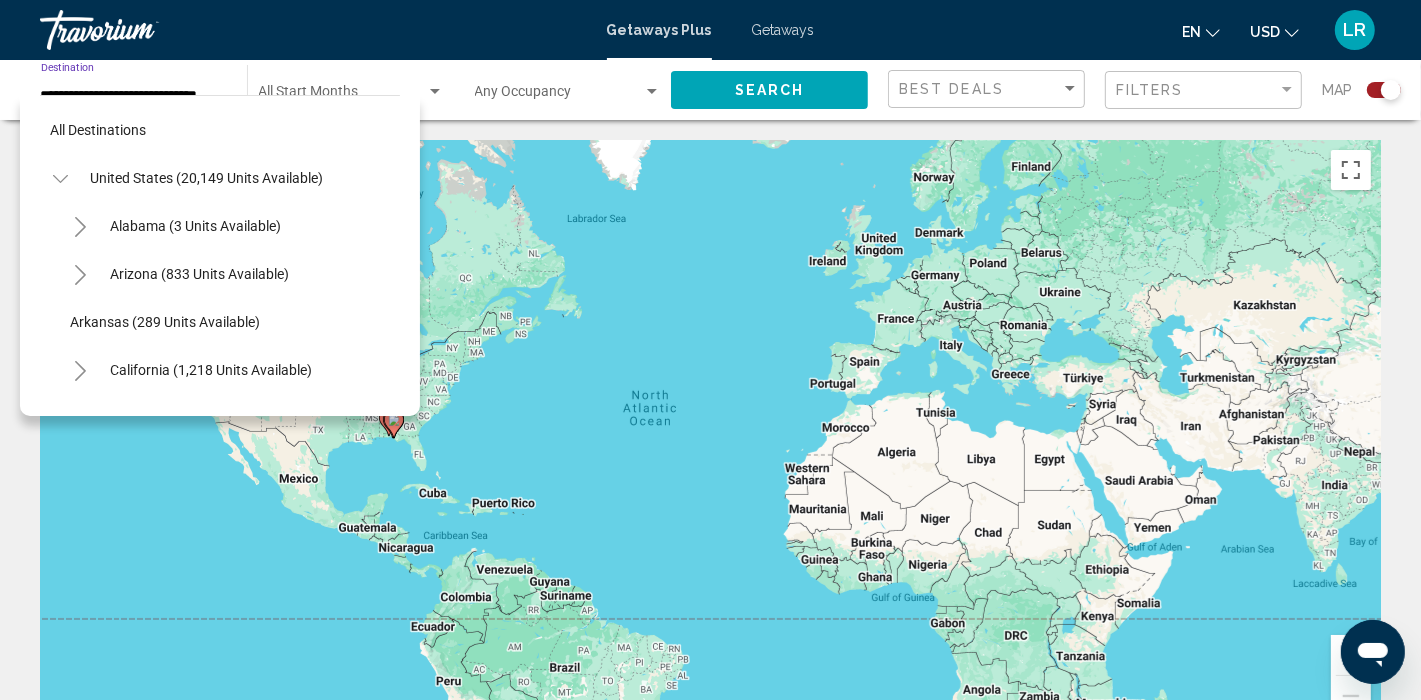 scroll, scrollTop: 416, scrollLeft: 0, axis: vertical 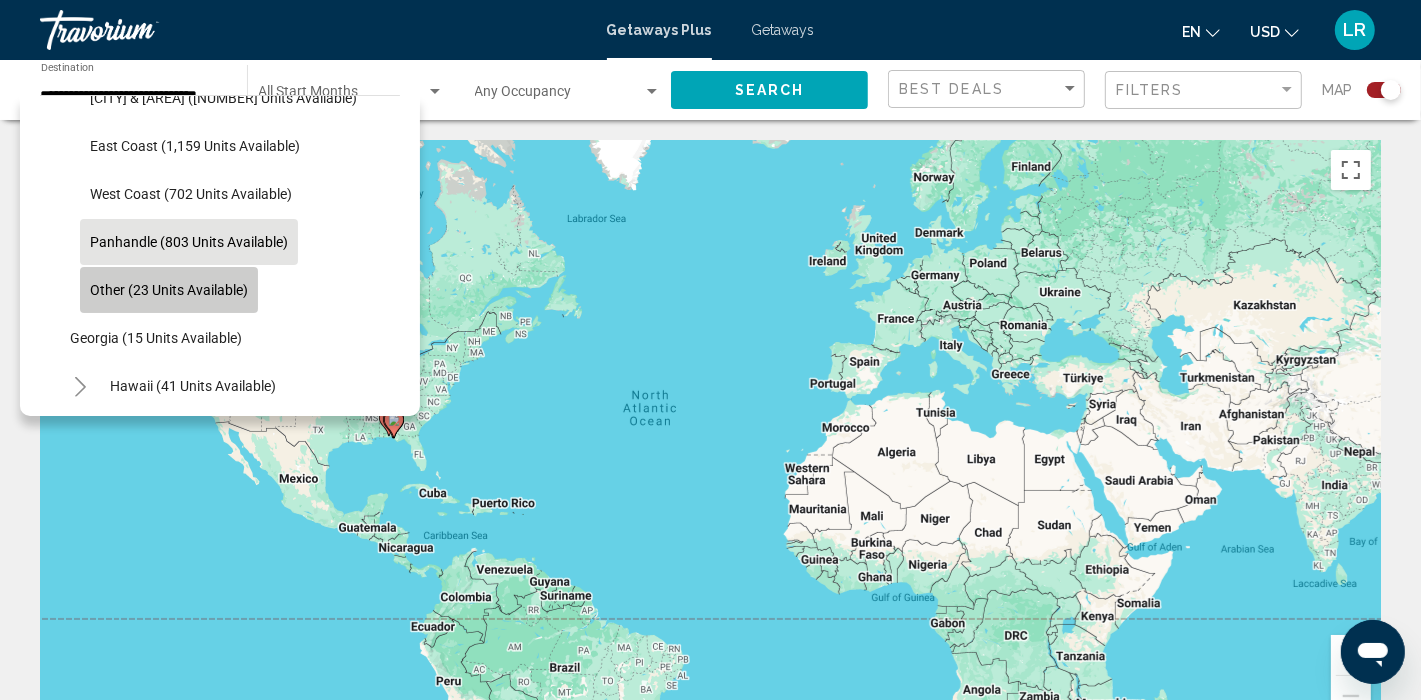 click on "Other (23 units available)" 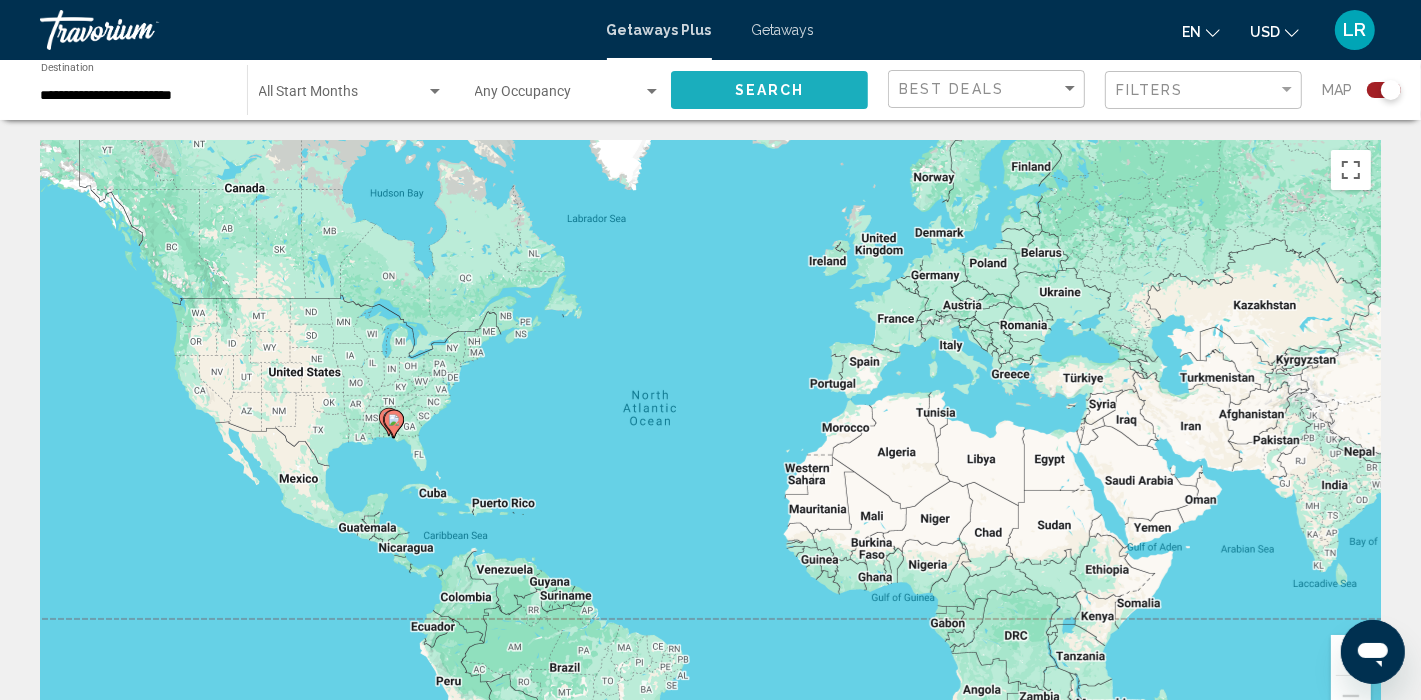 click on "Search" 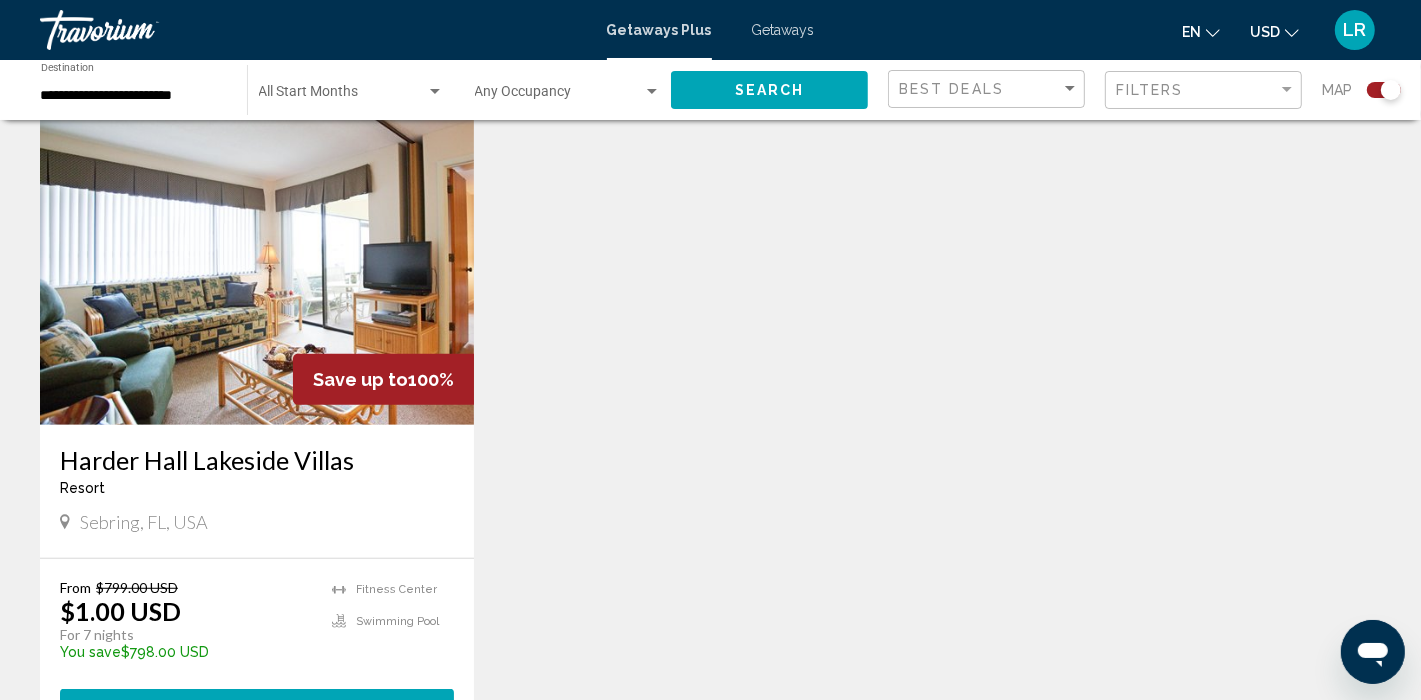 scroll, scrollTop: 766, scrollLeft: 0, axis: vertical 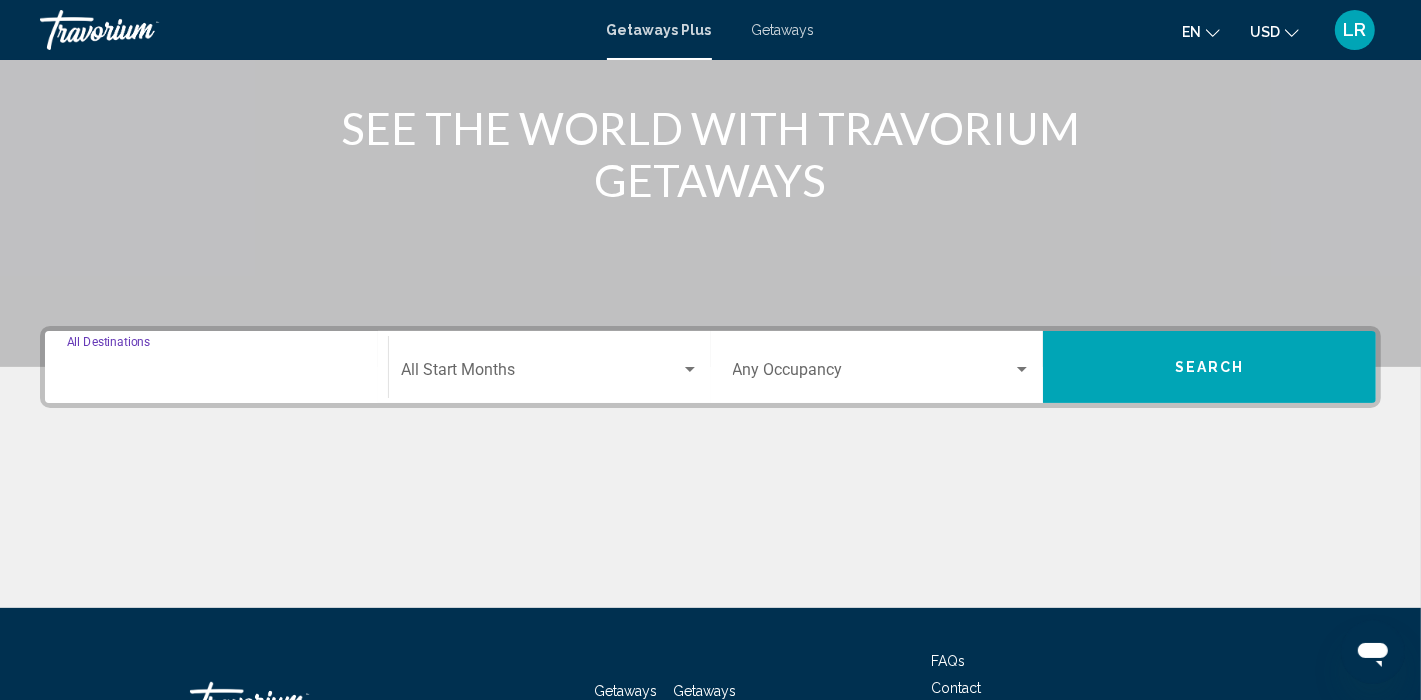 click on "Destination All Destinations" at bounding box center [216, 374] 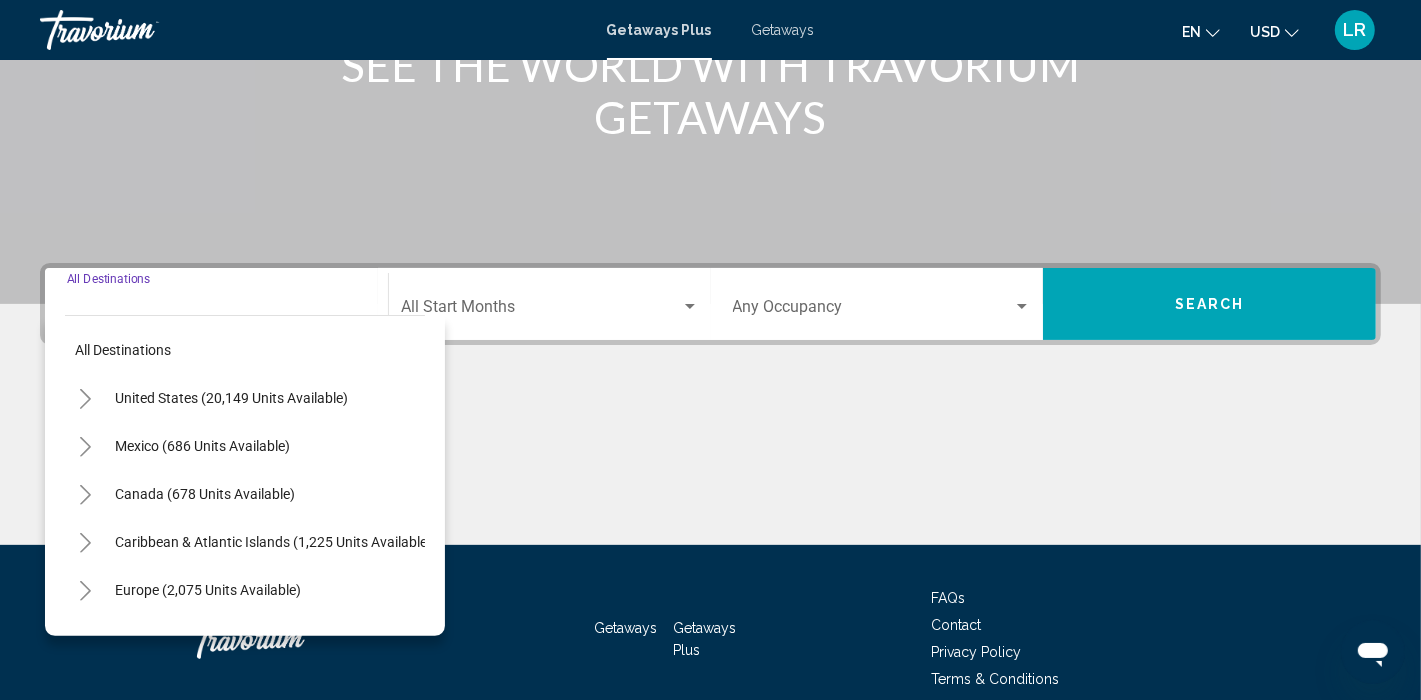 scroll, scrollTop: 385, scrollLeft: 0, axis: vertical 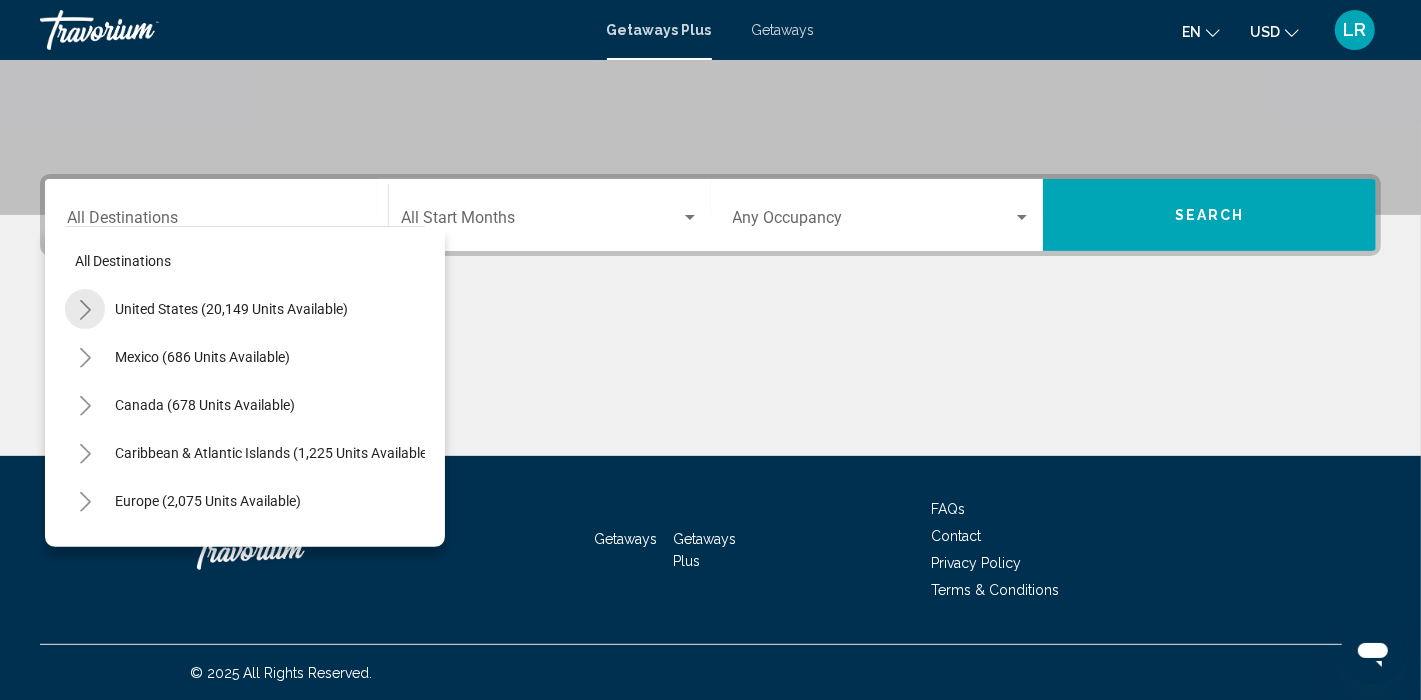 click 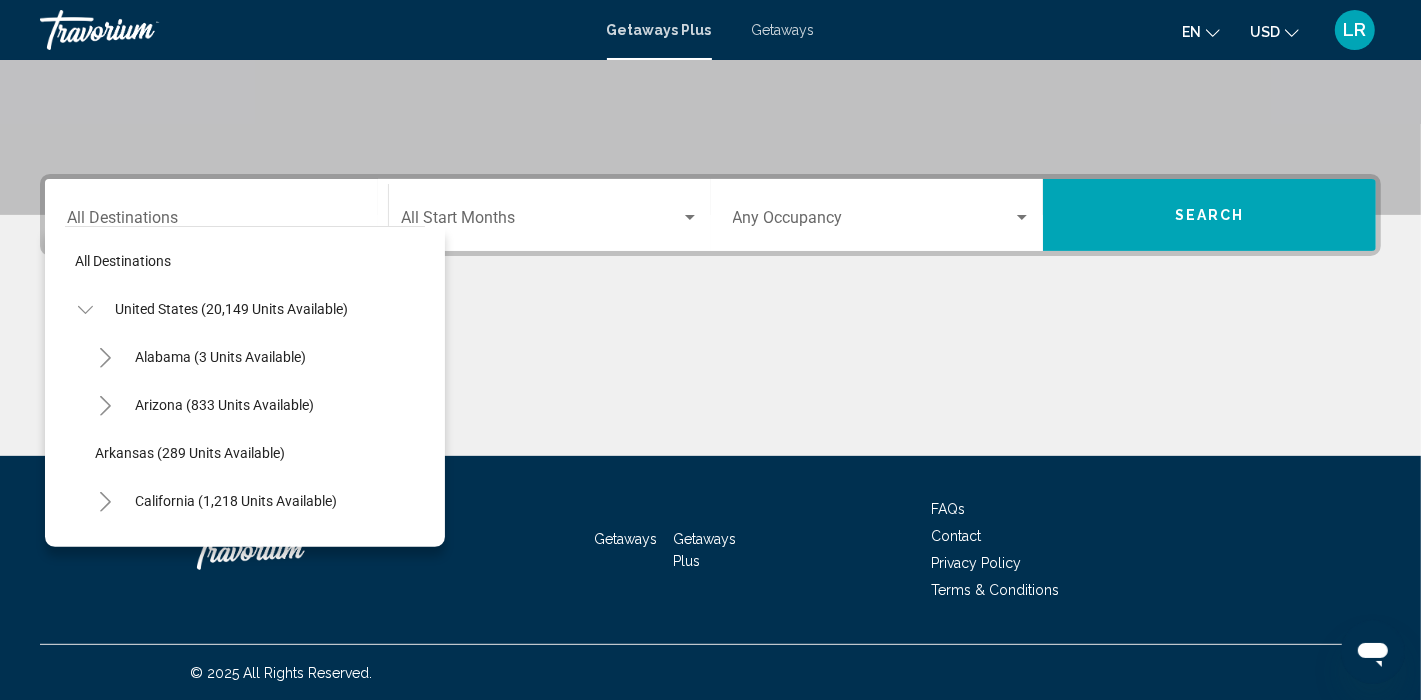 scroll, scrollTop: 195, scrollLeft: 0, axis: vertical 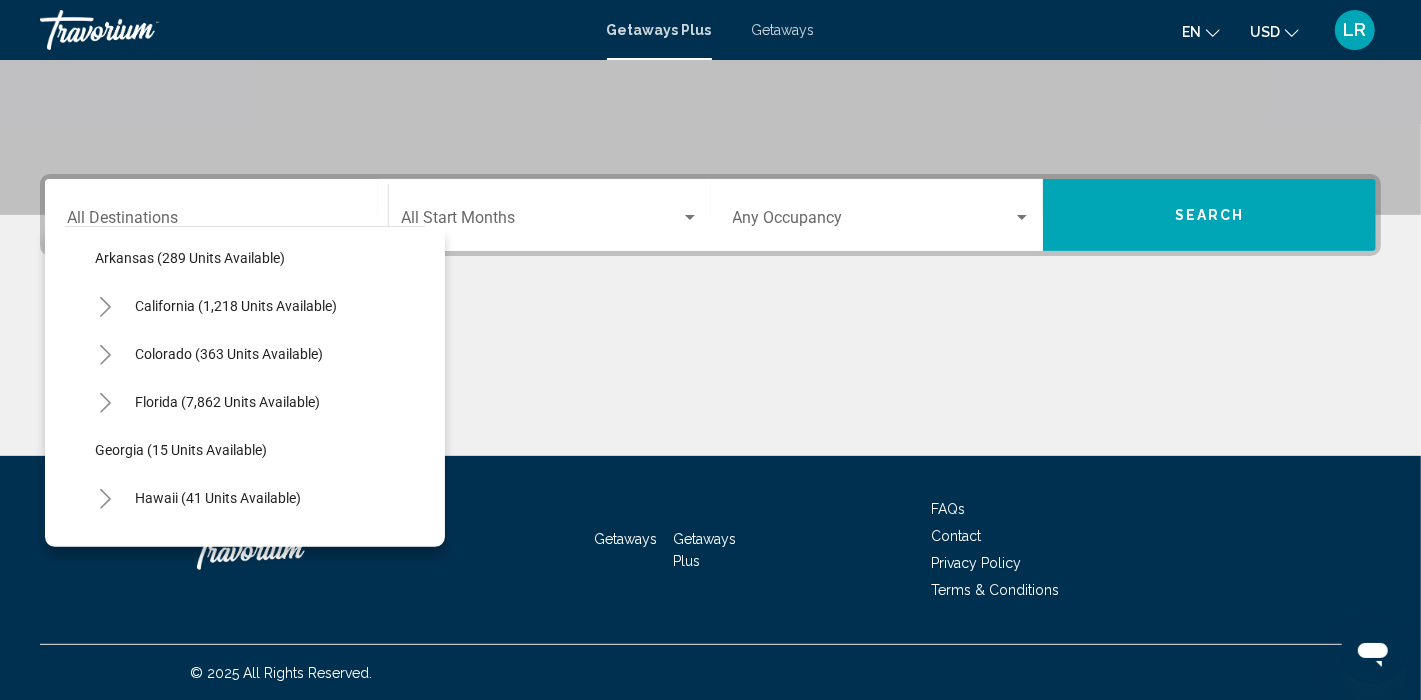 click 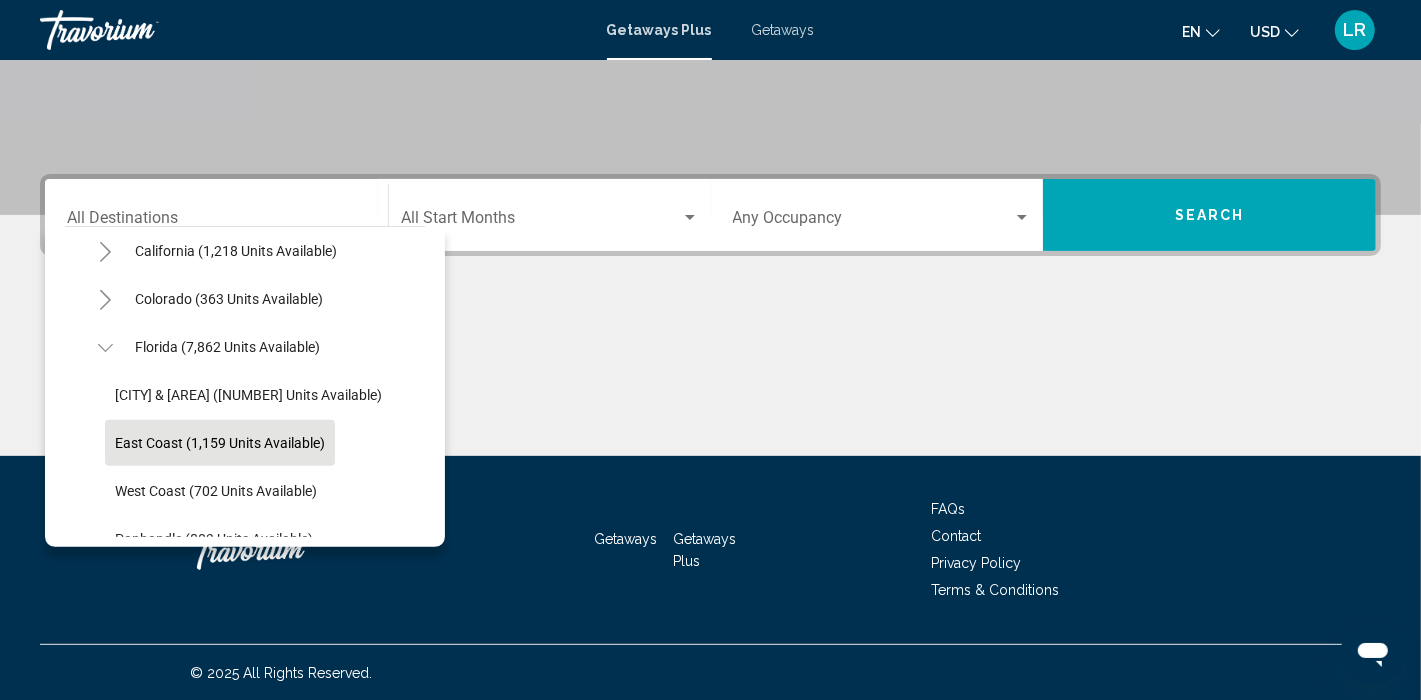 scroll, scrollTop: 251, scrollLeft: 0, axis: vertical 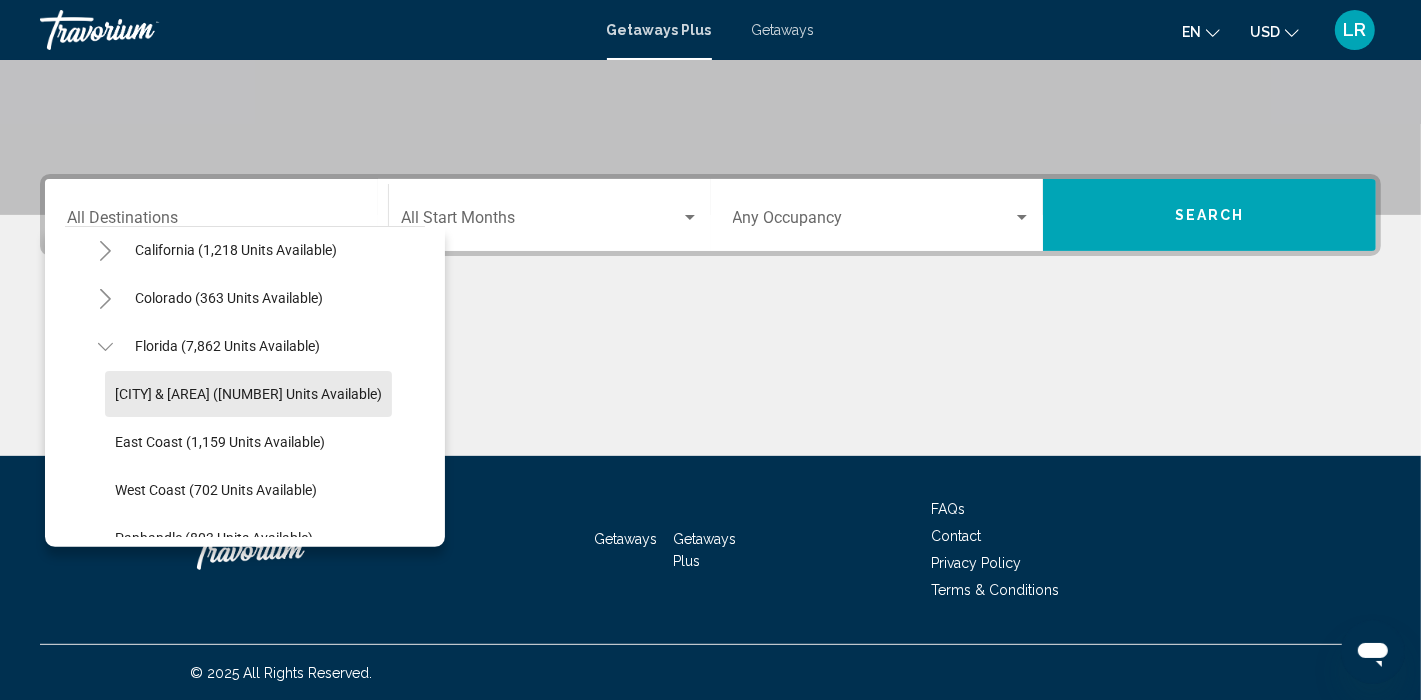 click on "[CITY] & [AREA] ([NUMBER] units available)" 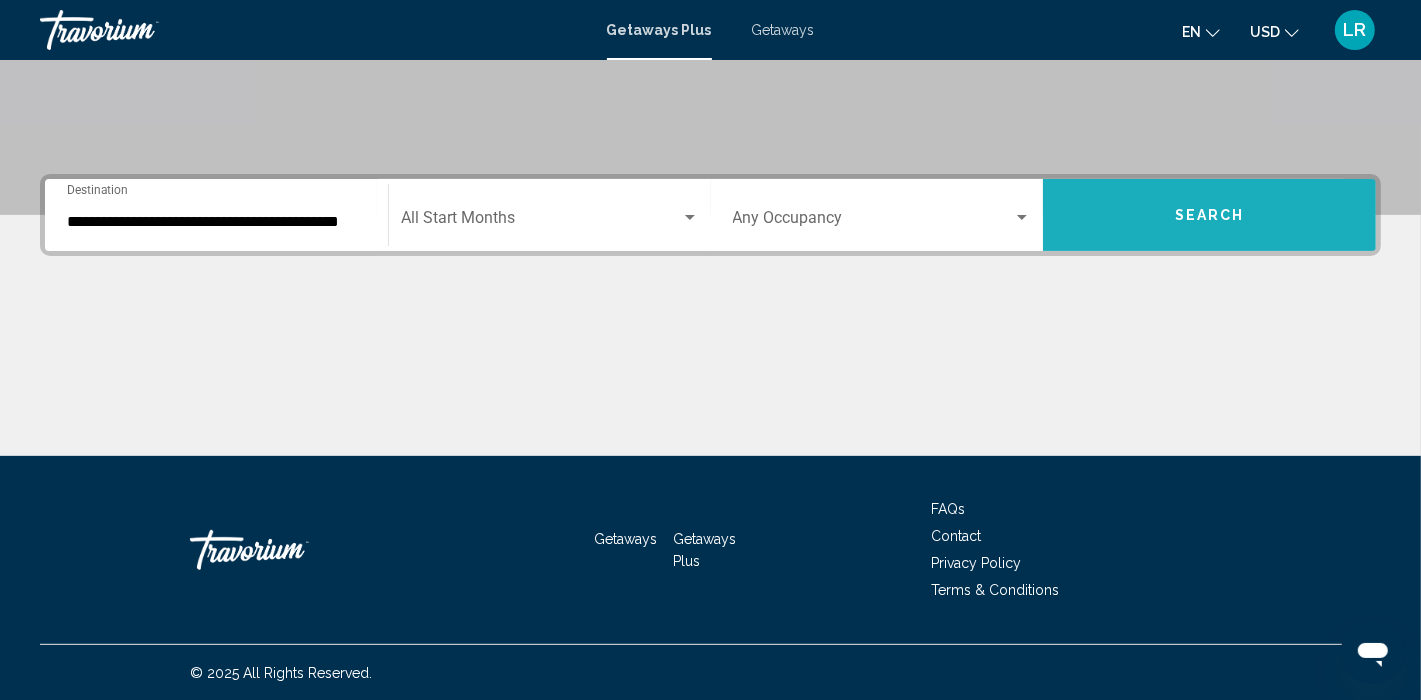 click on "Search" at bounding box center [1209, 215] 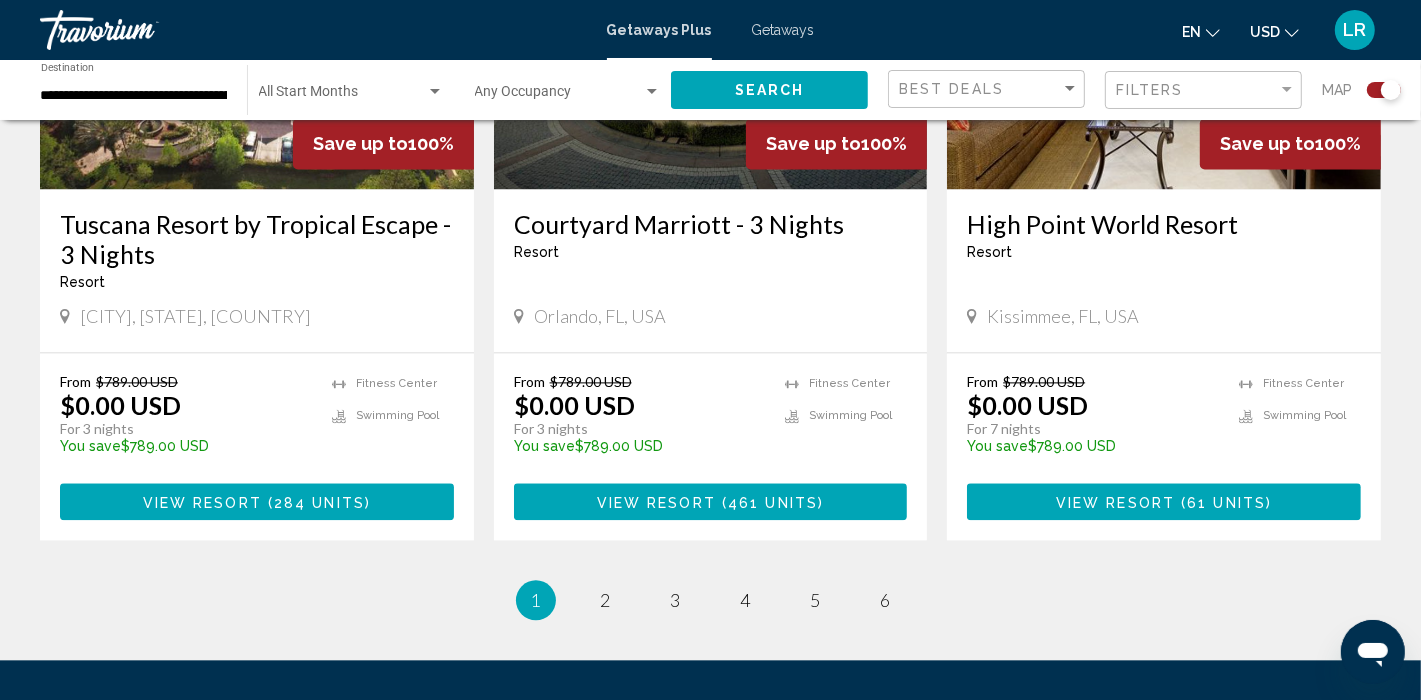 scroll, scrollTop: 3136, scrollLeft: 0, axis: vertical 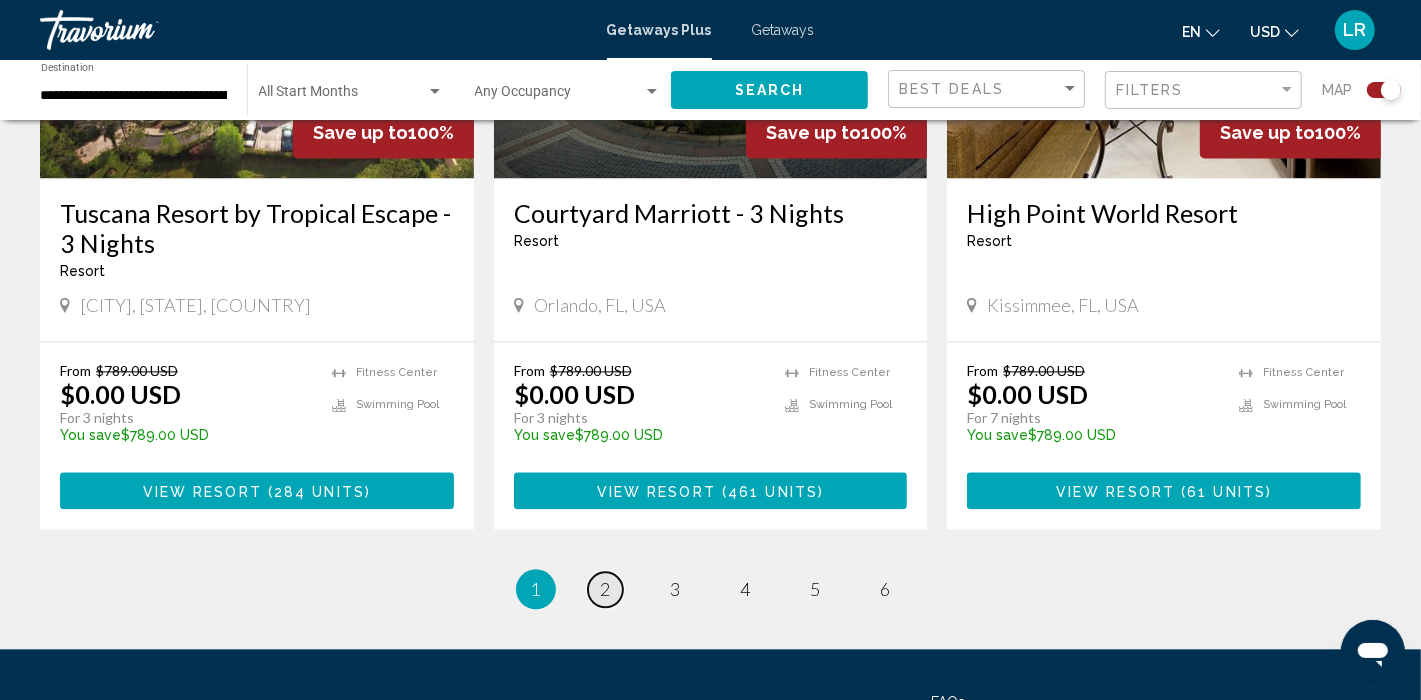 click on "2" at bounding box center [606, 589] 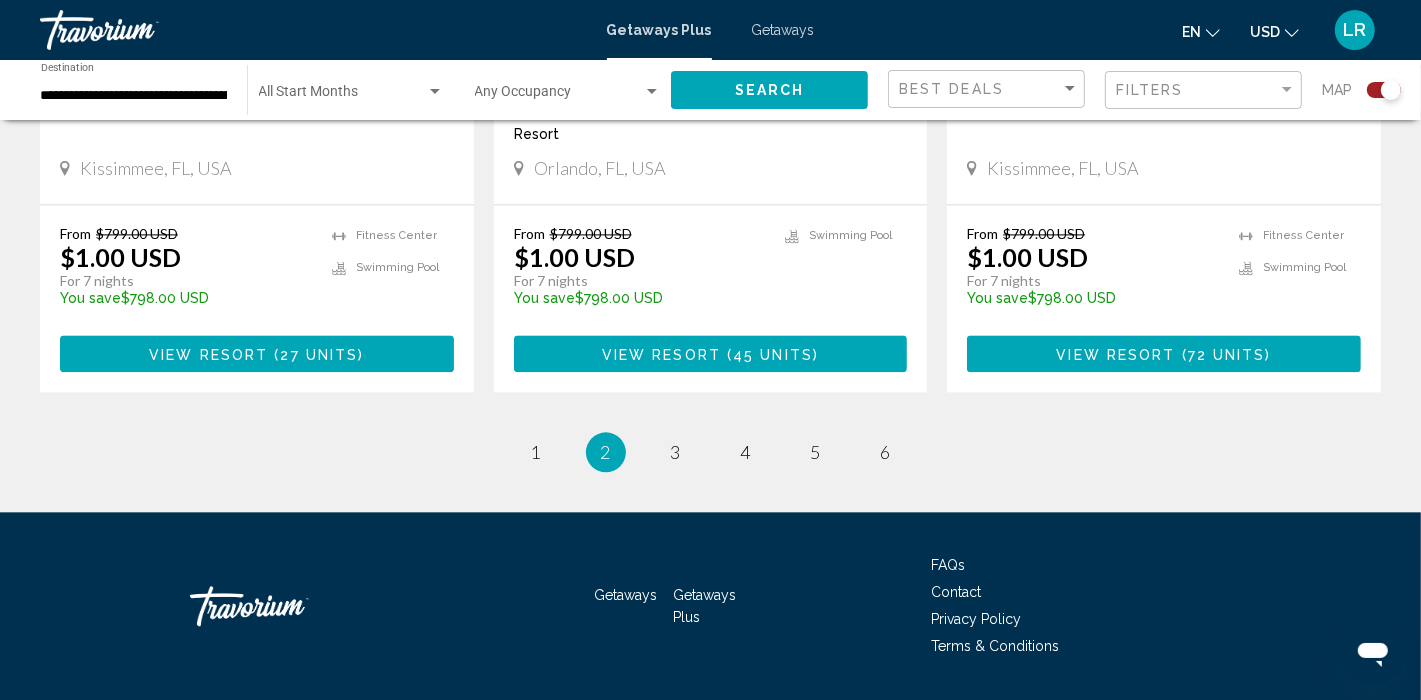 scroll, scrollTop: 3217, scrollLeft: 0, axis: vertical 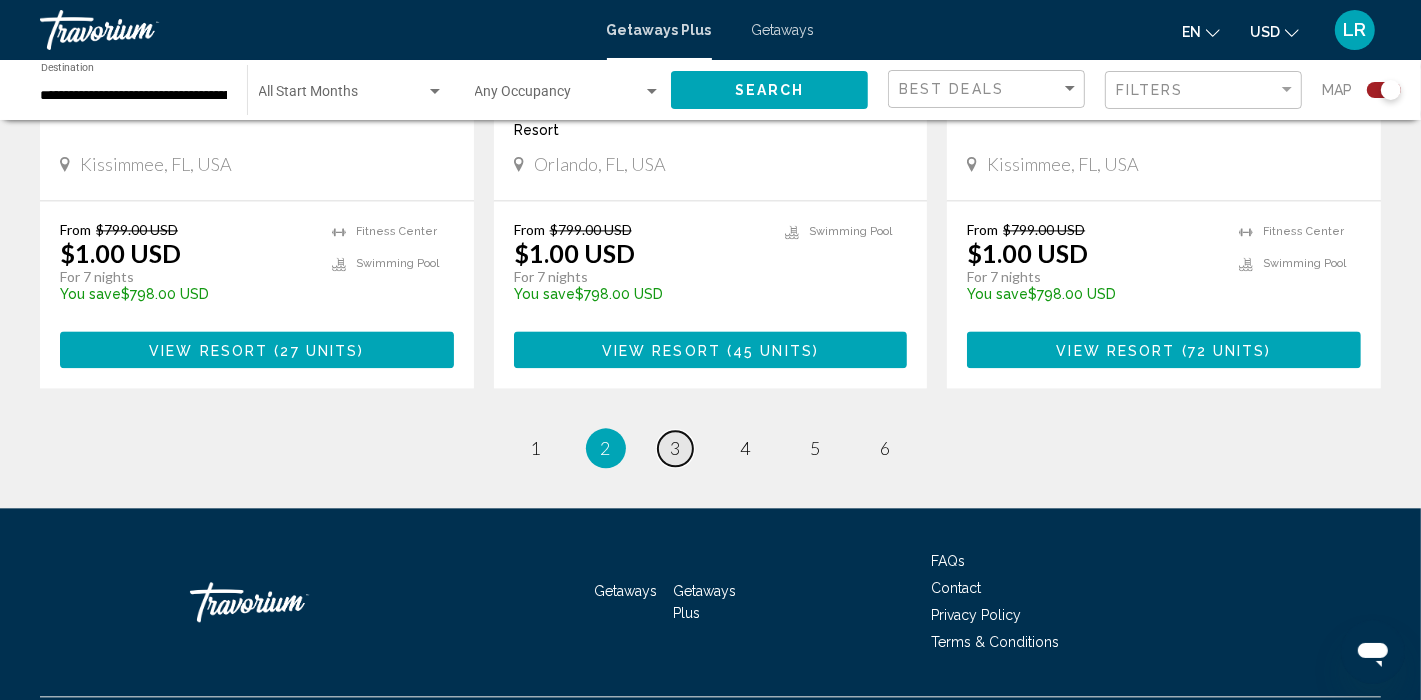 click on "page  3" at bounding box center (675, 448) 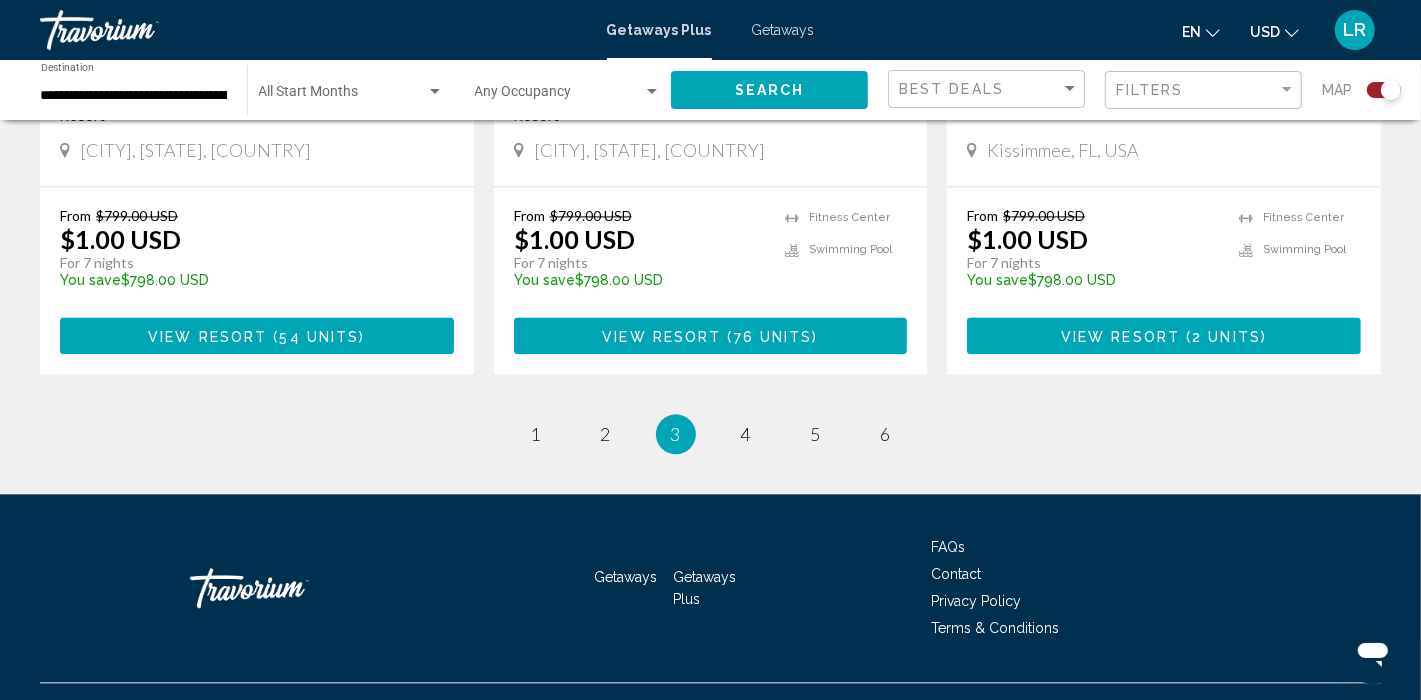 scroll, scrollTop: 3256, scrollLeft: 0, axis: vertical 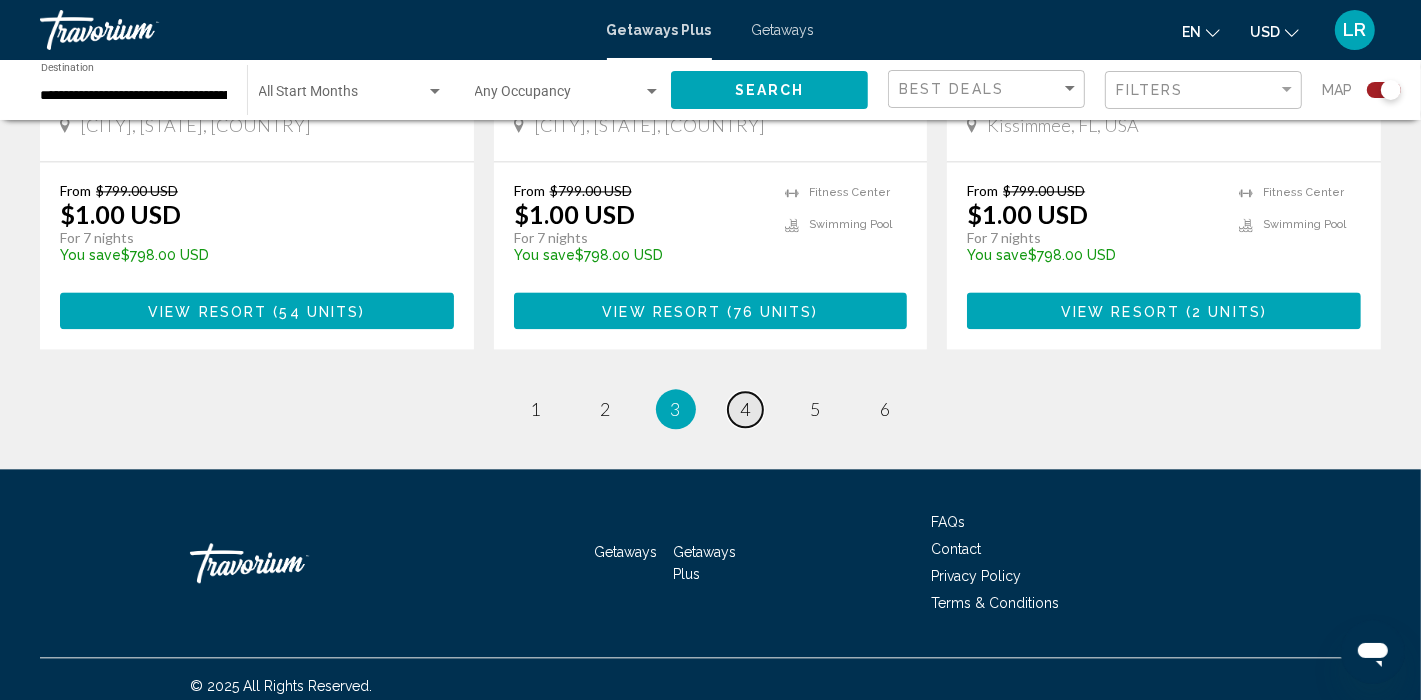 click on "4" at bounding box center [746, 409] 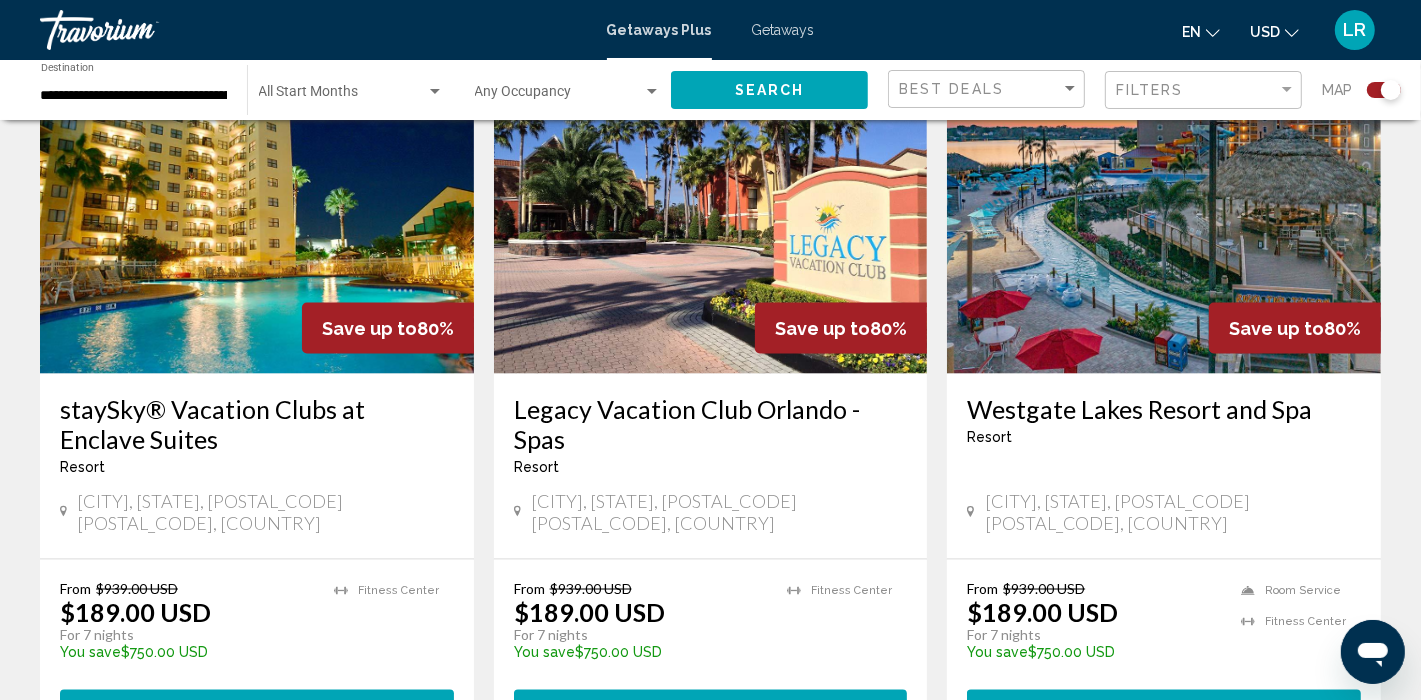 scroll, scrollTop: 2222, scrollLeft: 0, axis: vertical 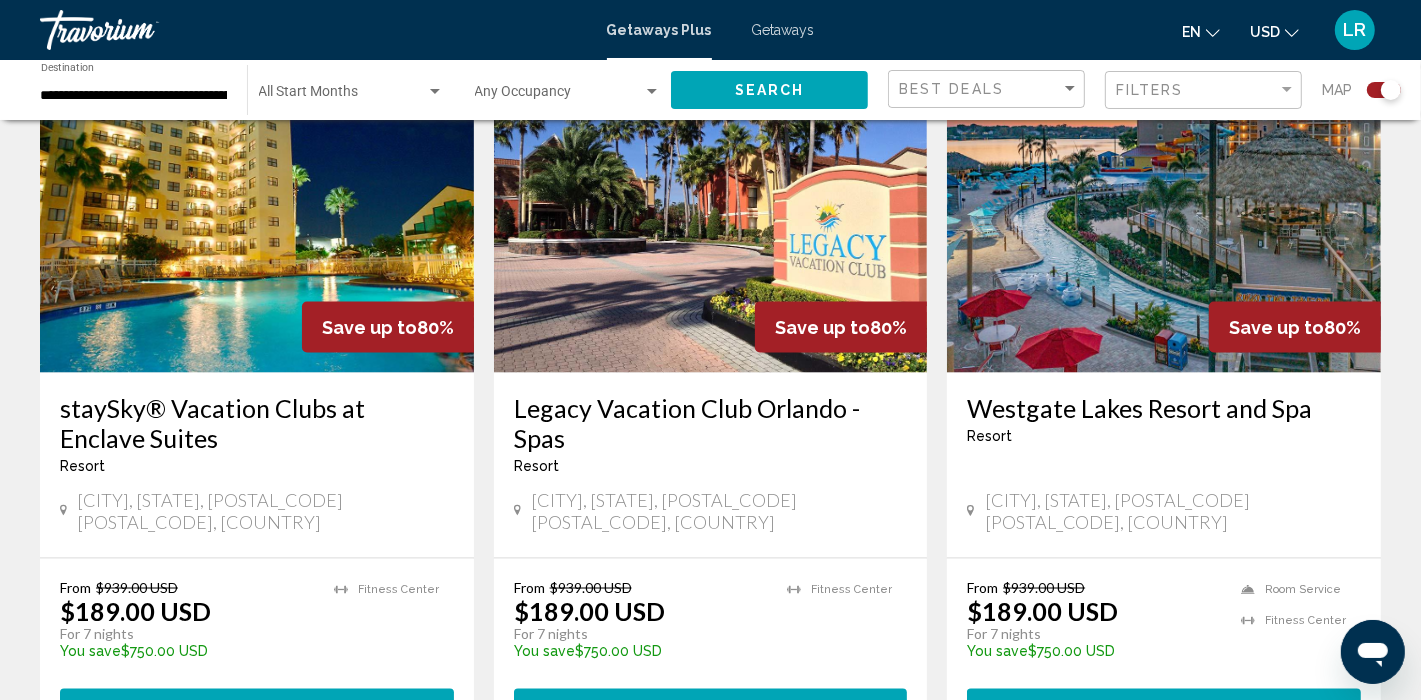 click at bounding box center [1164, 213] 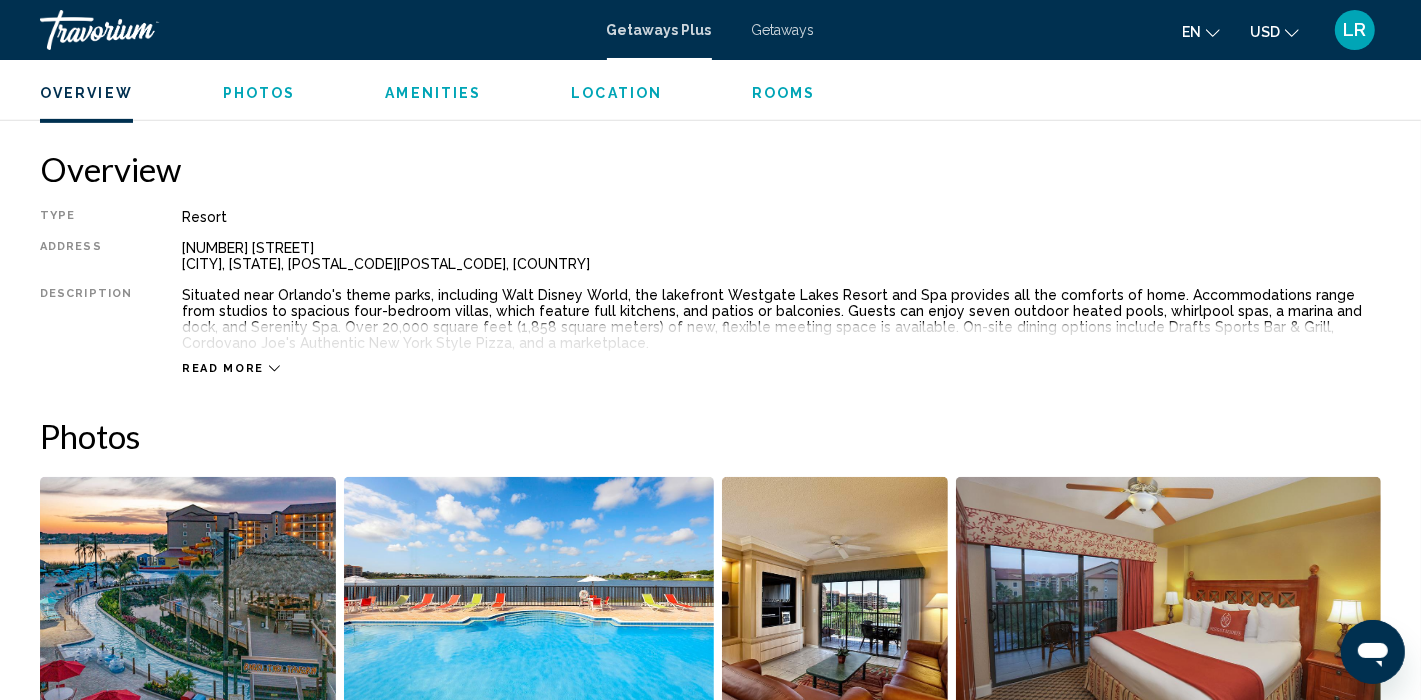 scroll, scrollTop: 667, scrollLeft: 0, axis: vertical 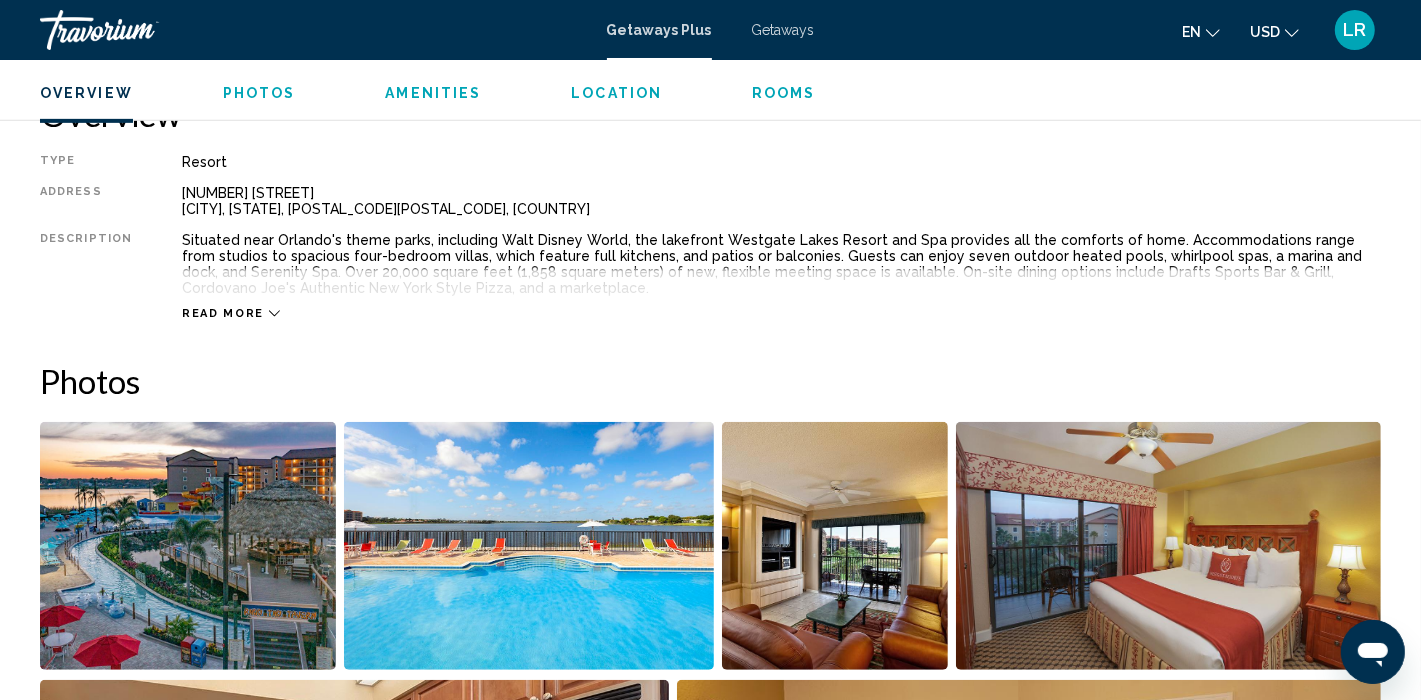 click 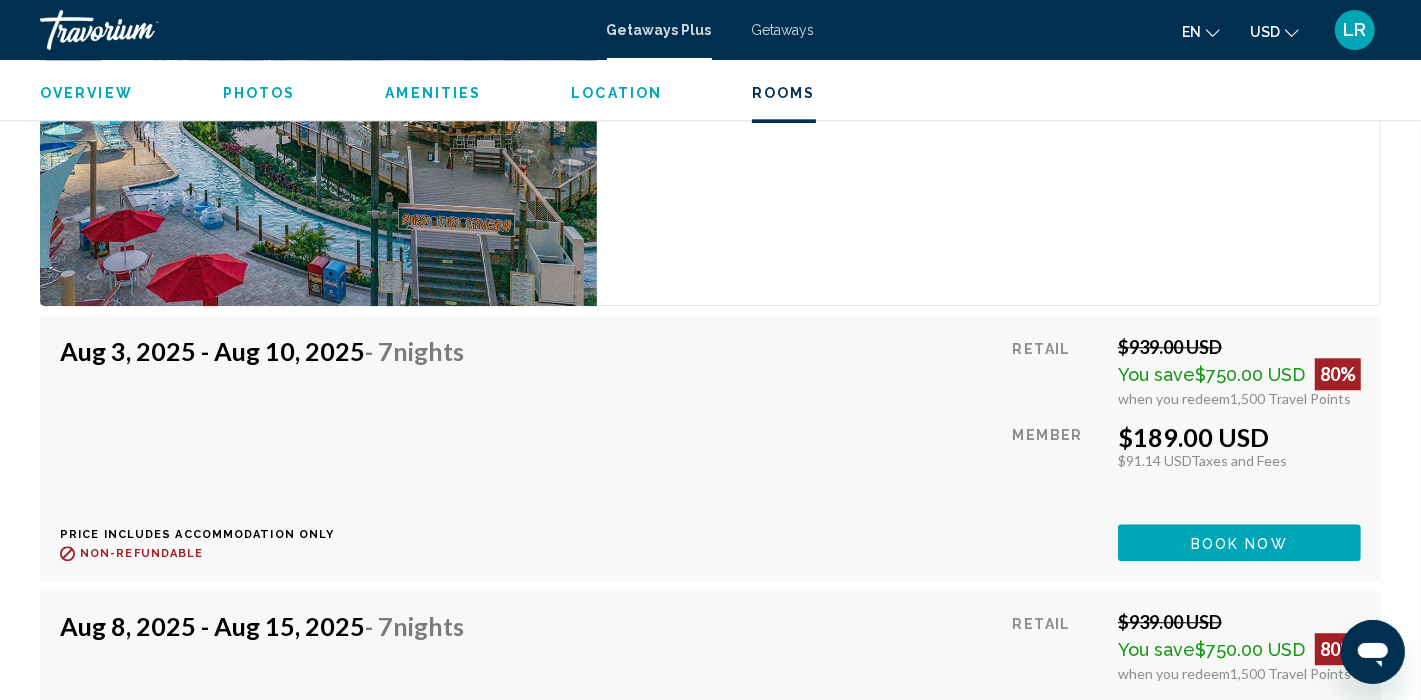 scroll, scrollTop: 3700, scrollLeft: 0, axis: vertical 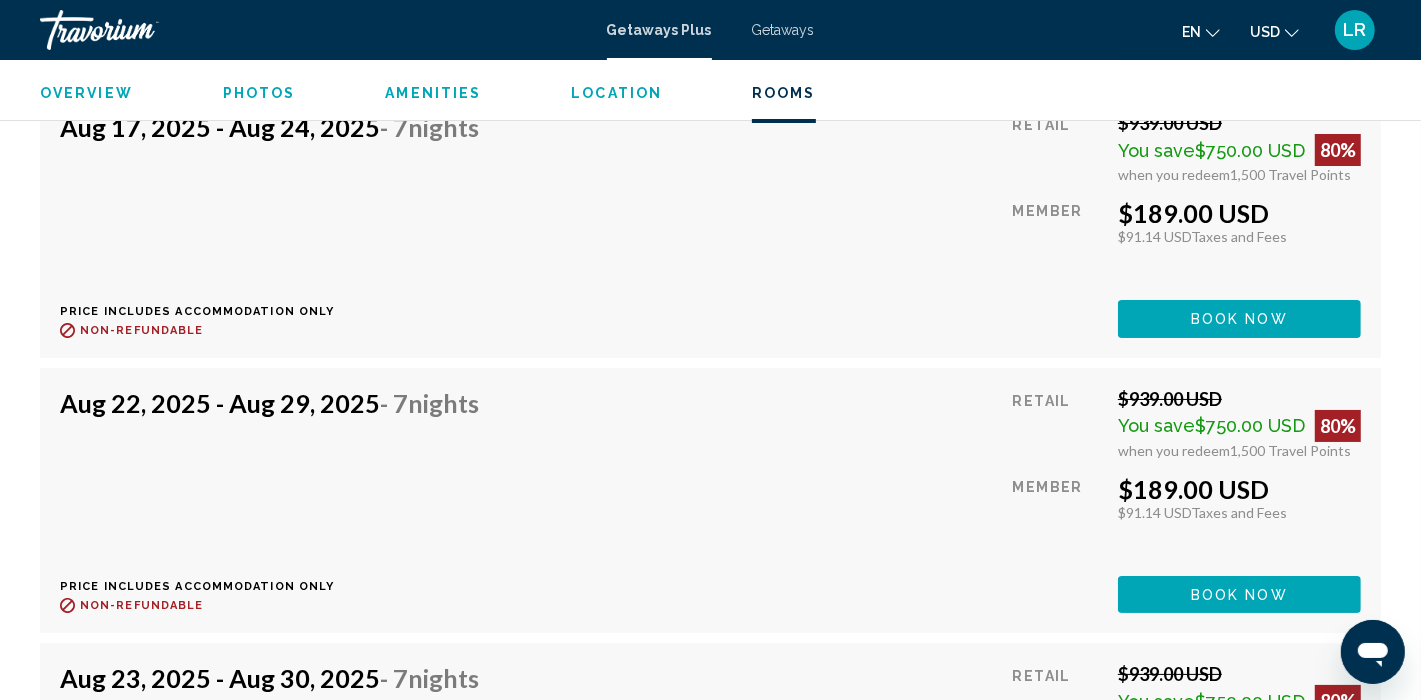 click on "[MONTH] [DAY], [YEAR] - [MONTH] [DAY] - [NUMBER] Nights Price includes accommodation only Refundable until : Non-refundable" at bounding box center (277, 500) 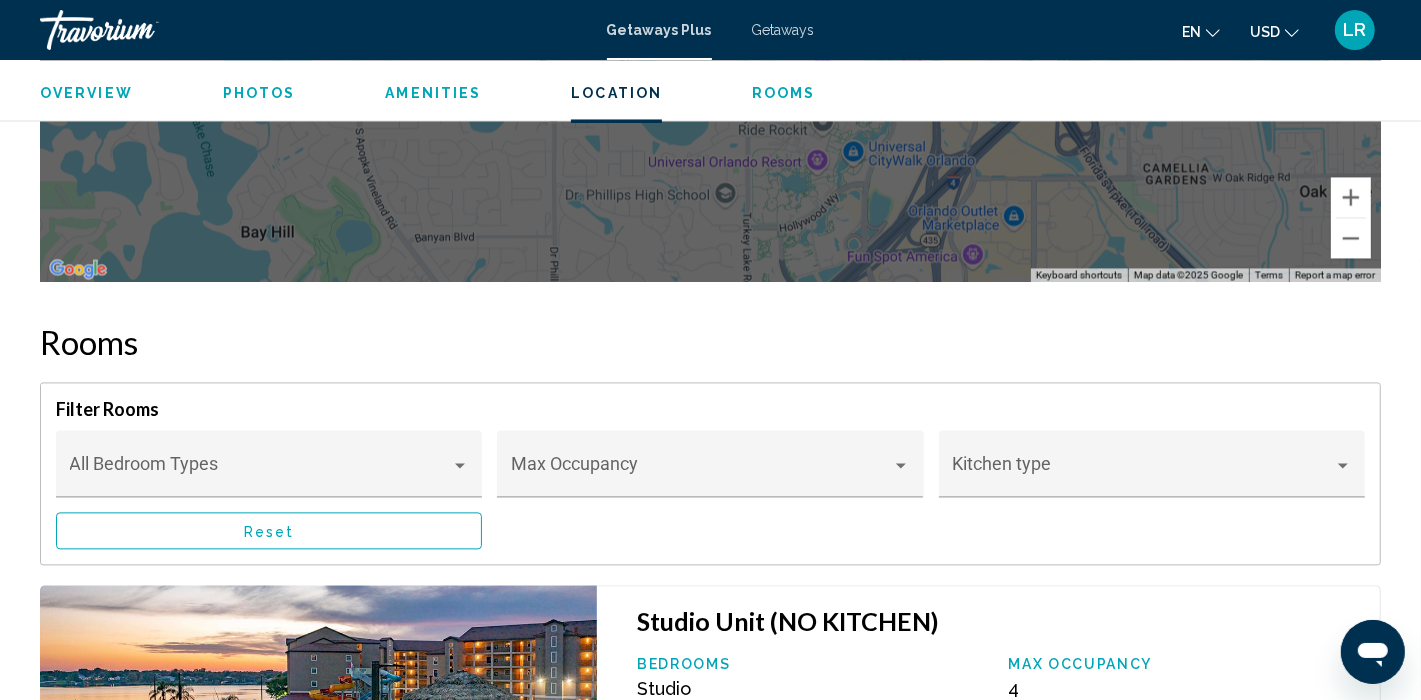 scroll, scrollTop: 3046, scrollLeft: 0, axis: vertical 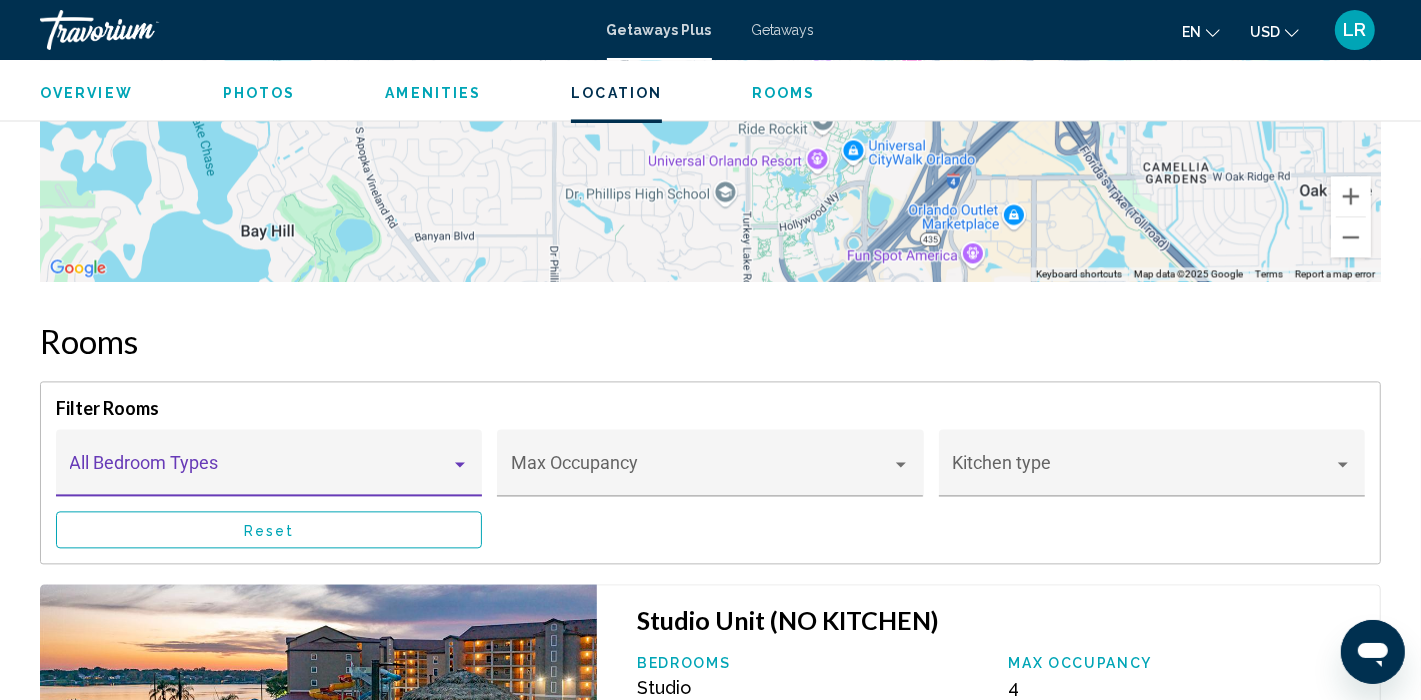 click at bounding box center [460, 464] 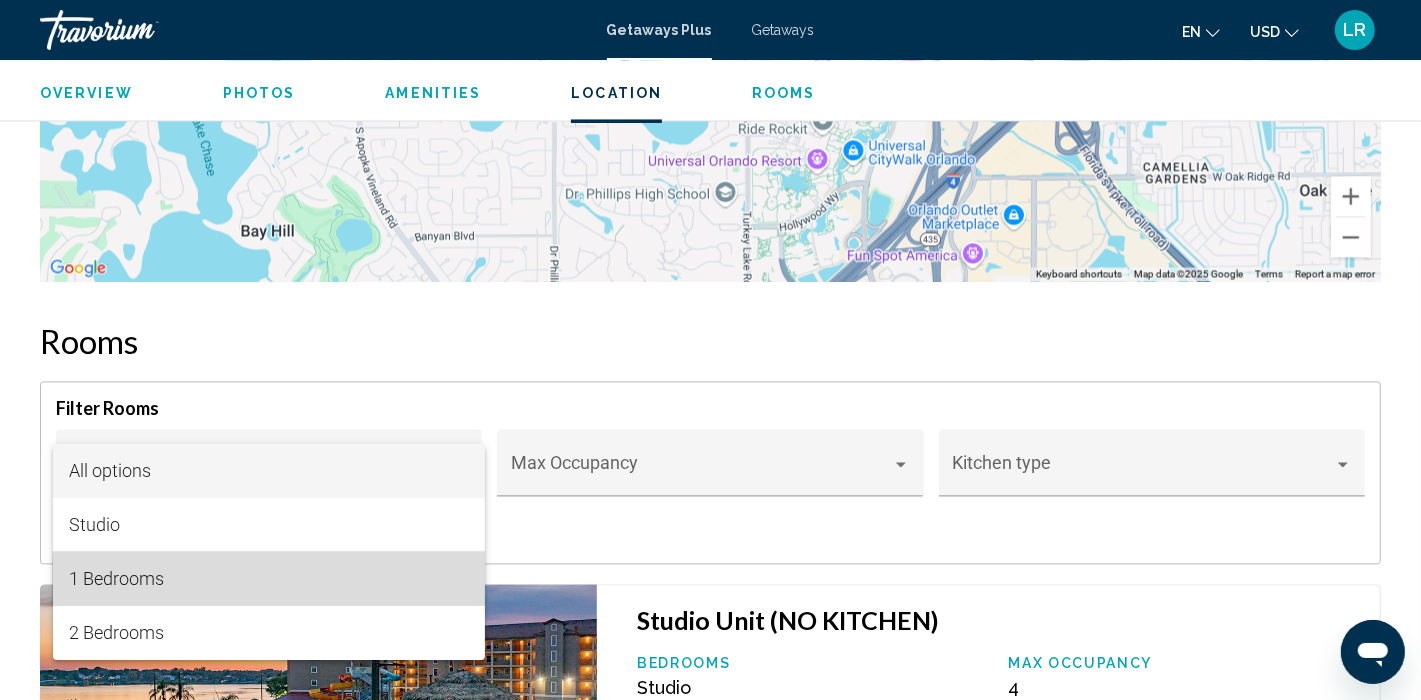 click on "1 Bedrooms" at bounding box center (269, 579) 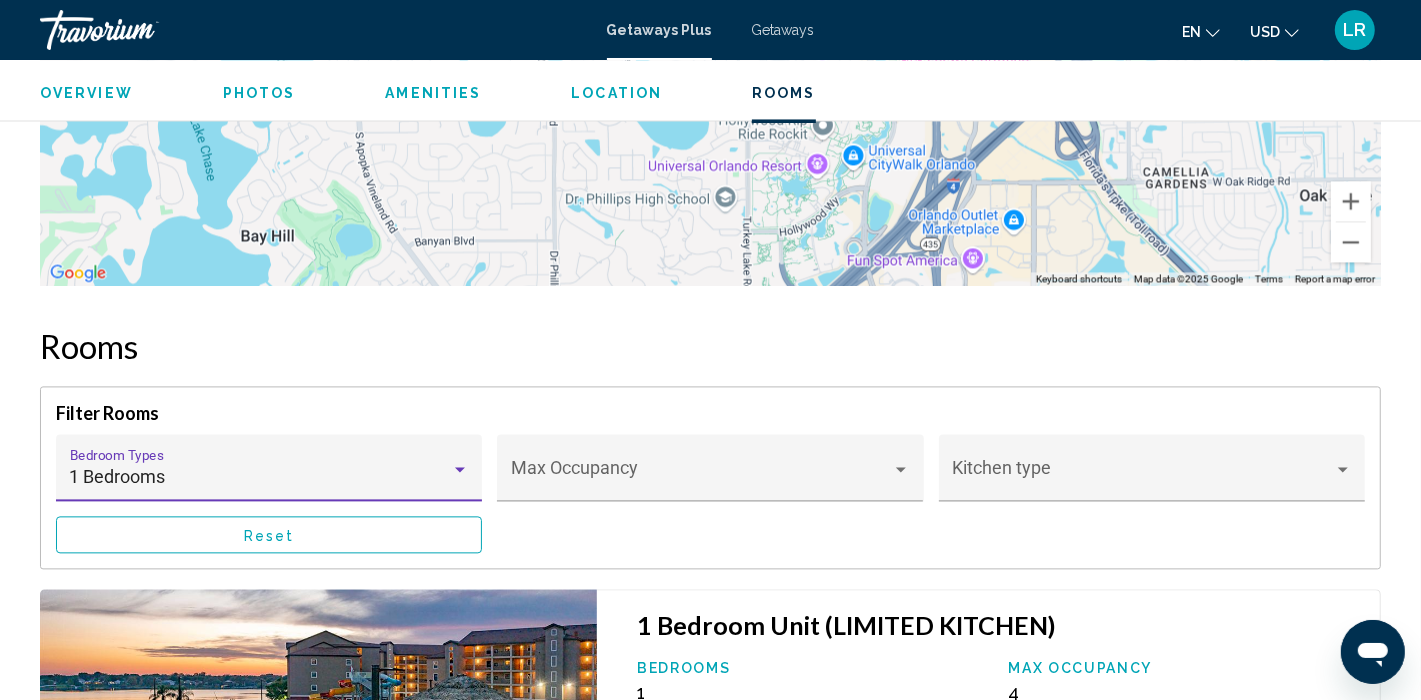 scroll, scrollTop: 2938, scrollLeft: 0, axis: vertical 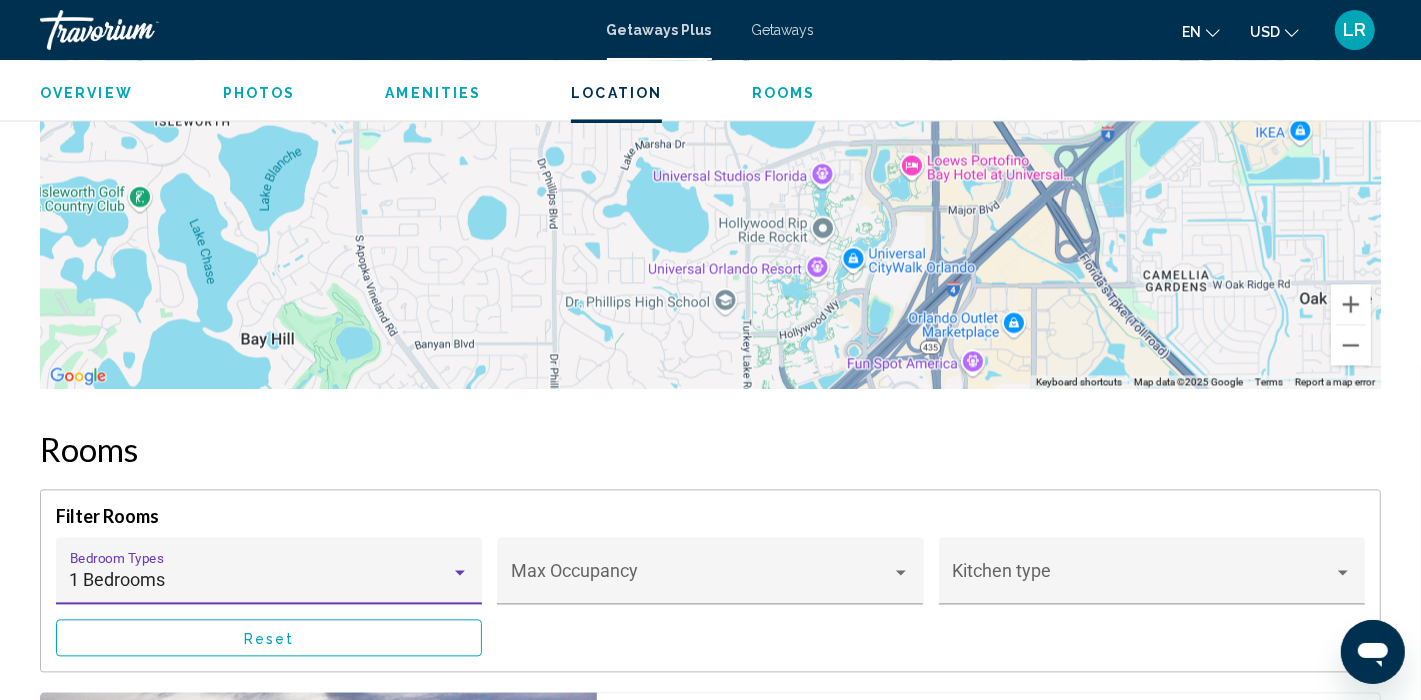 click at bounding box center [460, 572] 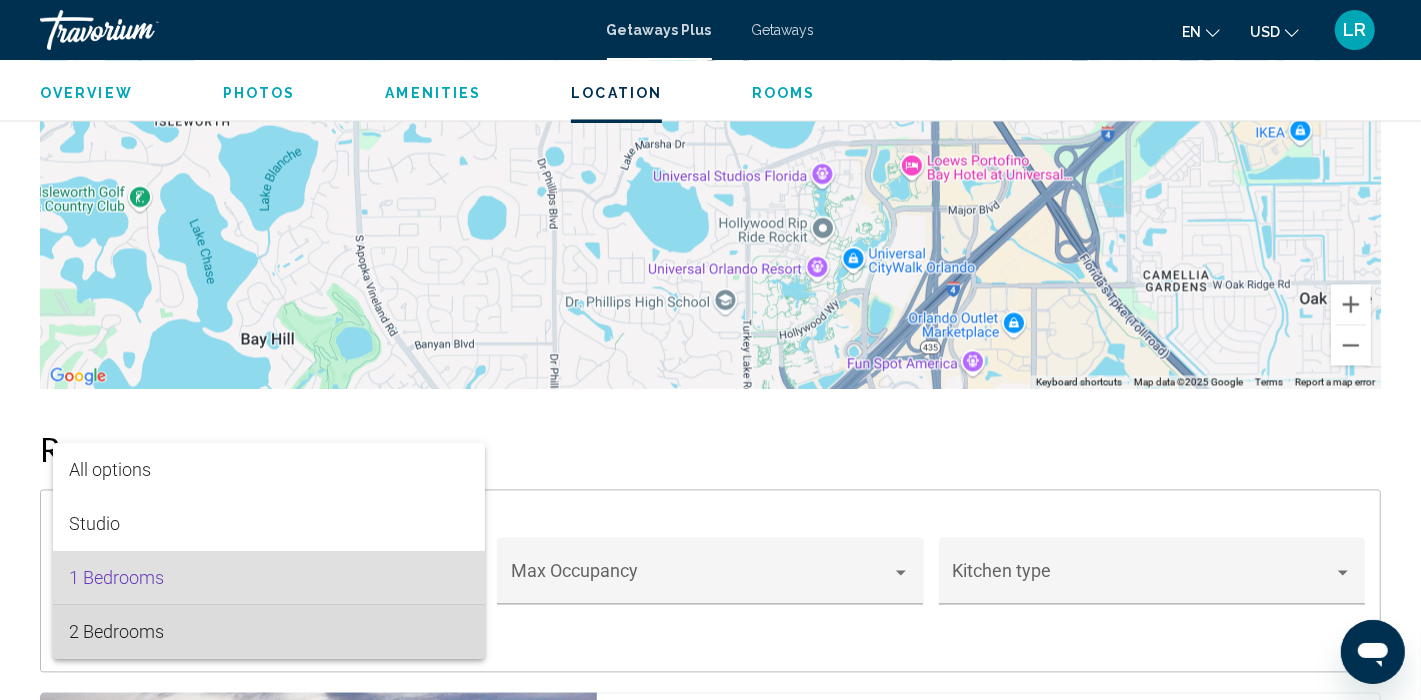 click on "2 Bedrooms" at bounding box center (269, 632) 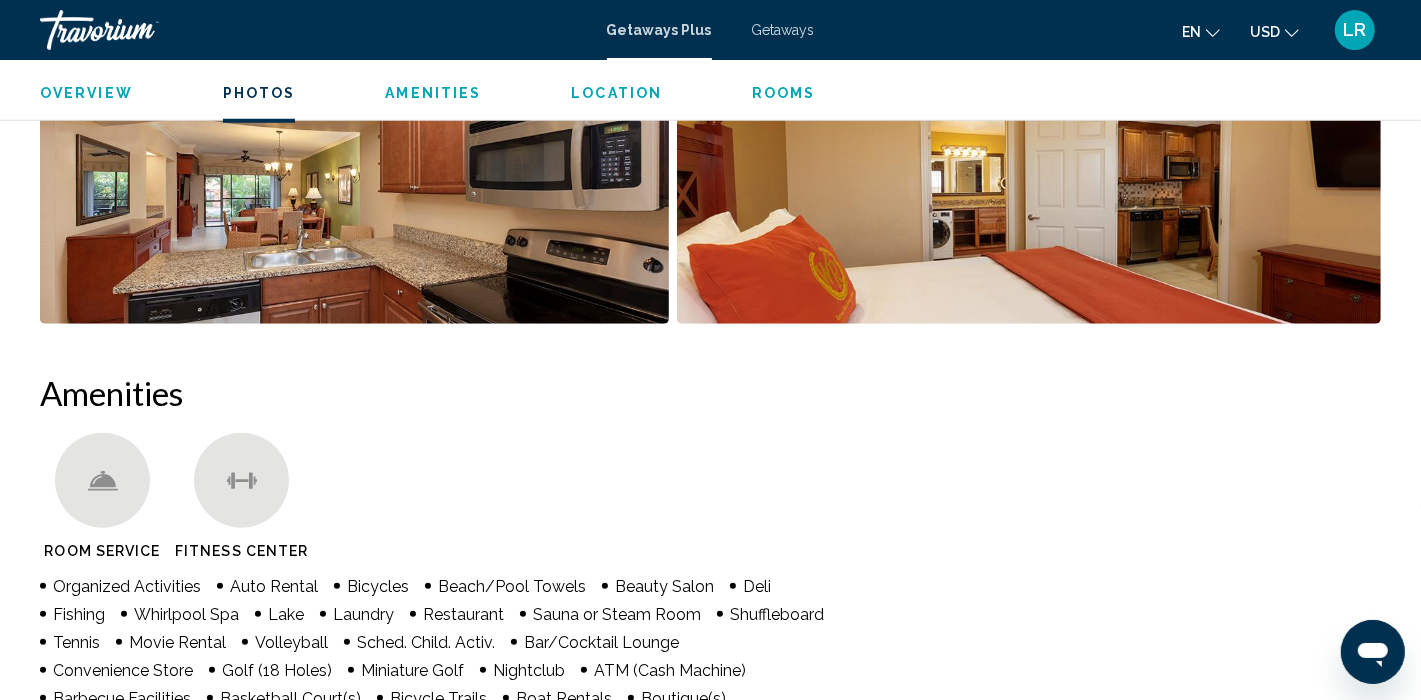 scroll, scrollTop: 715, scrollLeft: 0, axis: vertical 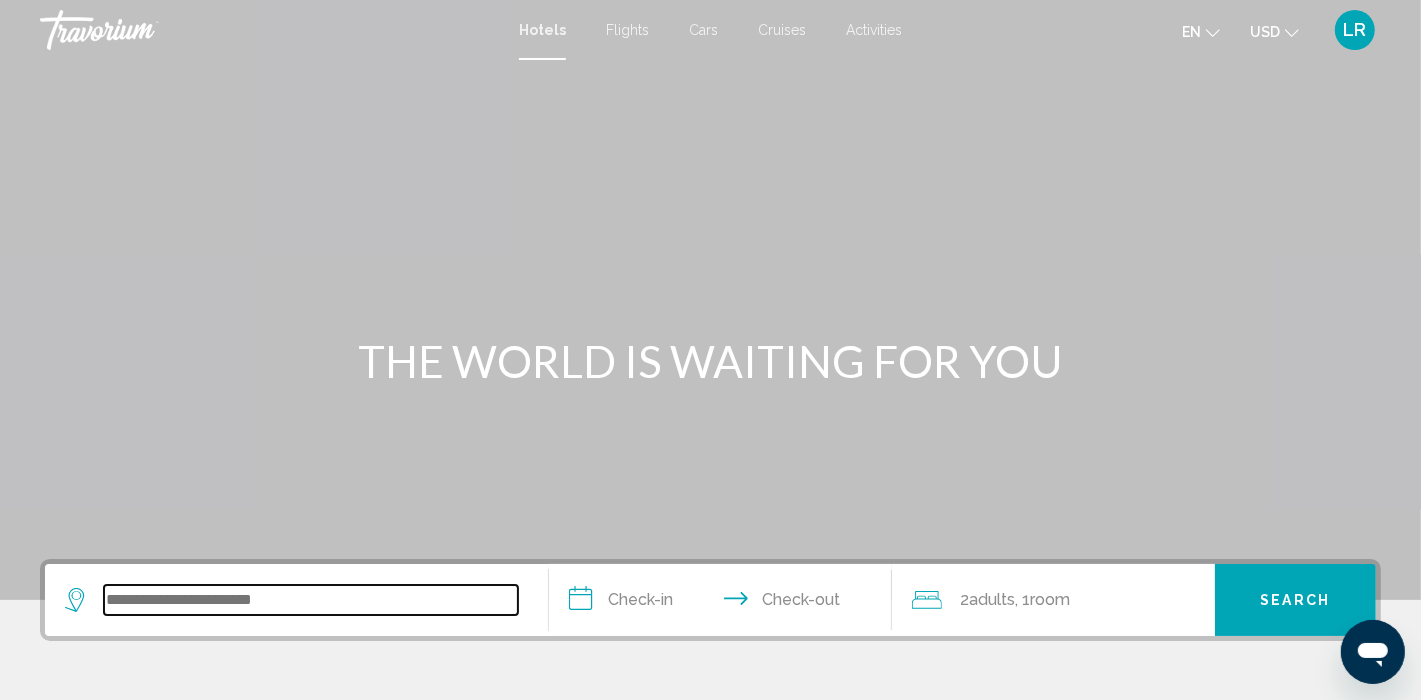 click at bounding box center [311, 600] 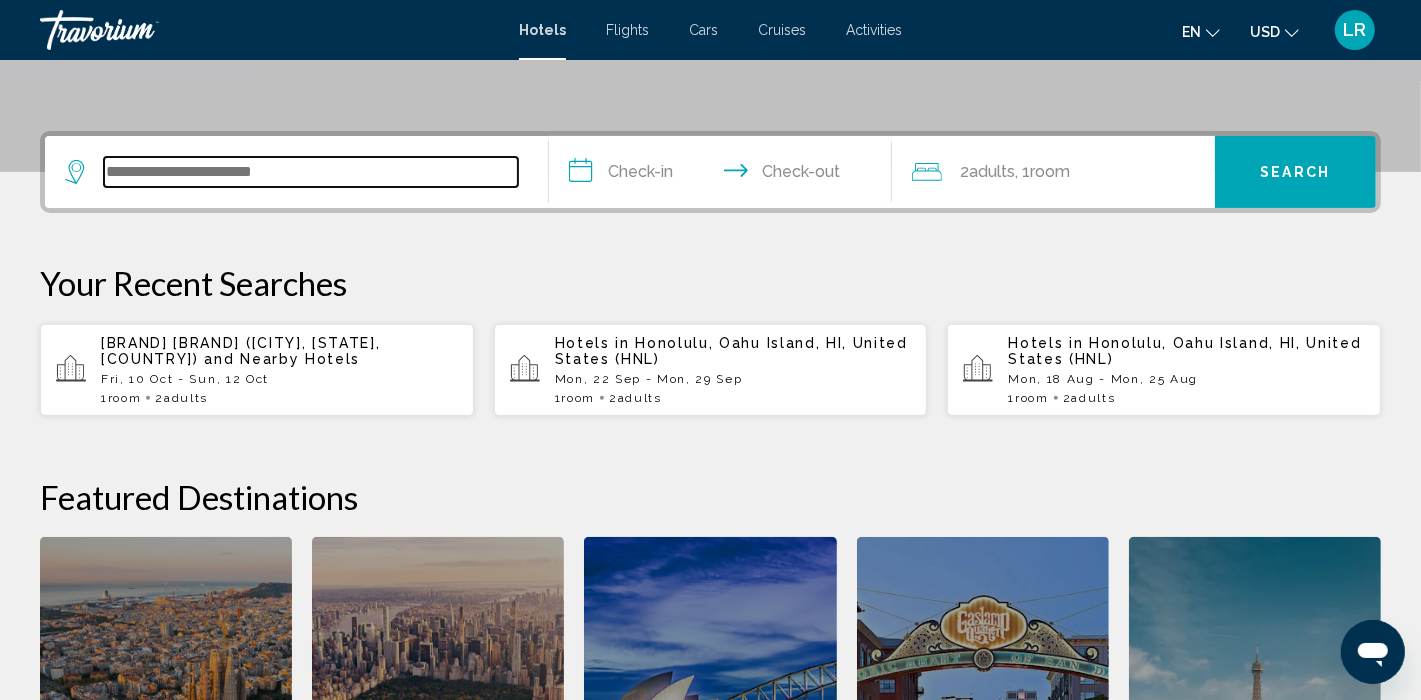scroll, scrollTop: 493, scrollLeft: 0, axis: vertical 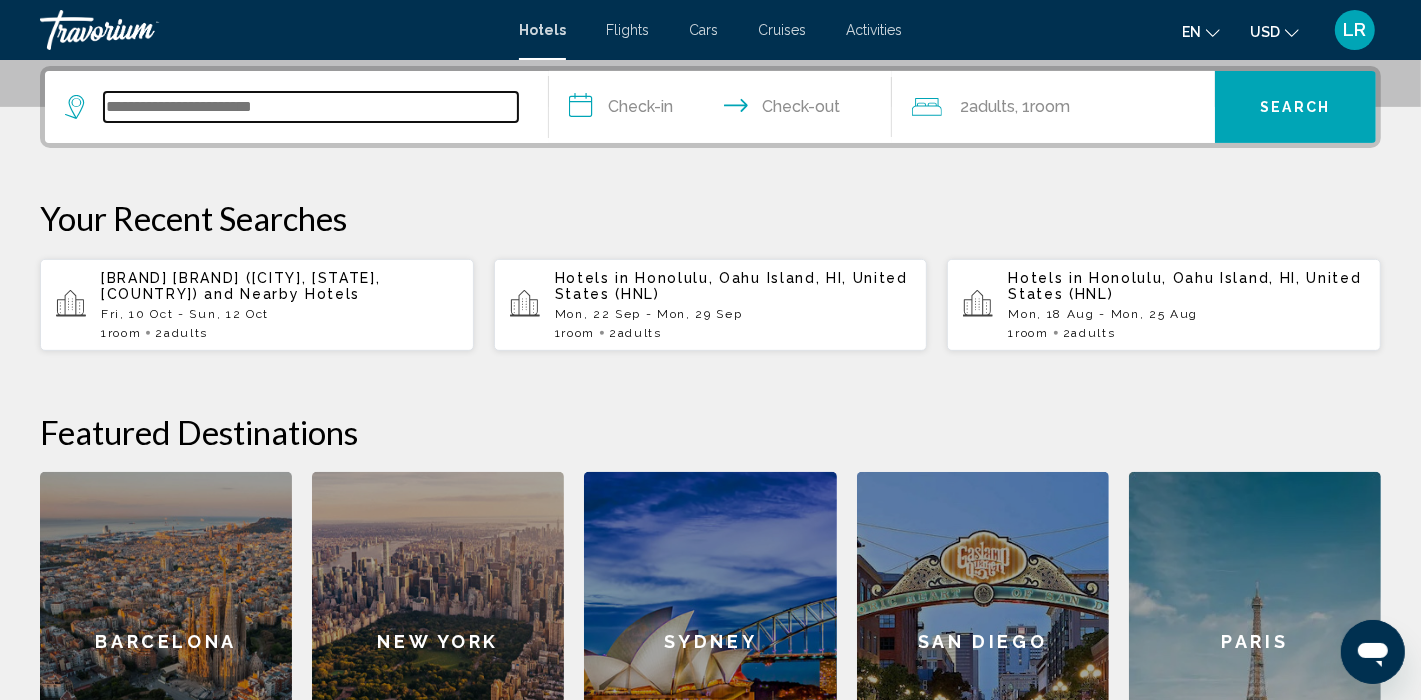 click at bounding box center (311, 107) 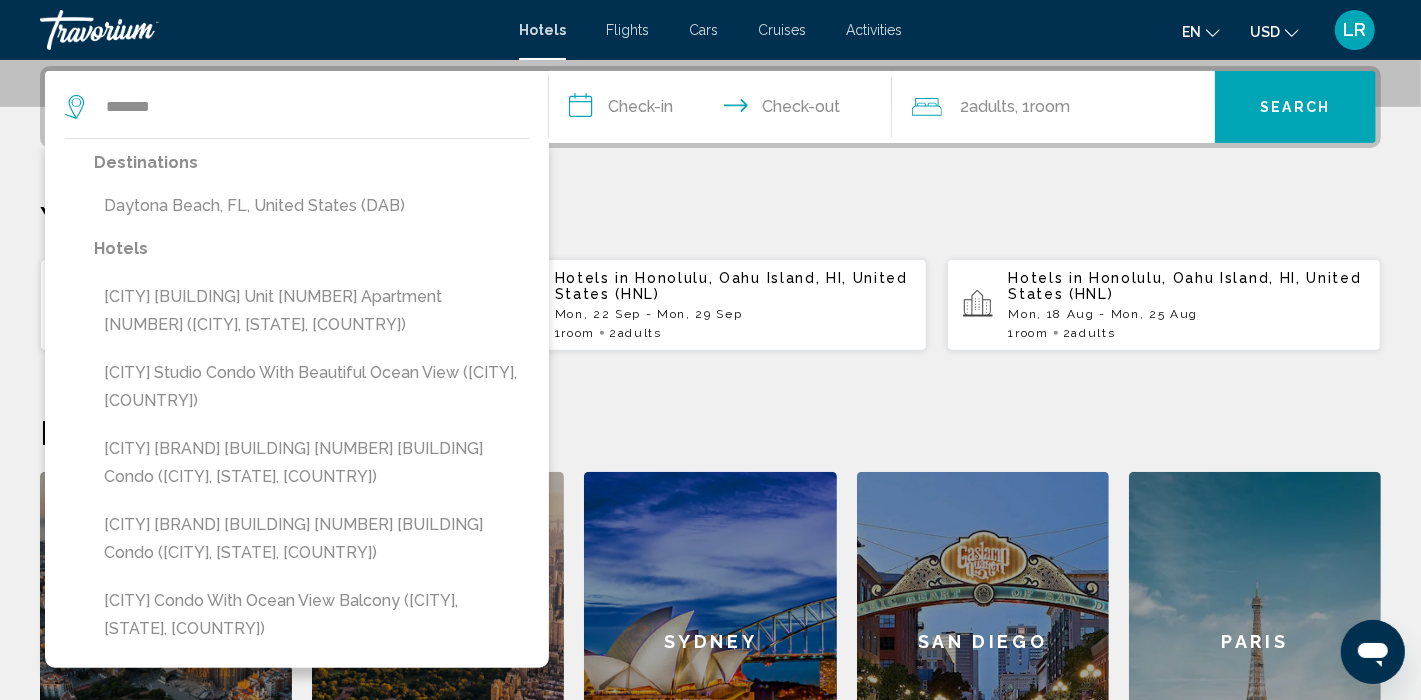 drag, startPoint x: 206, startPoint y: 192, endPoint x: 240, endPoint y: 179, distance: 36.40055 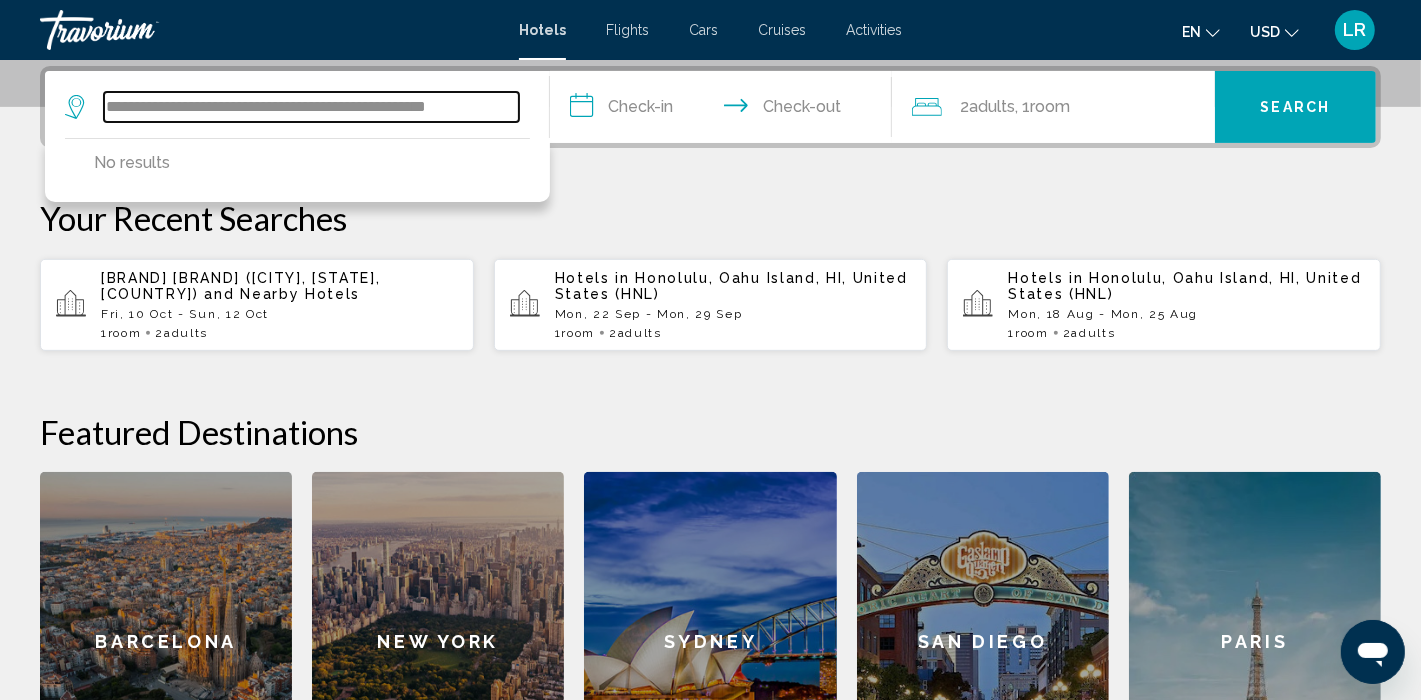 scroll, scrollTop: 0, scrollLeft: 0, axis: both 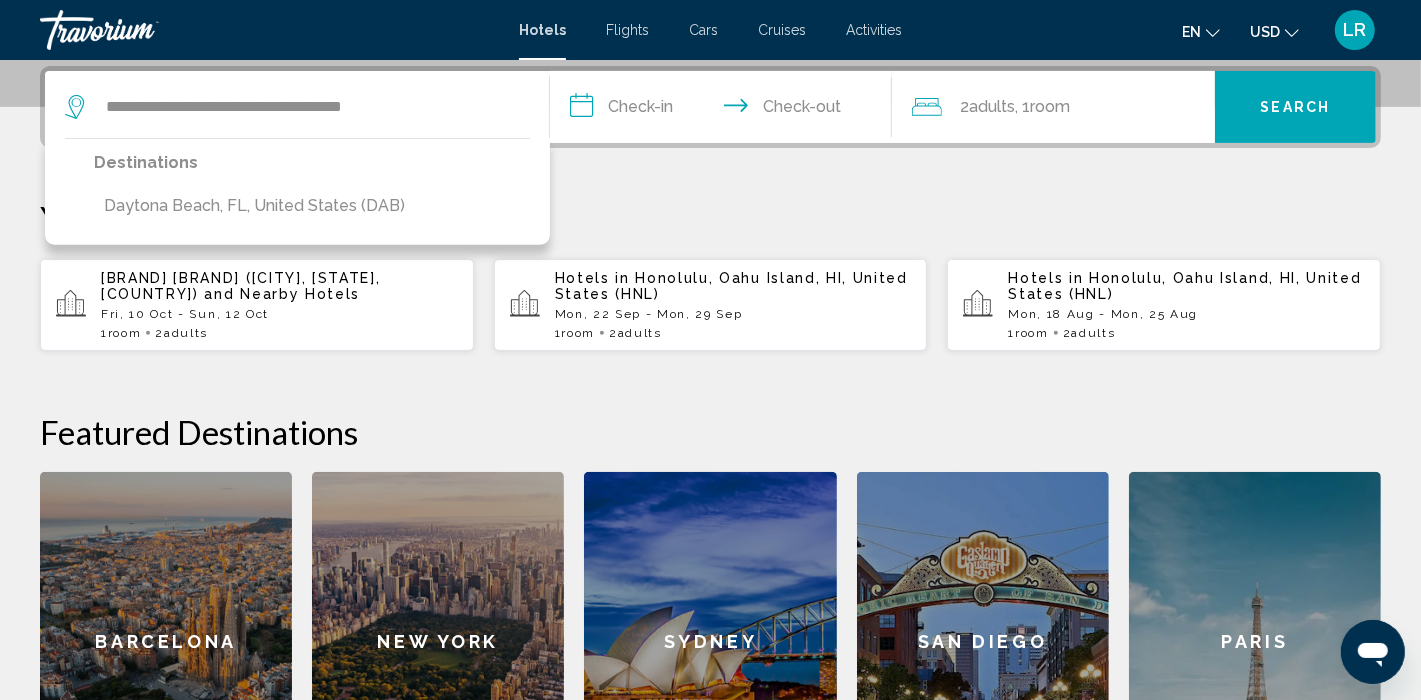 drag, startPoint x: 305, startPoint y: 200, endPoint x: 335, endPoint y: 188, distance: 32.31099 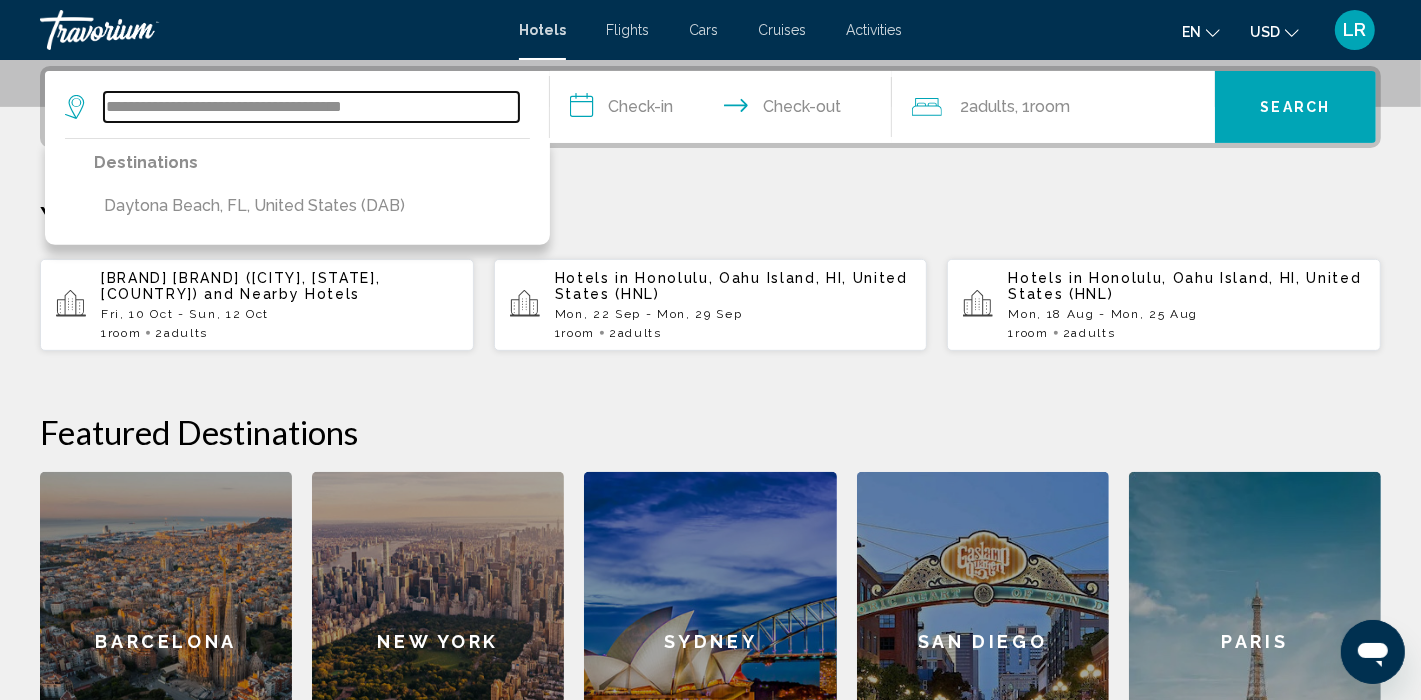 type on "**********" 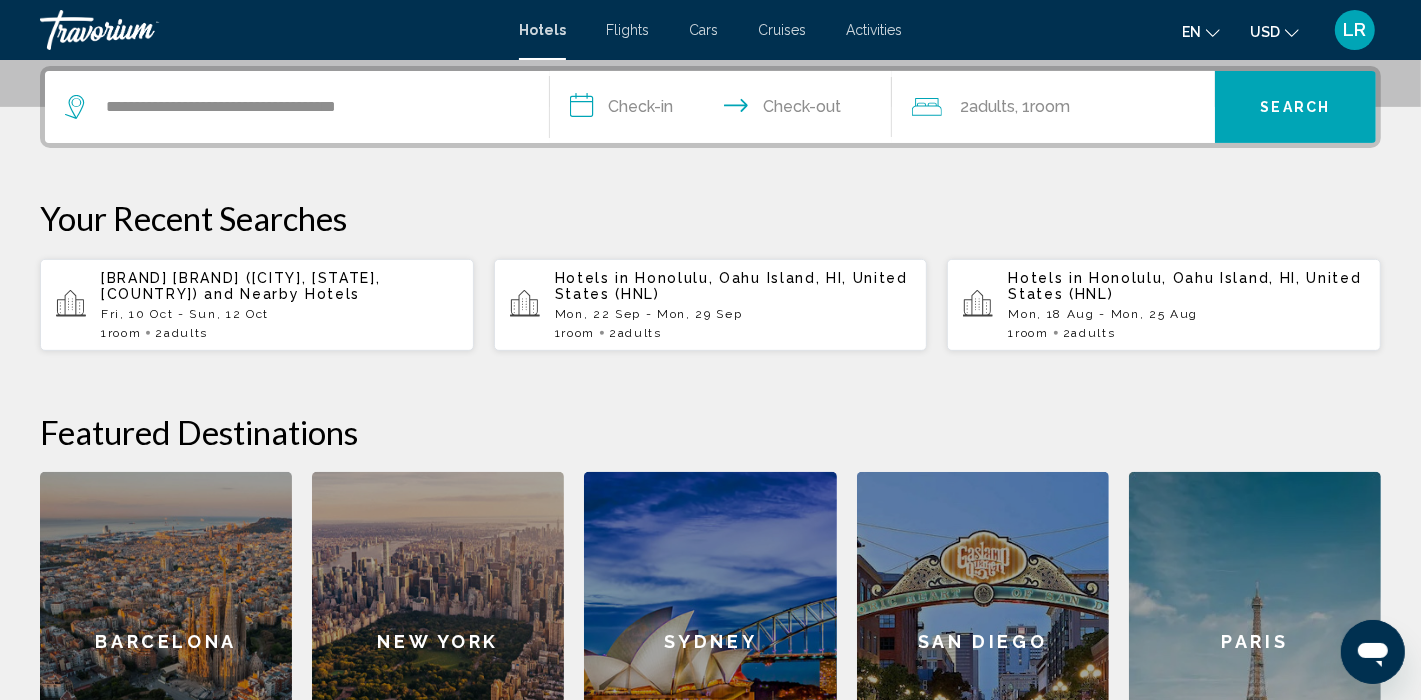 click on "**********" at bounding box center [725, 110] 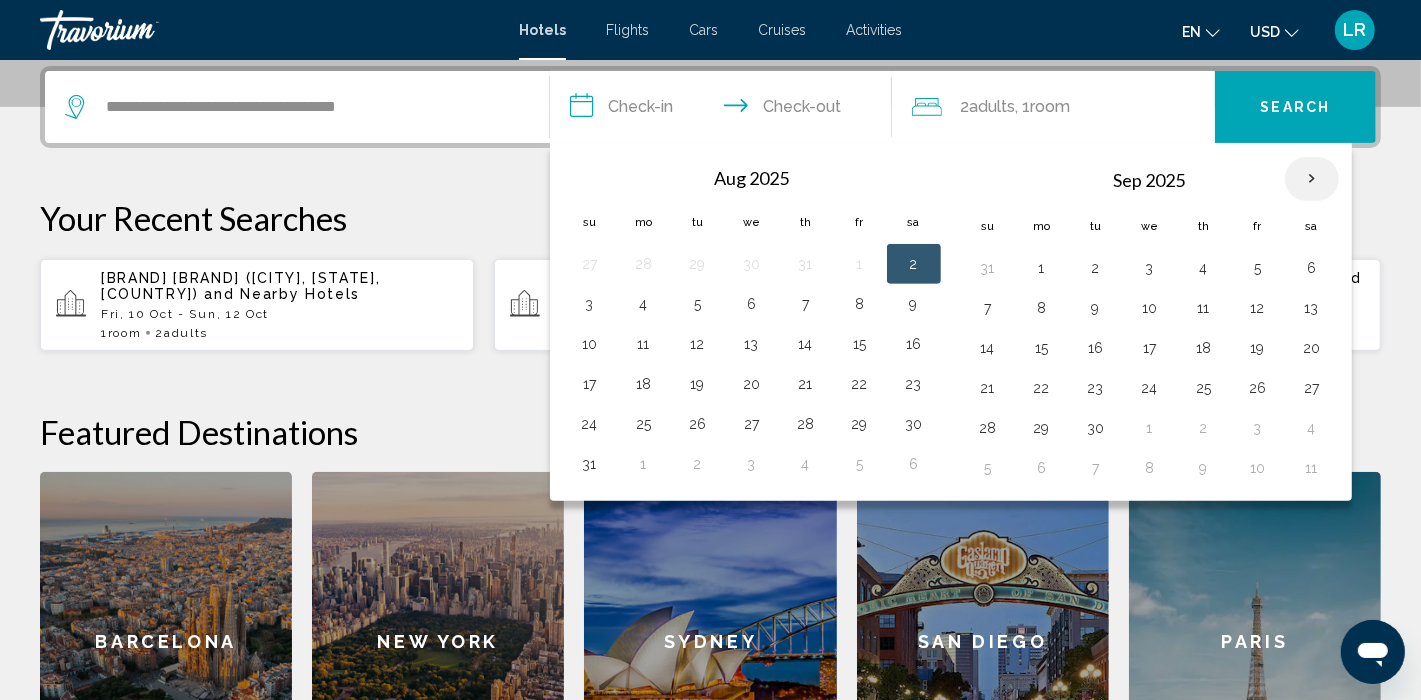 click at bounding box center (1312, 179) 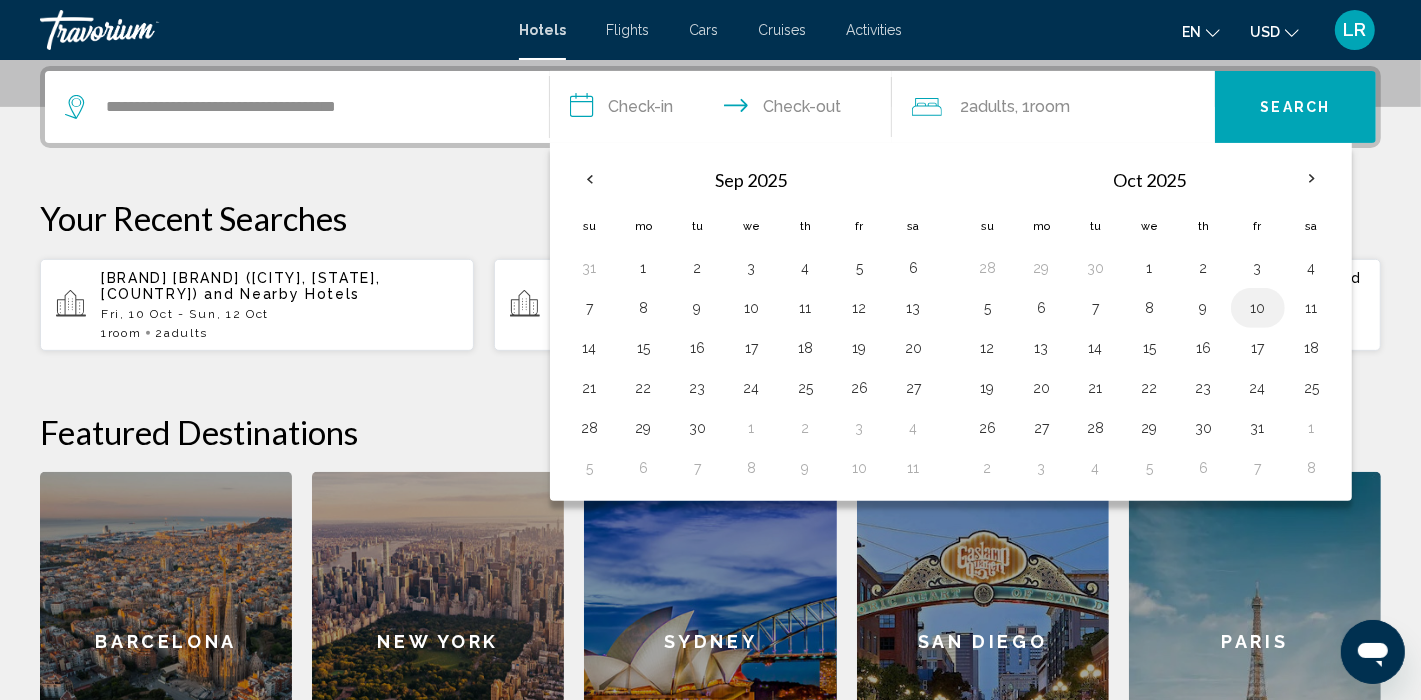 click on "10" at bounding box center (1258, 308) 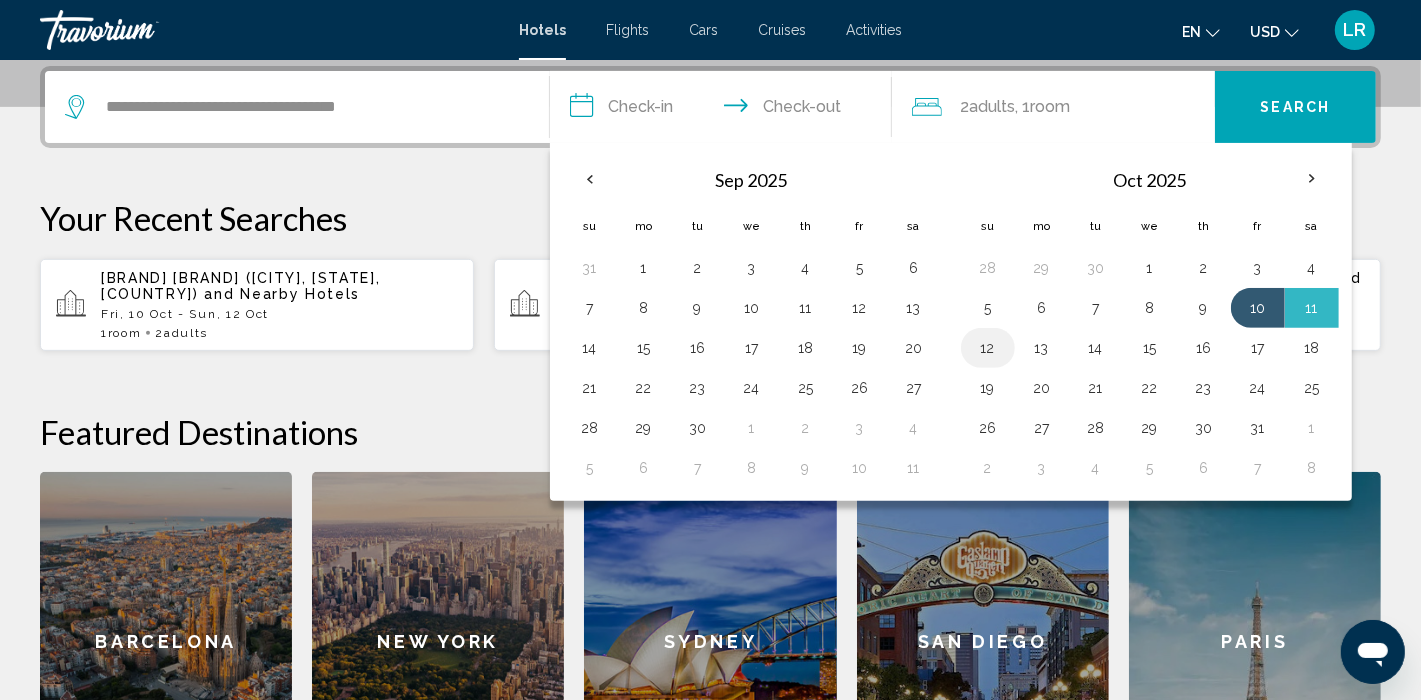 drag, startPoint x: 983, startPoint y: 345, endPoint x: 1004, endPoint y: 318, distance: 34.20526 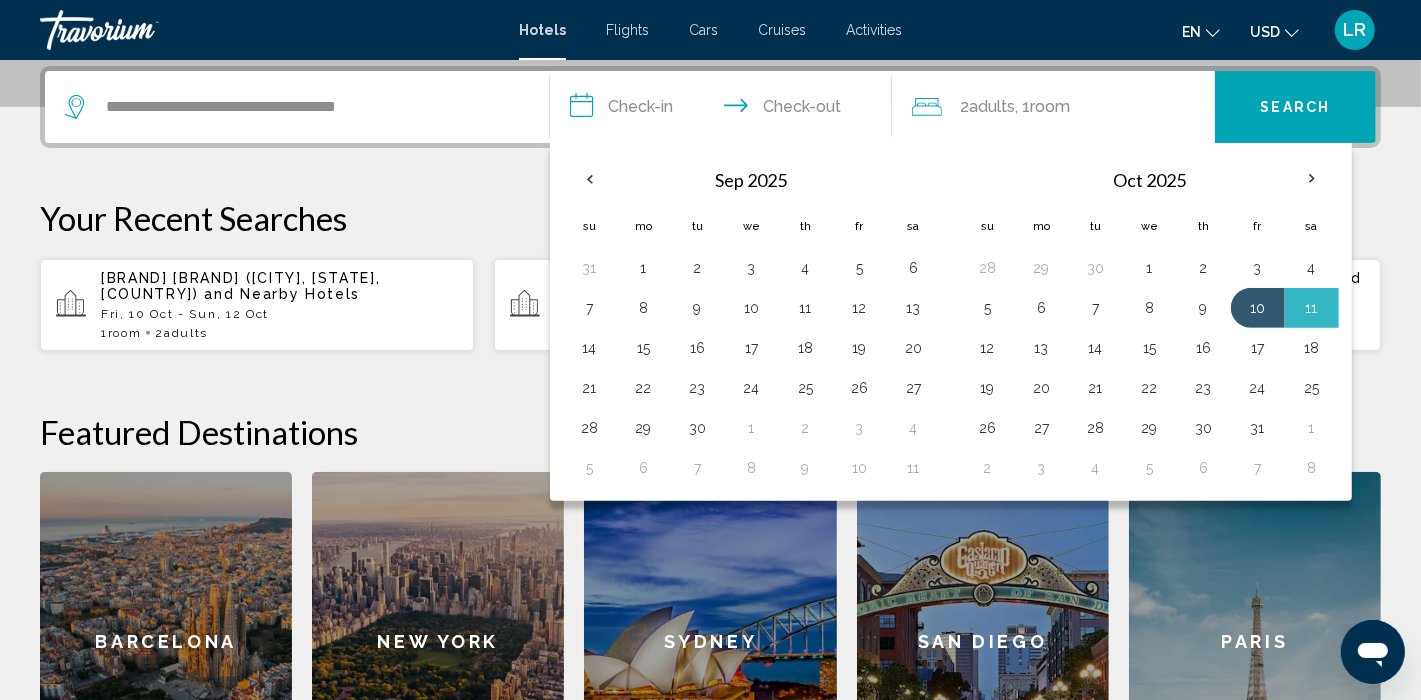 type on "**********" 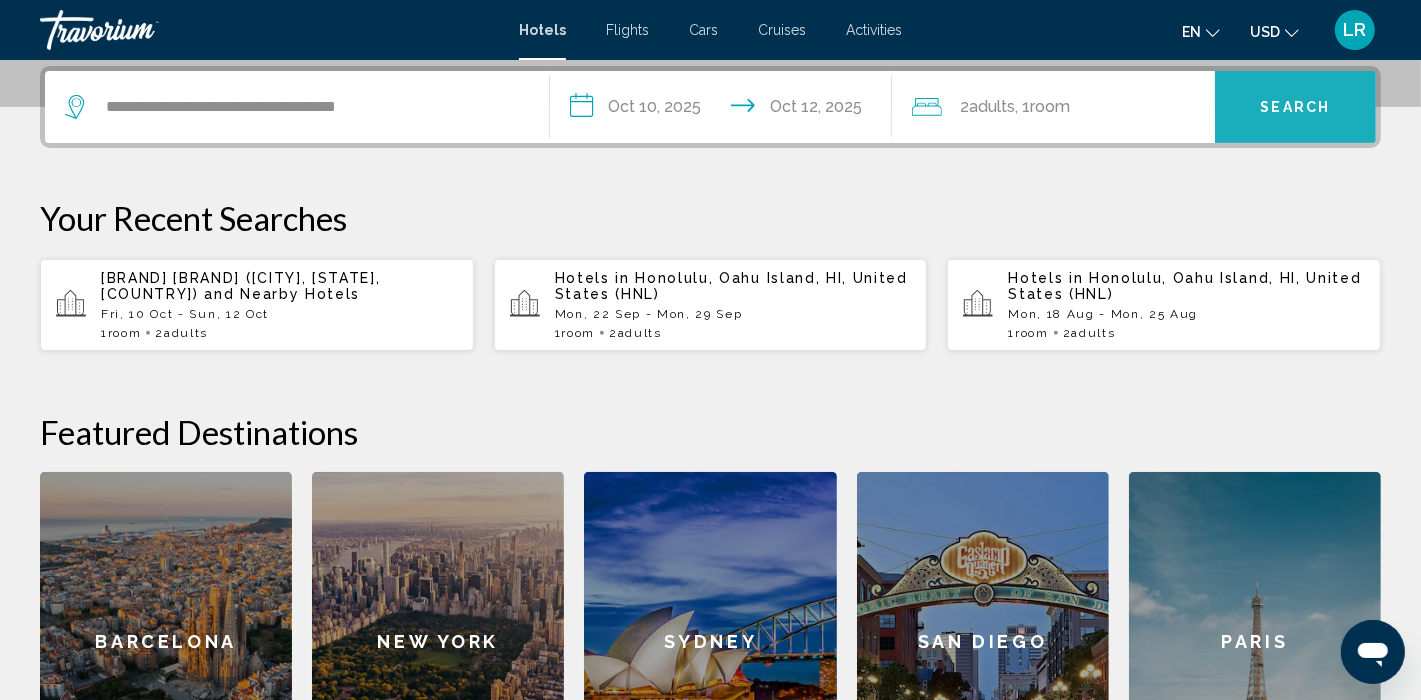 click on "Search" at bounding box center (1295, 107) 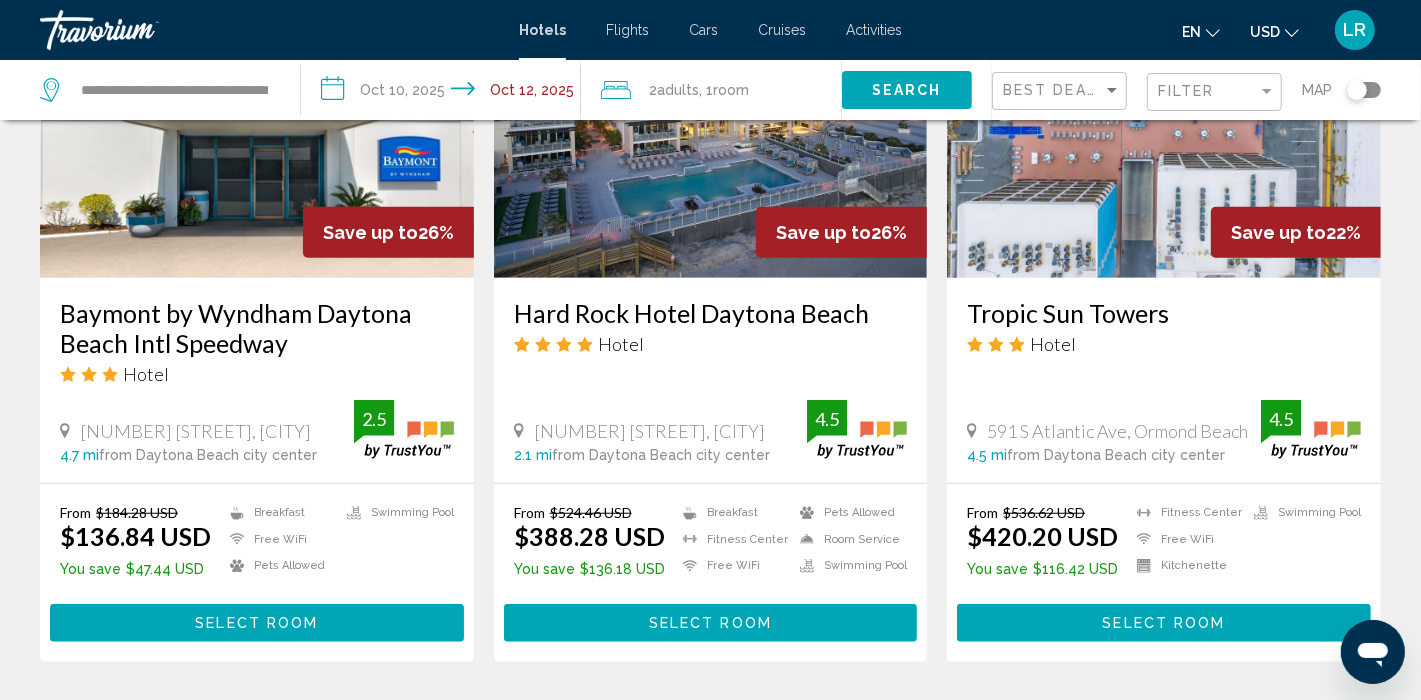 scroll, scrollTop: 986, scrollLeft: 0, axis: vertical 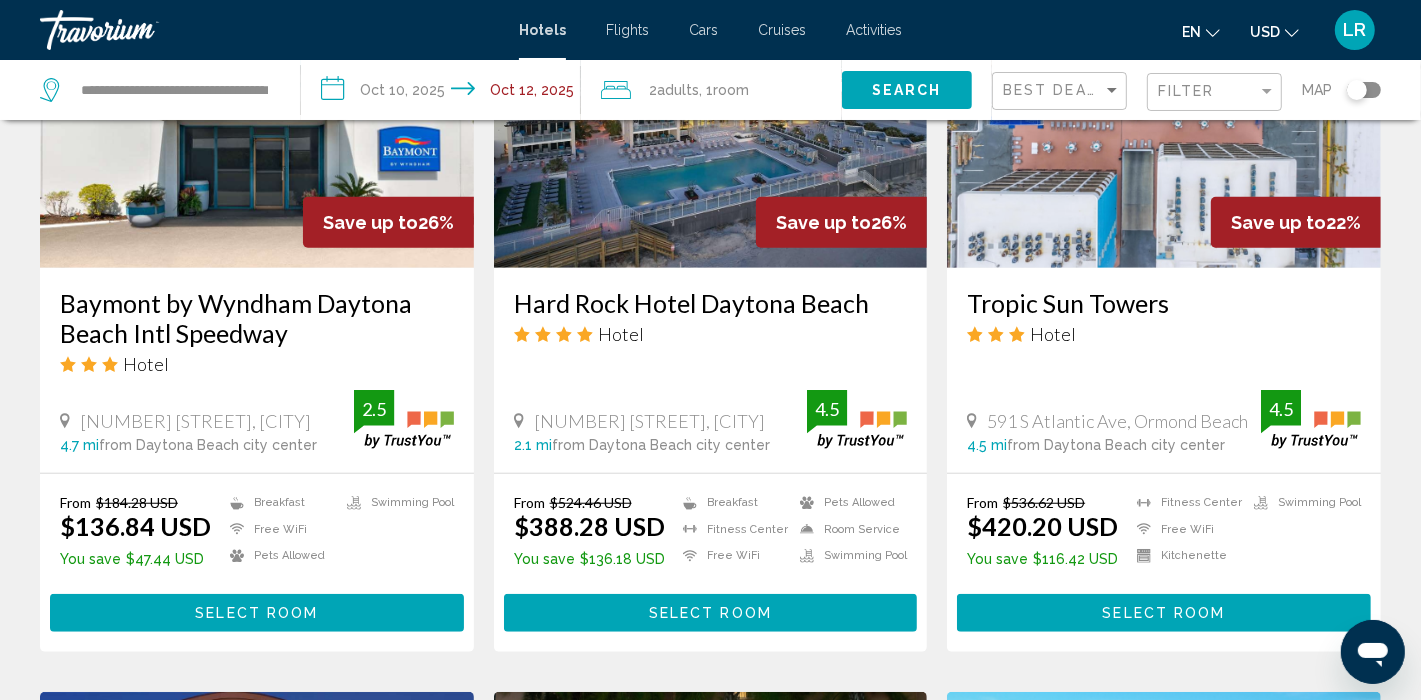 click on "Hard Rock Hotel Daytona Beach" at bounding box center (711, 303) 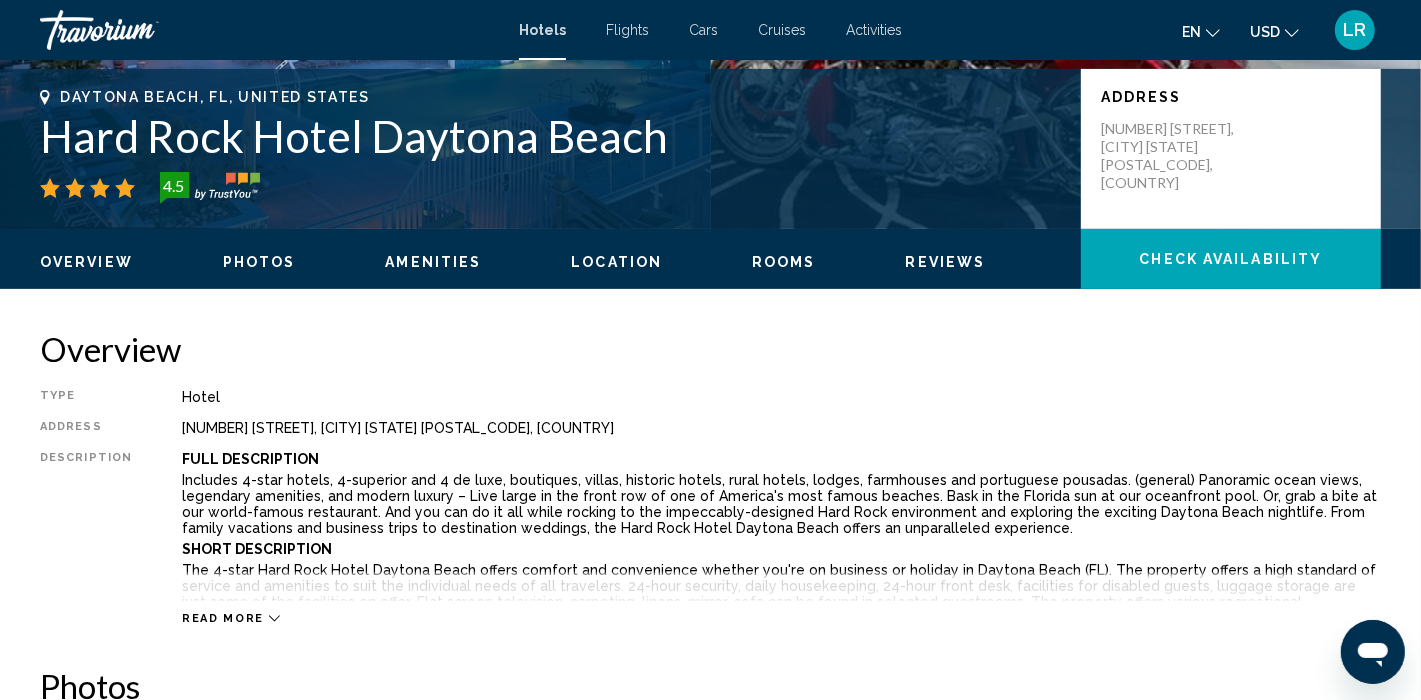 scroll, scrollTop: 513, scrollLeft: 0, axis: vertical 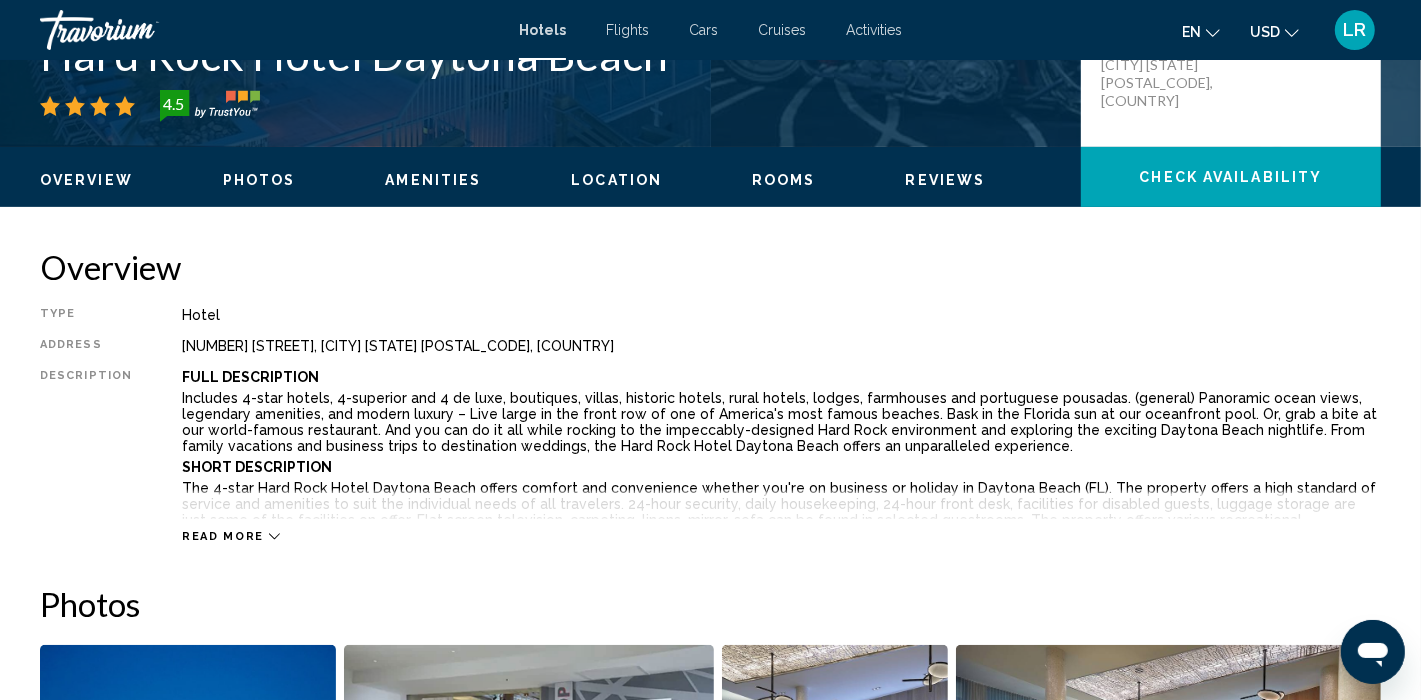 drag, startPoint x: 261, startPoint y: 535, endPoint x: 295, endPoint y: 536, distance: 34.0147 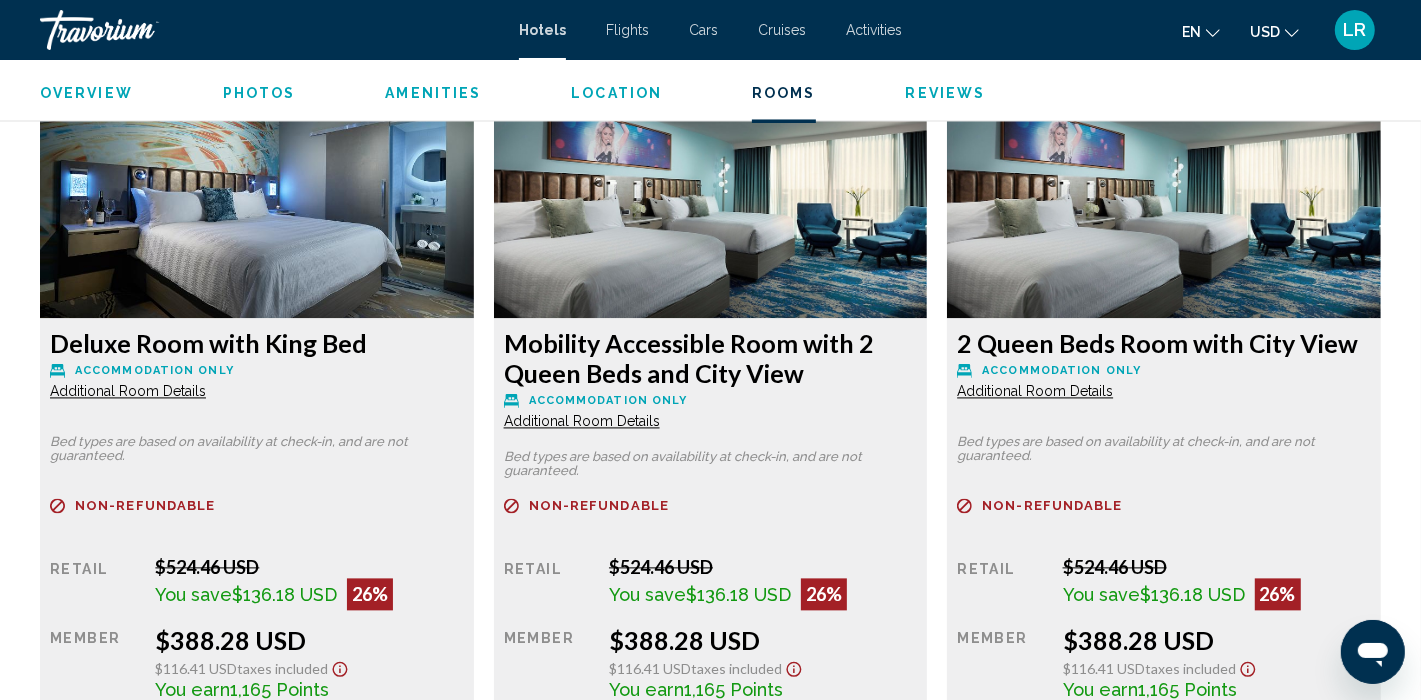 scroll, scrollTop: 2958, scrollLeft: 0, axis: vertical 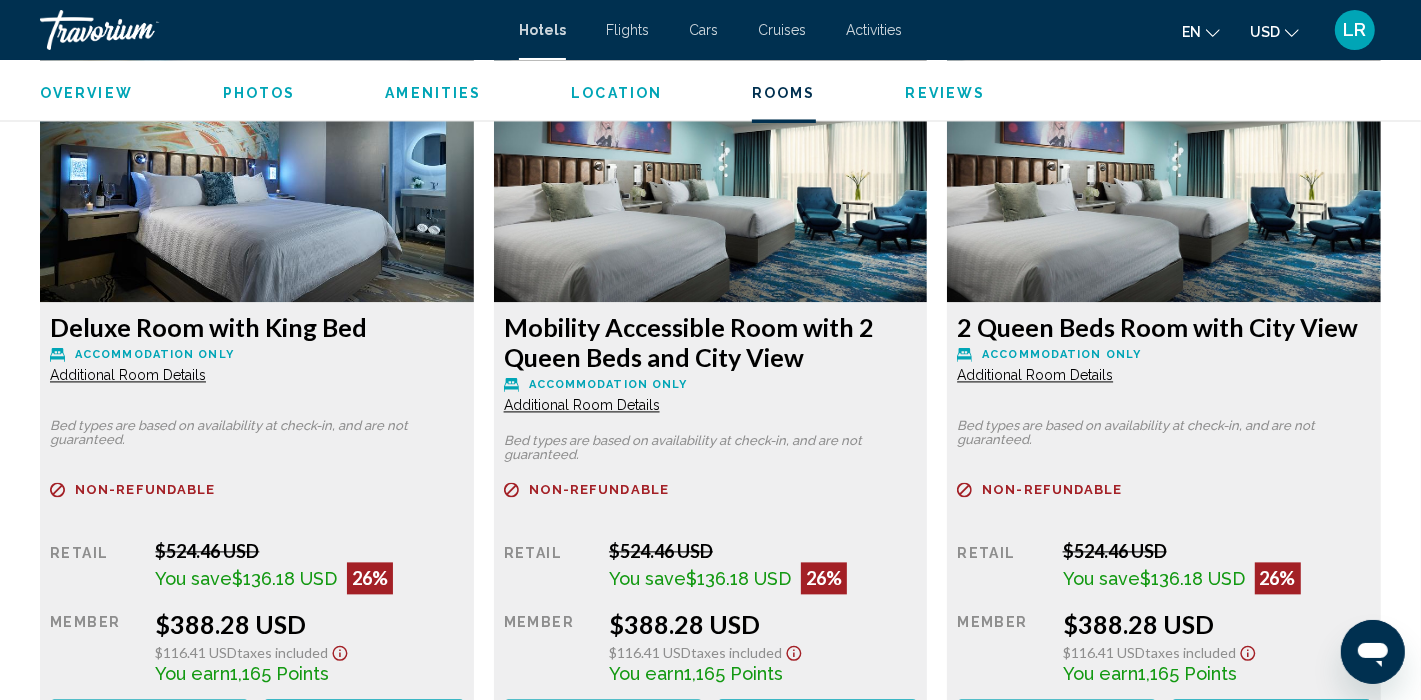 click on "Additional Room Details" at bounding box center [128, 375] 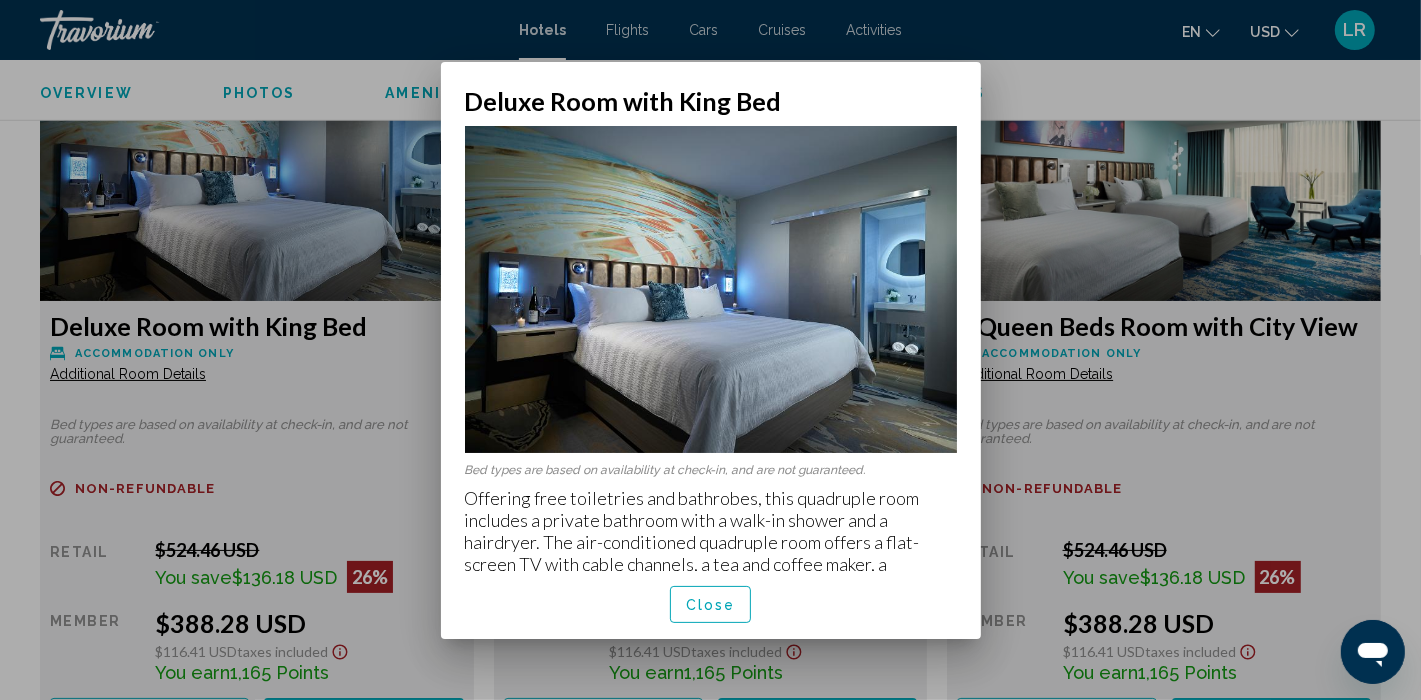 scroll, scrollTop: 0, scrollLeft: 0, axis: both 